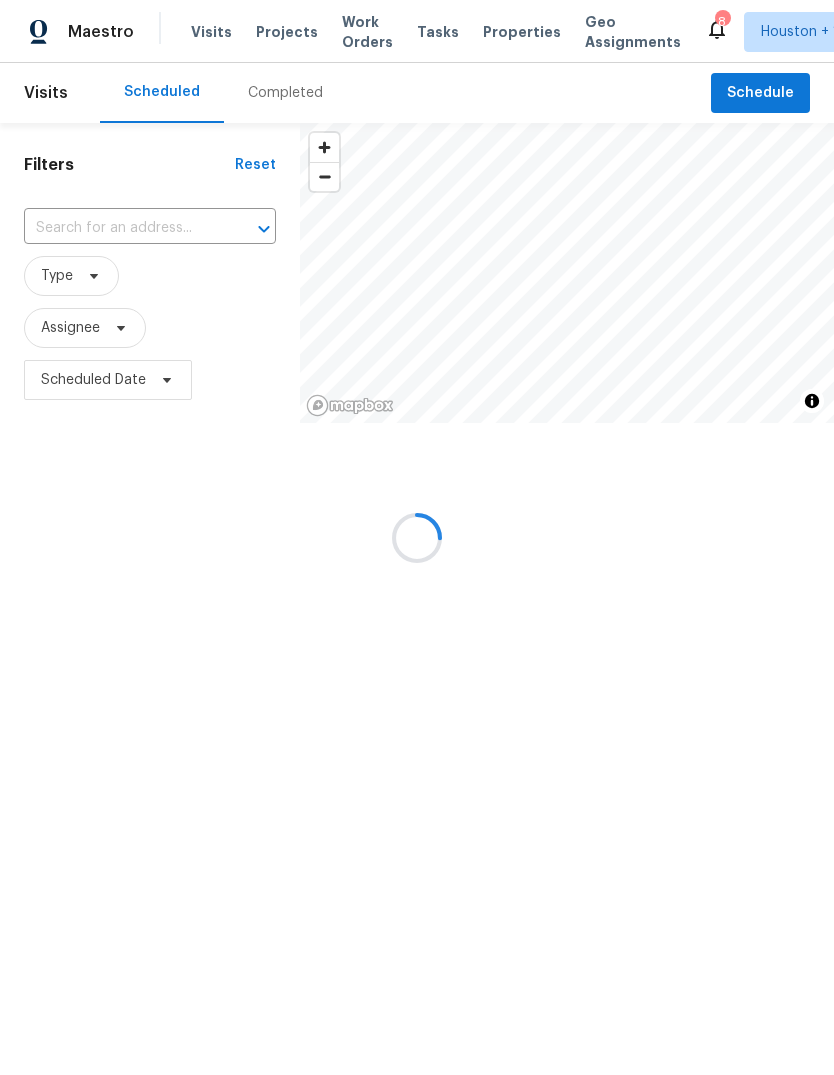 scroll, scrollTop: 0, scrollLeft: 0, axis: both 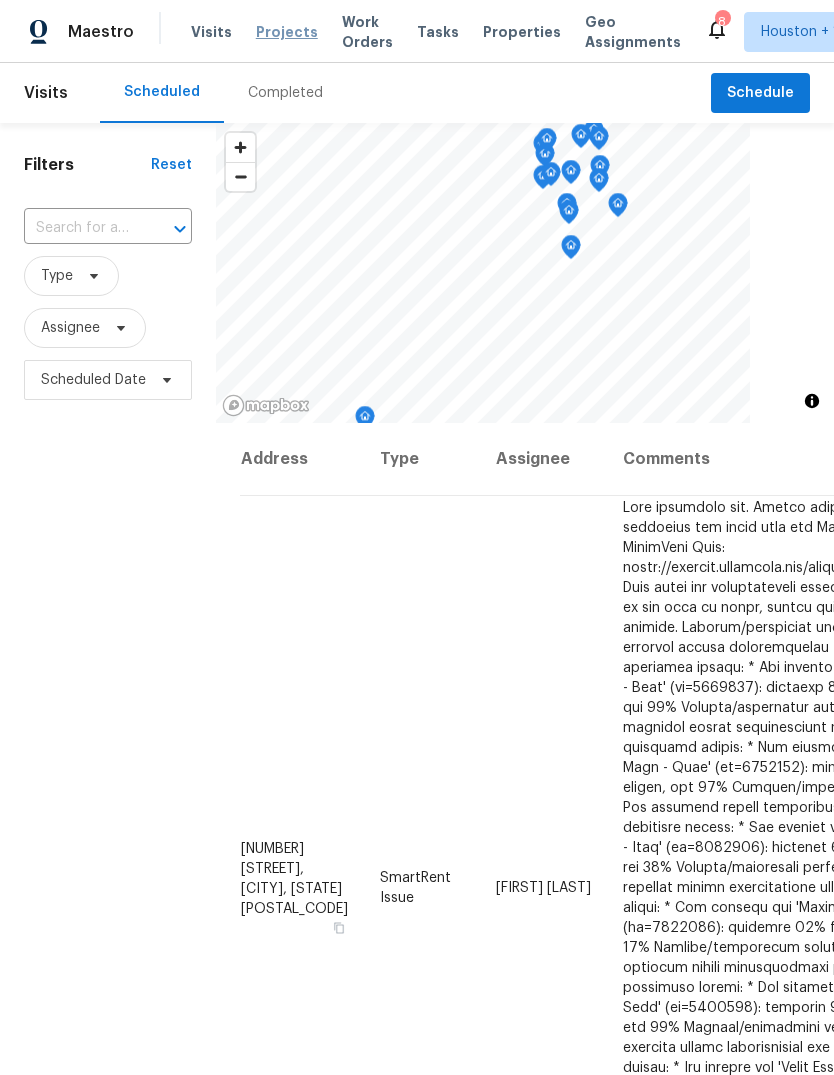 click on "Projects" at bounding box center (287, 32) 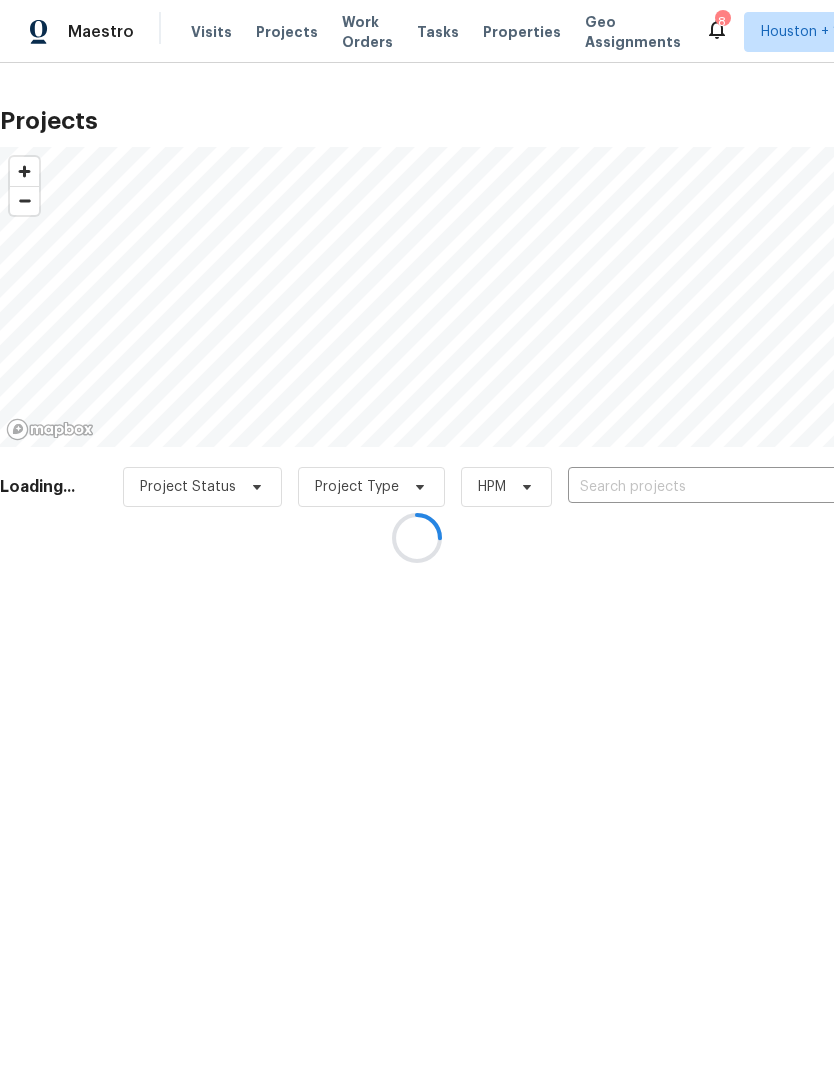 click at bounding box center (417, 537) 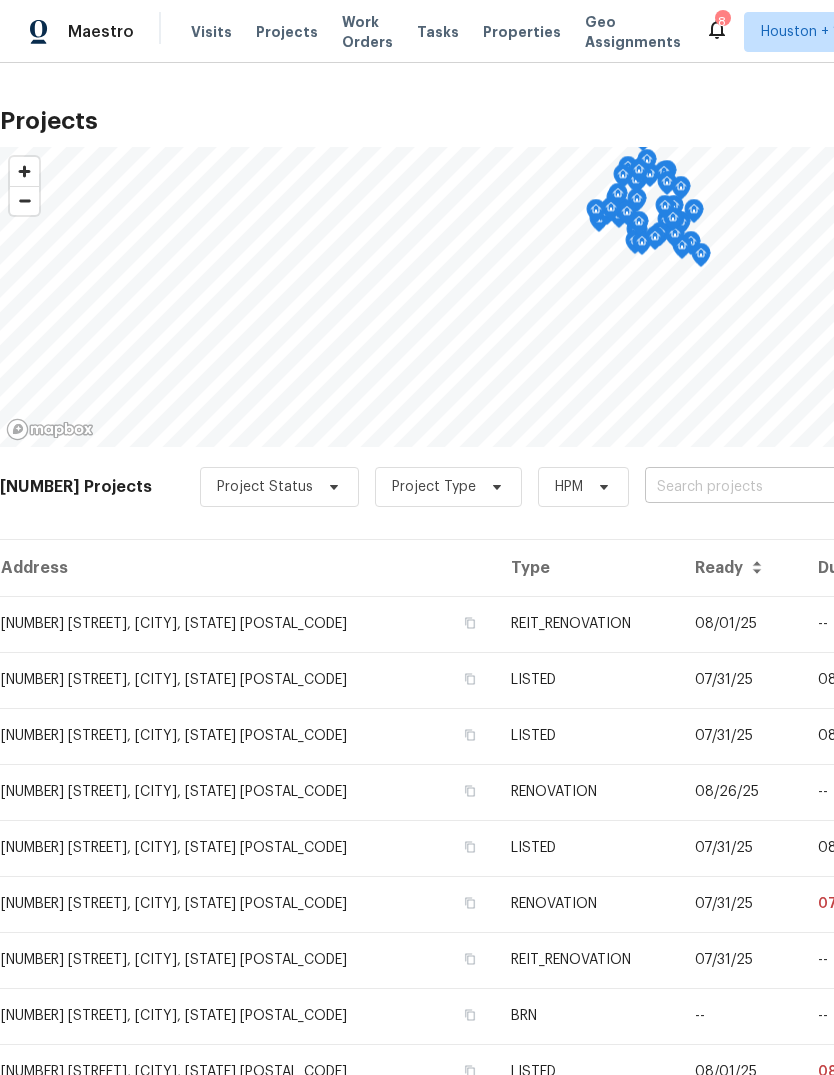 click at bounding box center (759, 487) 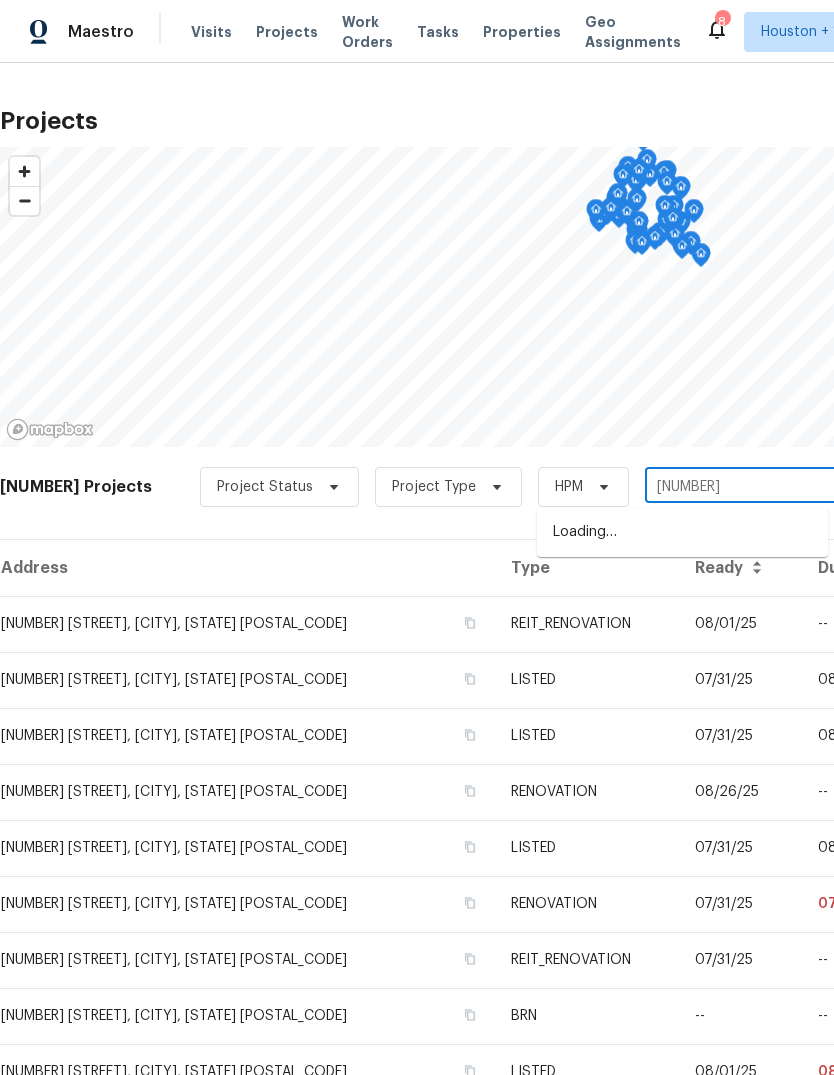 type on "30271 k" 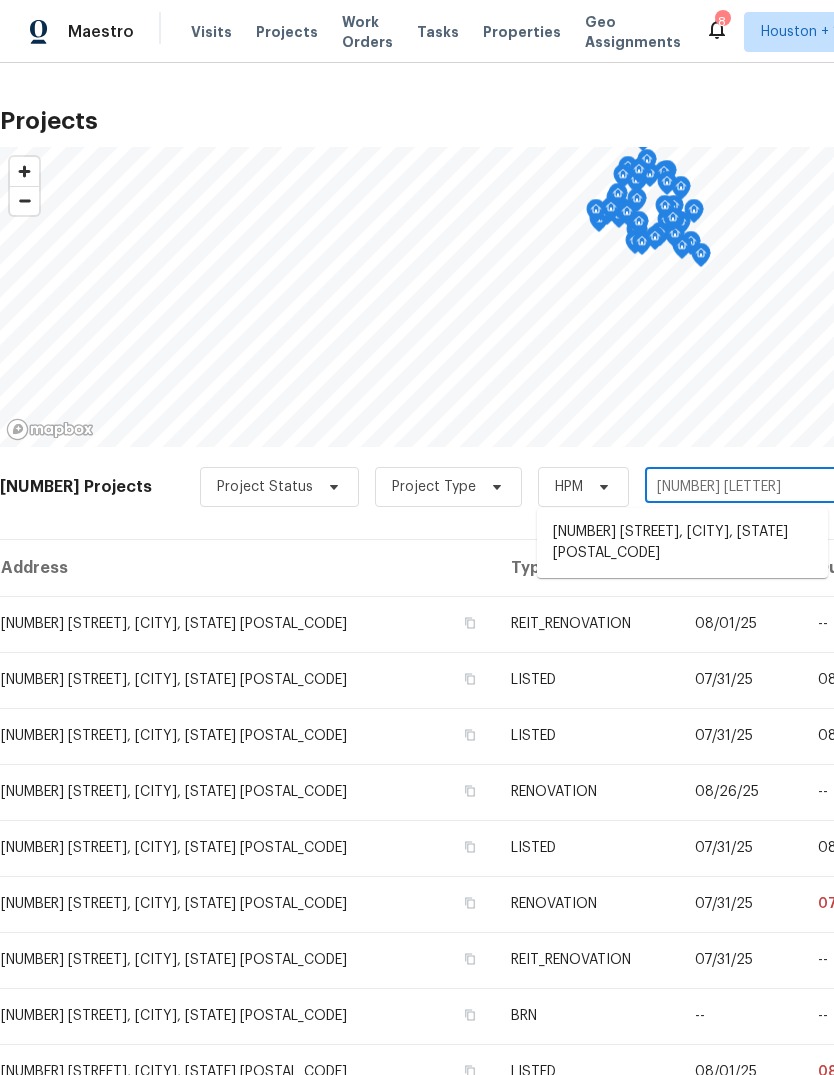 click on "[NUMBER] [STREET], [CITY], [STATE] [POSTAL_CODE]" at bounding box center (682, 543) 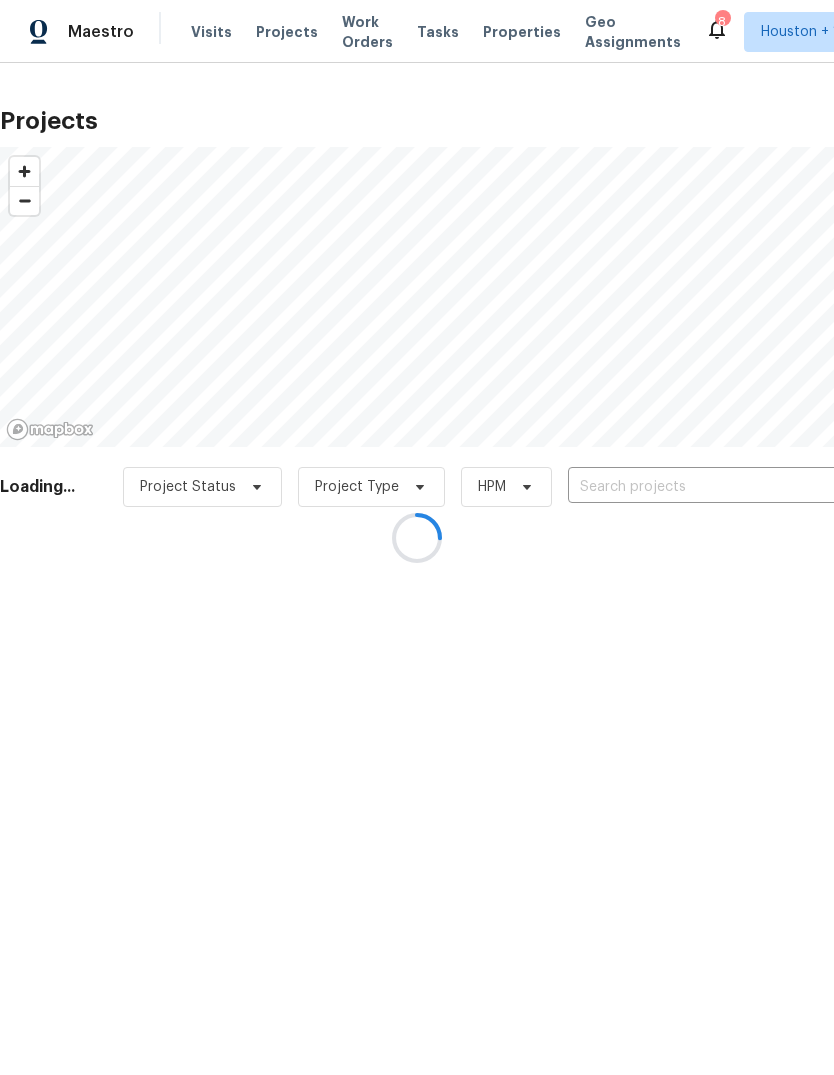 type on "[NUMBER] [STREET], [CITY], [STATE] [POSTAL_CODE]" 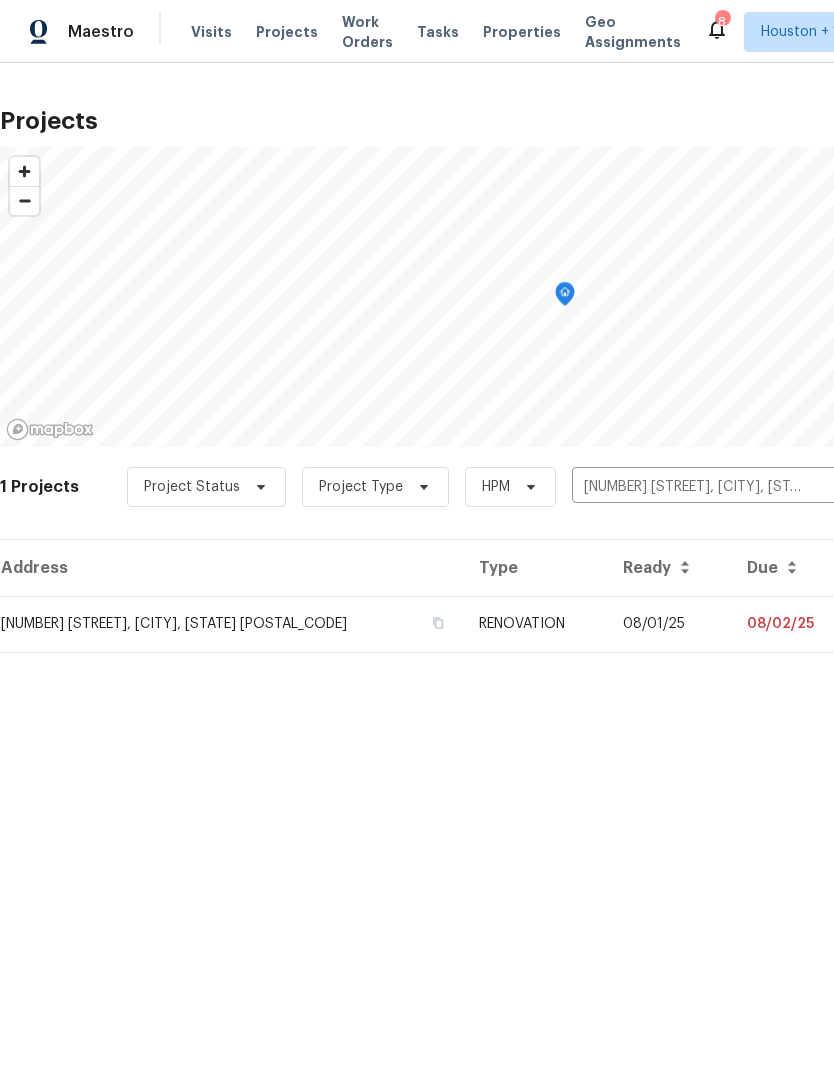 click on "Address Type Ready Due HPM Projects 30271 Kingston Heath Dr, Cleveland, TX 77327 RENOVATION 08/01/25 08/02/25 Tyler Waltz in progress" at bounding box center (565, 612) 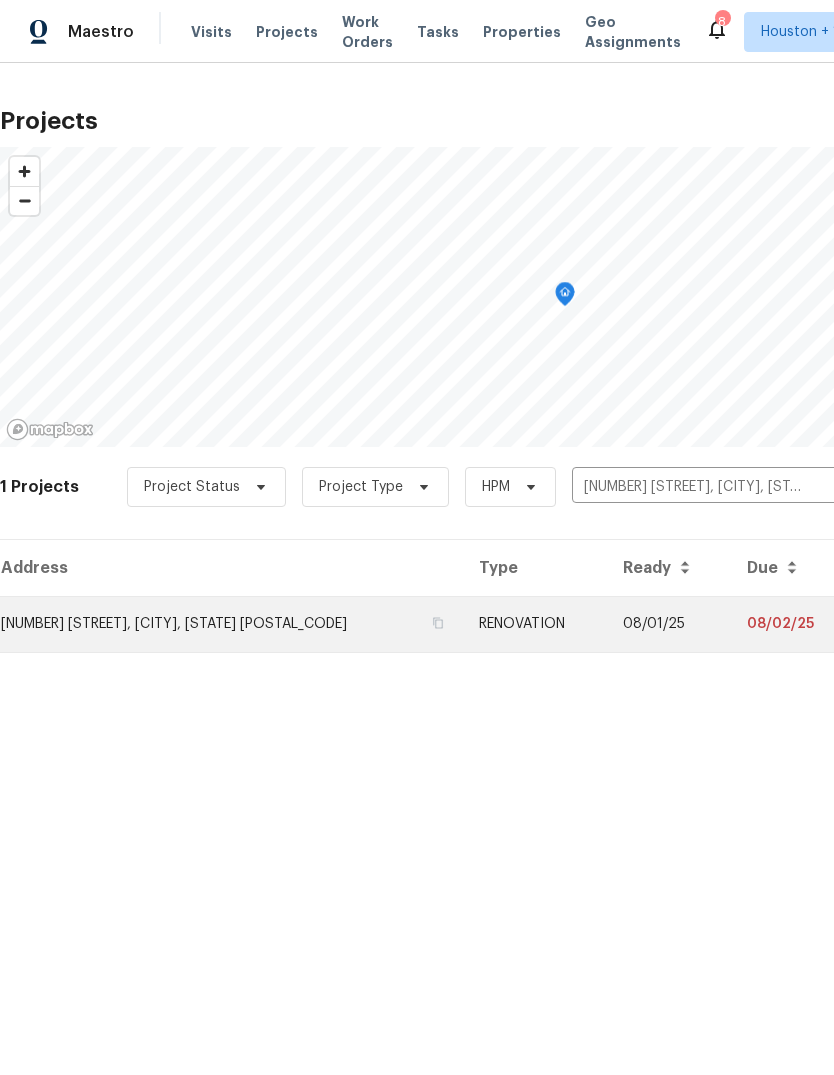 click on "08/01/25" at bounding box center [669, 624] 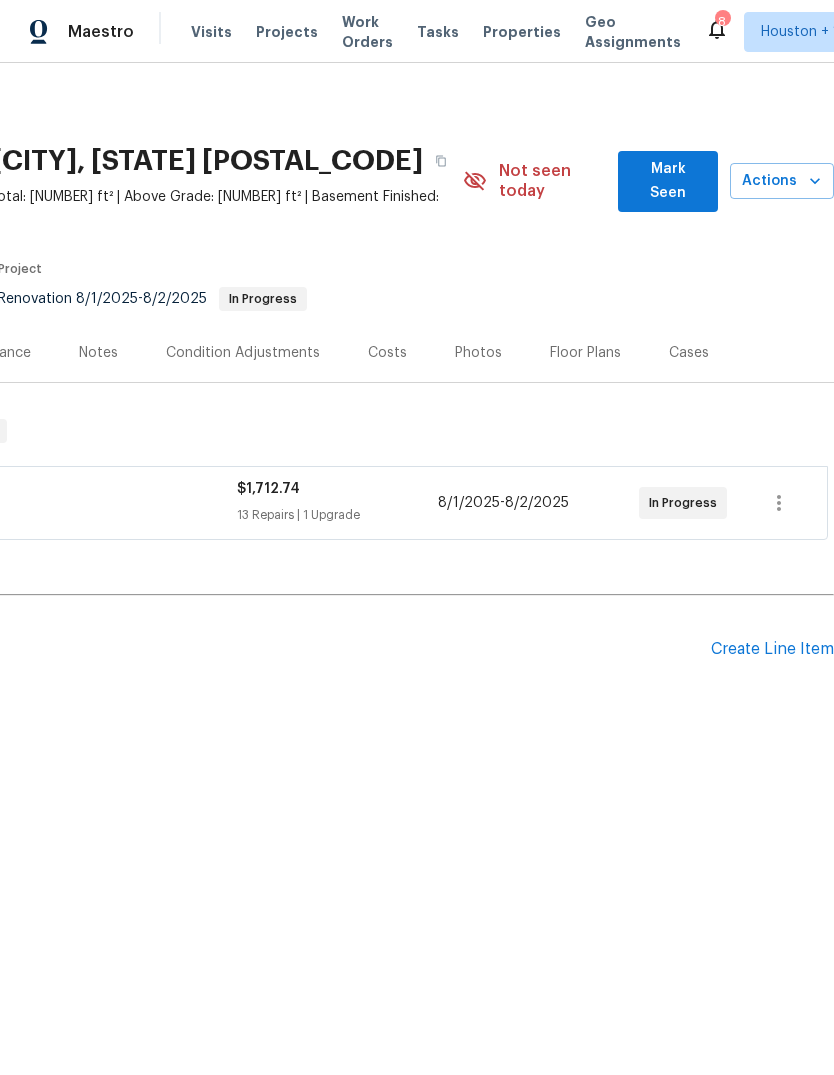 click on "Maestro Visits Projects Work Orders Tasks Properties Geo Assignments 8 Houston + 1 Steven Rosas Back to all projects 30271 Kingston Heath Dr, Cleveland, TX 77327 5 Beds | 2 1/2 Baths | Total: 2491 ft² | Above Grade: 2491 ft² | Basement Finished: N/A | 2023 Not seen today Mark Seen Actions Last Visit Date 8/1/2025  by  Tyler Waltz   Project Renovation   8/1/2025  -  8/2/2025 In Progress Visits Work Orders Maintenance Notes Condition Adjustments Costs Photos Floor Plans Cases RENOVATION   8/1/25  -  8/2/25 In Progress Surface Innovations Services LLC GENERAL_CONTRACTOR, OD_SELECT $1,712.74 13 Repairs | 1 Upgrade 8/1/2025  -  8/2/2025 In Progress Pending Line Items Create Line Item No line items." at bounding box center [417, 426] 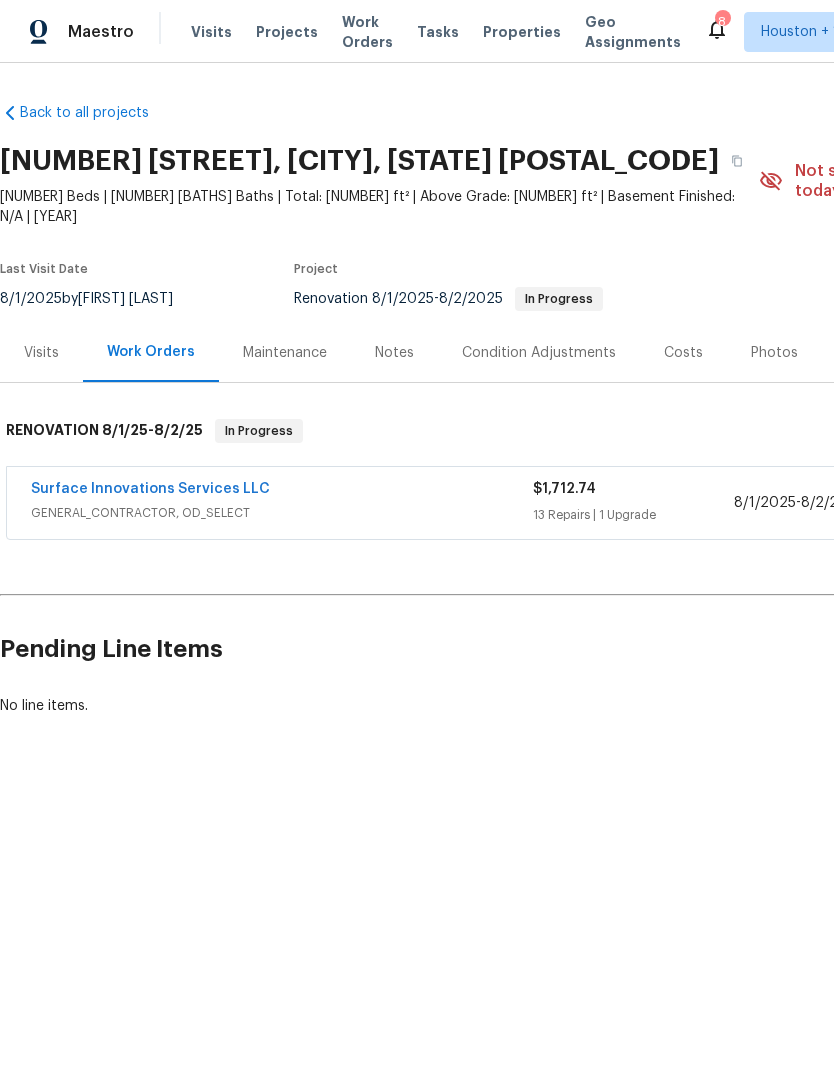 scroll, scrollTop: 0, scrollLeft: 0, axis: both 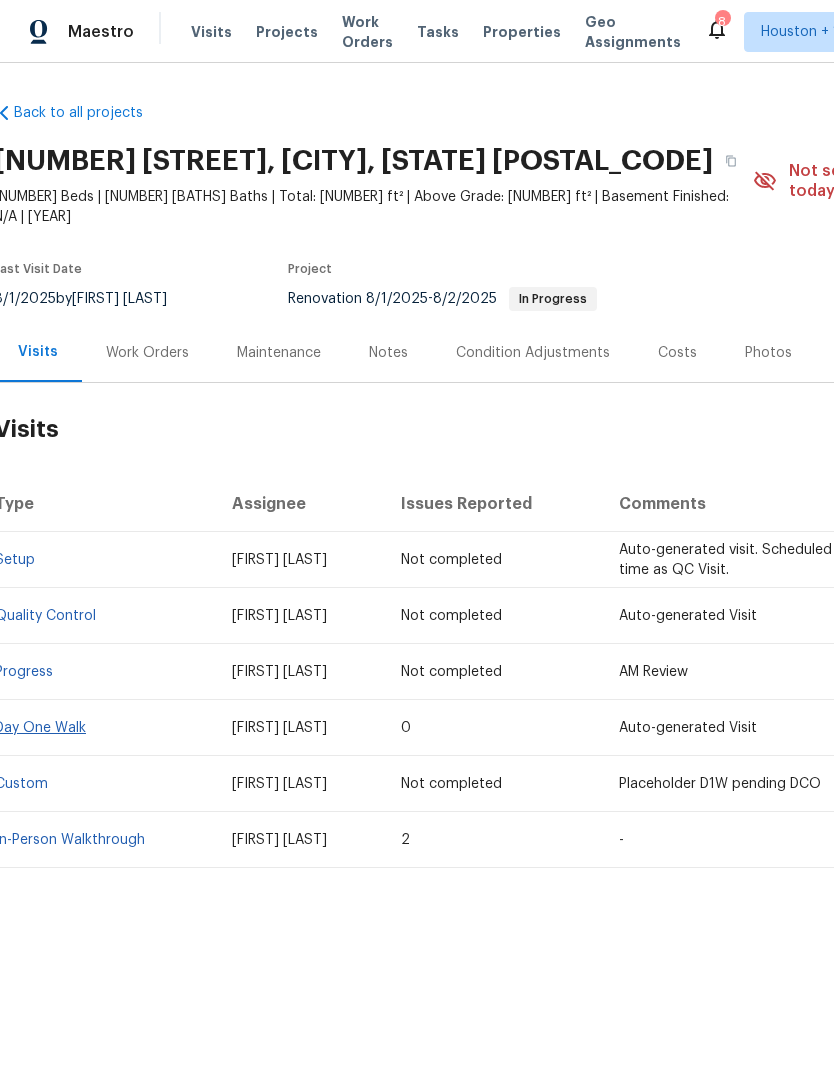 click on "Day One Walk" at bounding box center (40, 728) 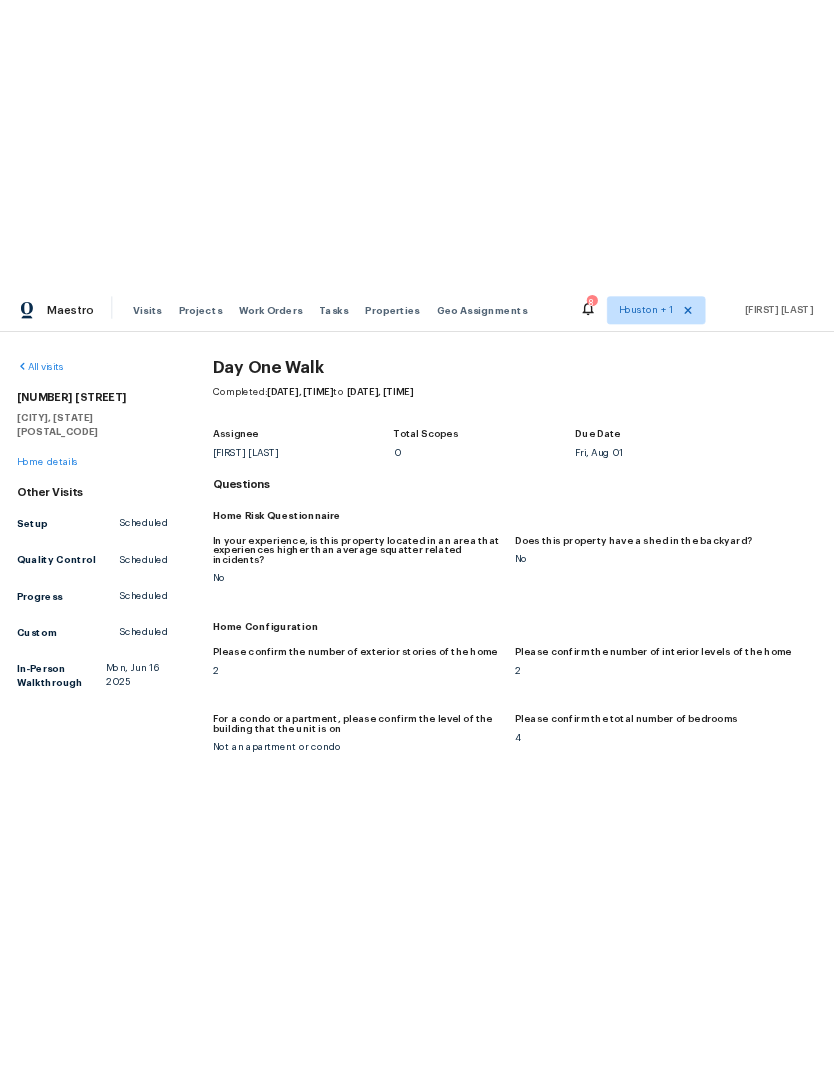 scroll, scrollTop: 0, scrollLeft: 0, axis: both 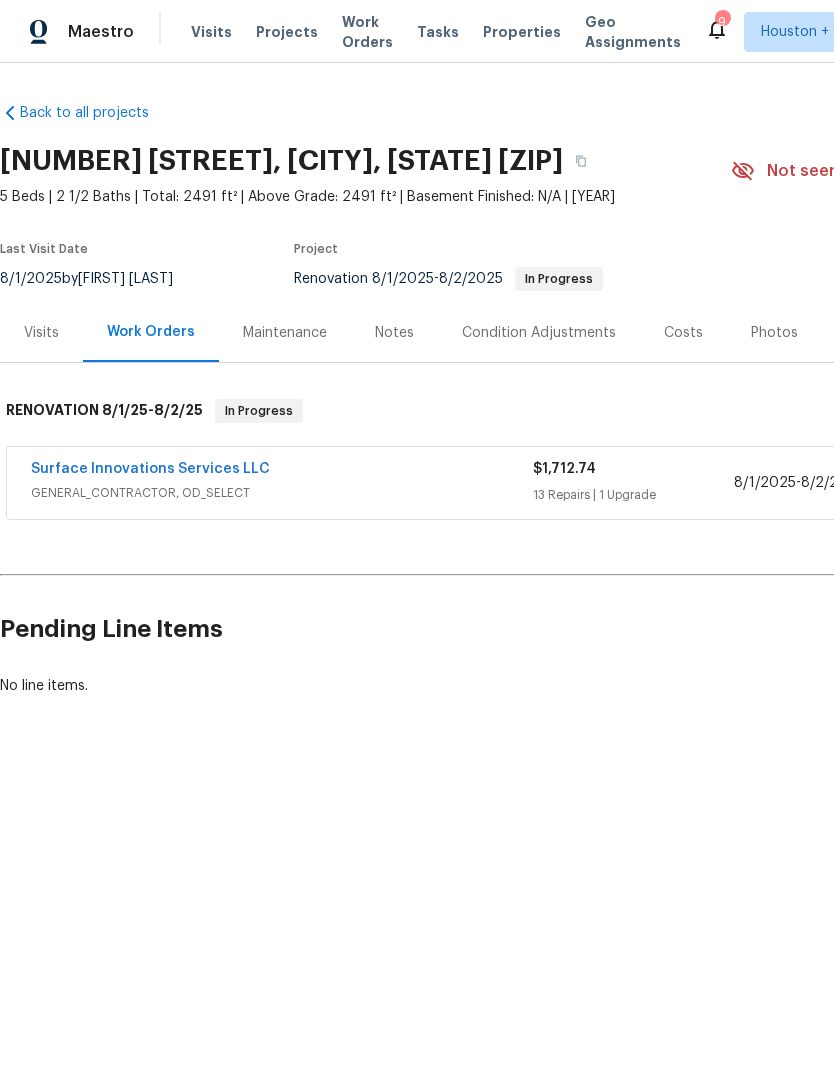 click on "8/1/2025" at bounding box center [765, 483] 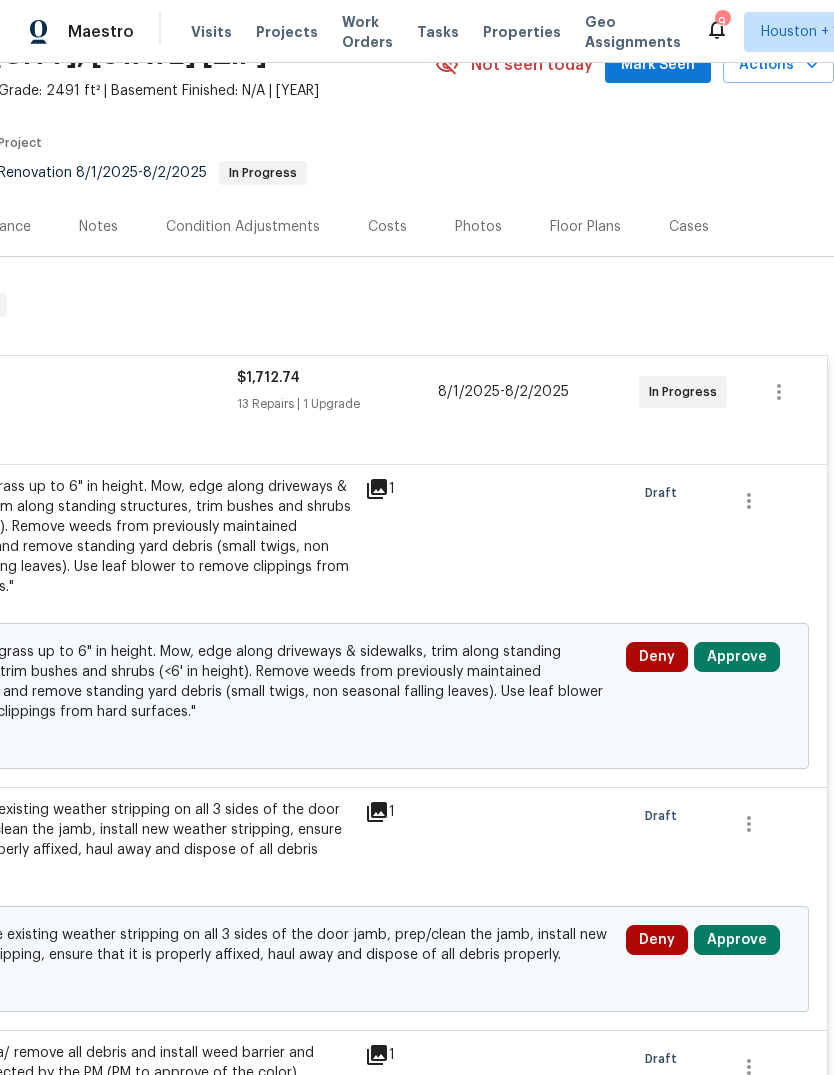 click on "Approve" at bounding box center (737, 657) 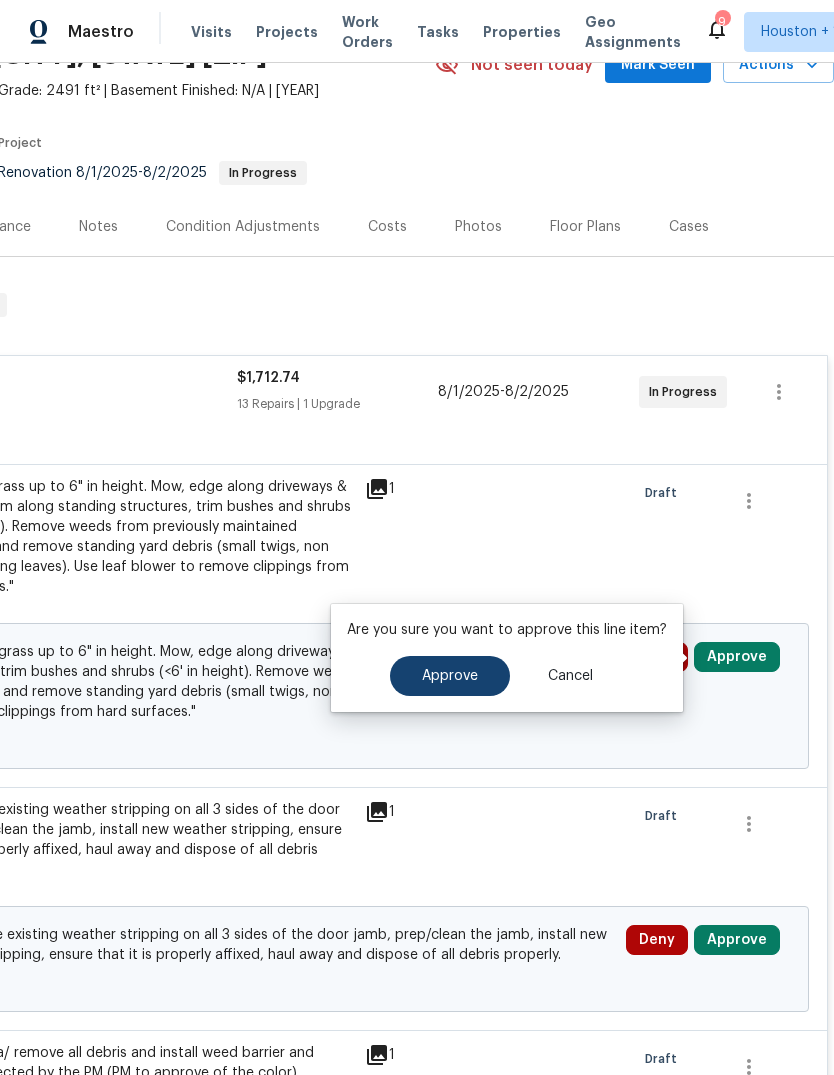 click on "Approve" at bounding box center [450, 676] 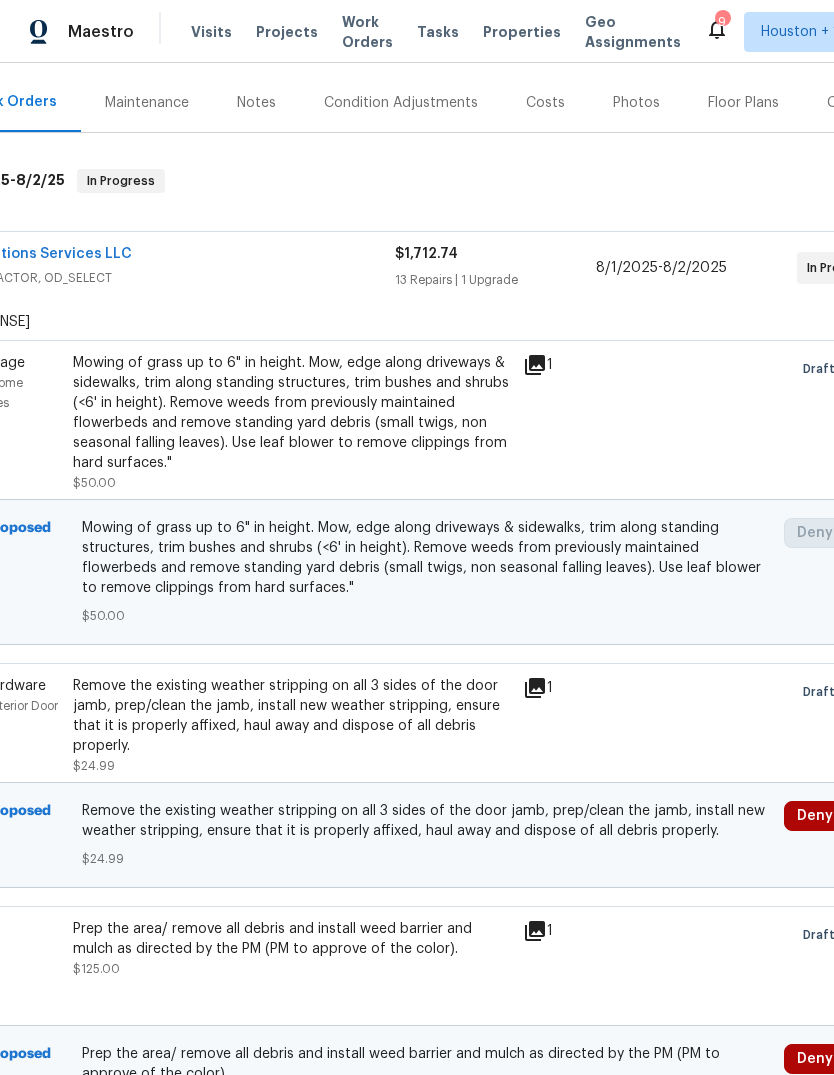 scroll, scrollTop: 250, scrollLeft: 127, axis: both 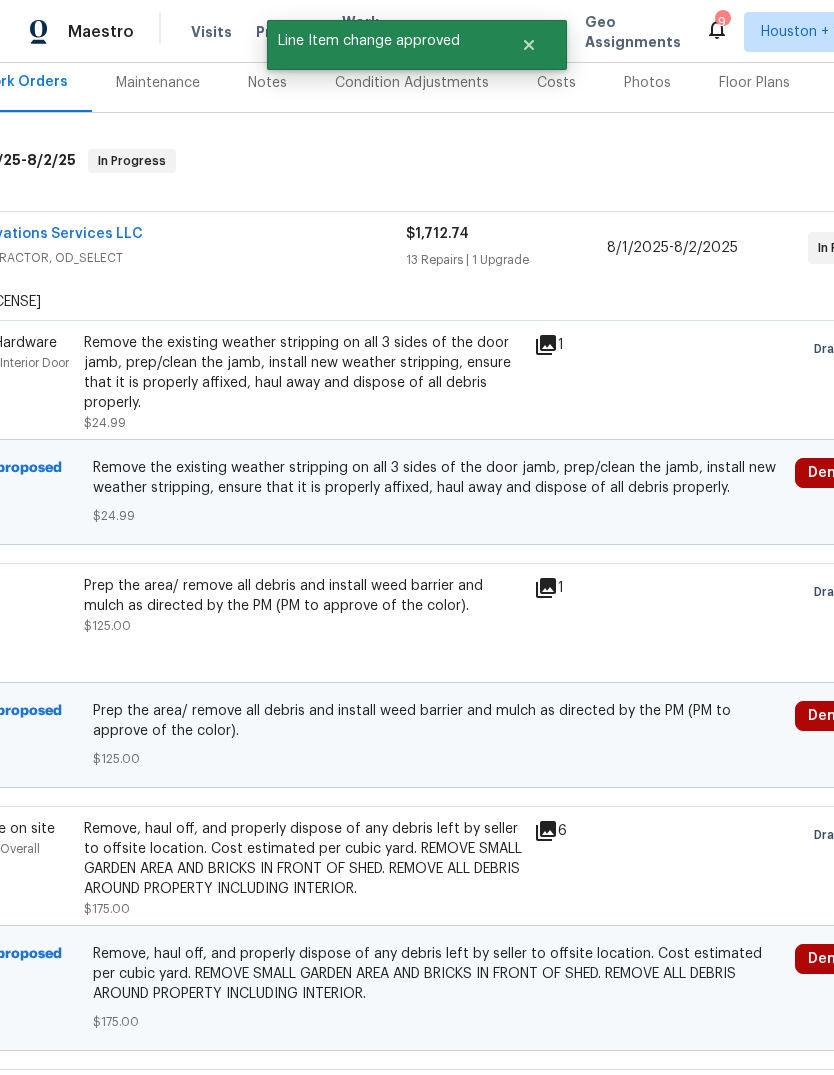 click on "Remove the existing weather stripping on all 3 sides of the door jamb, prep/clean the jamb, install new weather stripping, ensure that it is properly affixed, haul away and dispose of all debris properly." at bounding box center (303, 373) 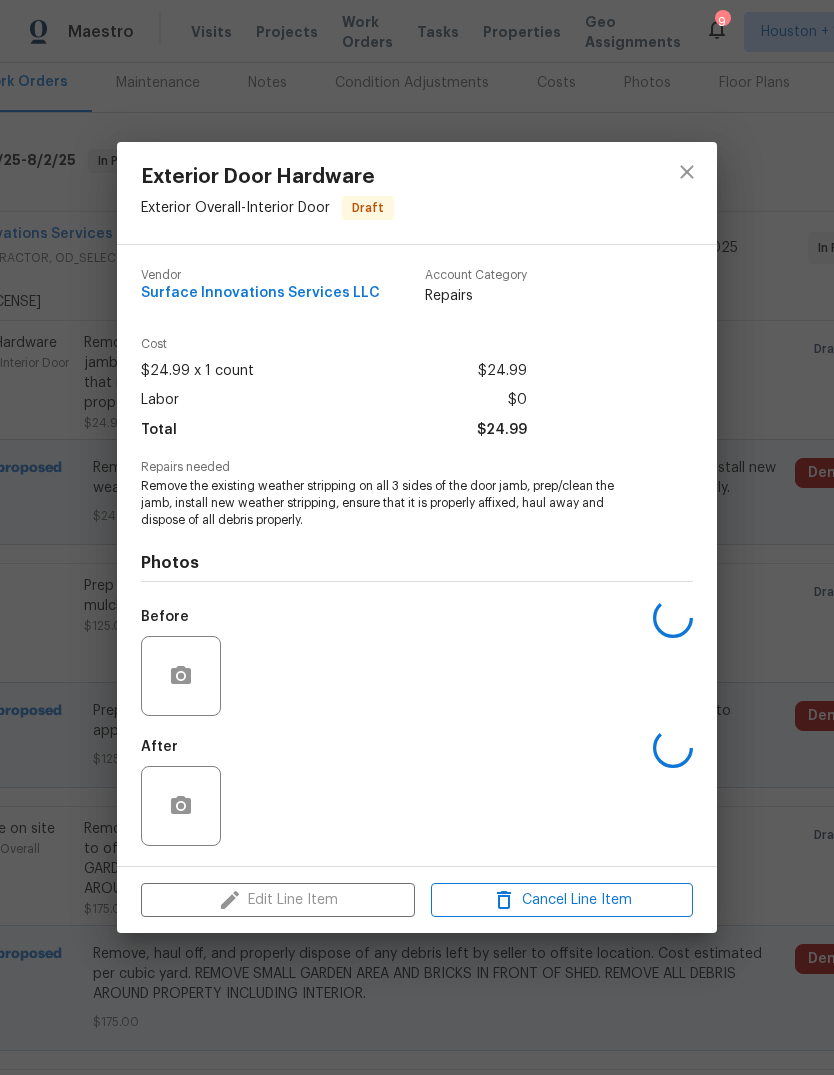 click on "Exterior Door Hardware Exterior Overall  -  Interior Door Draft Vendor Surface Innovations Services LLC Account Category Repairs Cost $24.99 x 1 count $24.99 Labor $0 Total $24.99 Repairs needed Remove the existing weather stripping on all 3 sides of the door jamb, prep/clean the jamb, install new weather stripping, ensure that it is properly affixed, haul away and dispose of all debris properly. Photos Before After  Edit Line Item  Cancel Line Item" at bounding box center [417, 537] 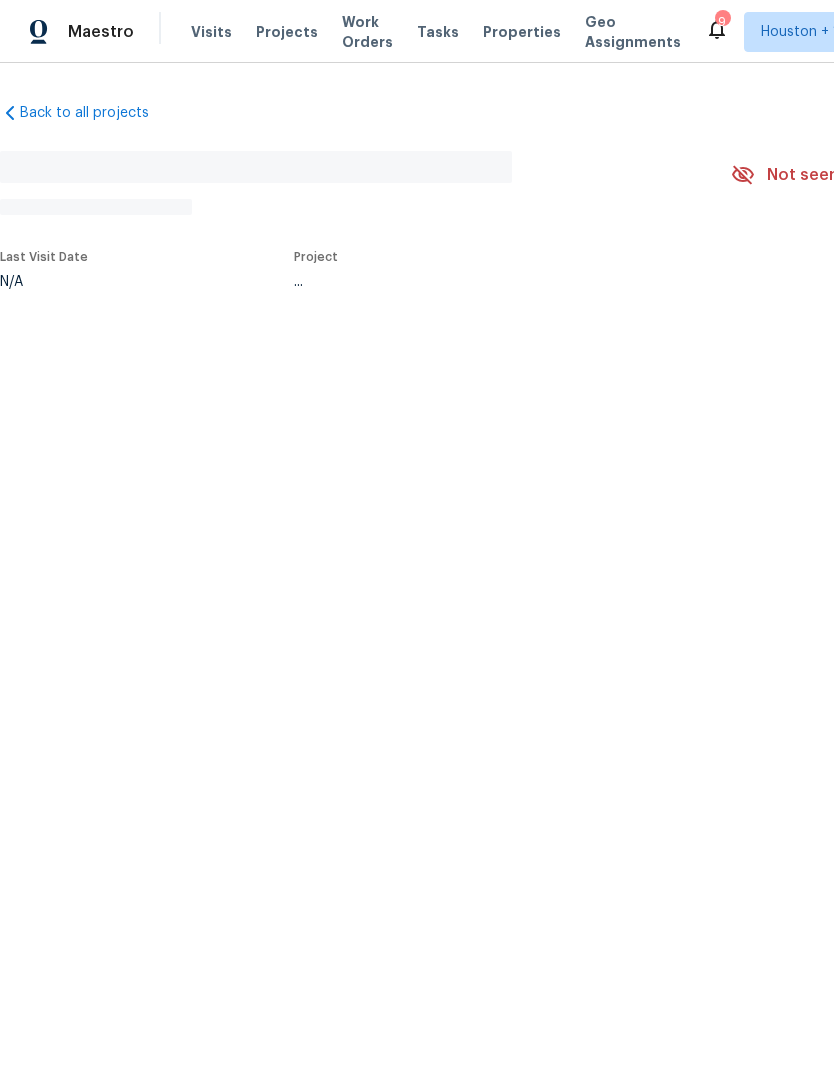 scroll, scrollTop: 0, scrollLeft: 0, axis: both 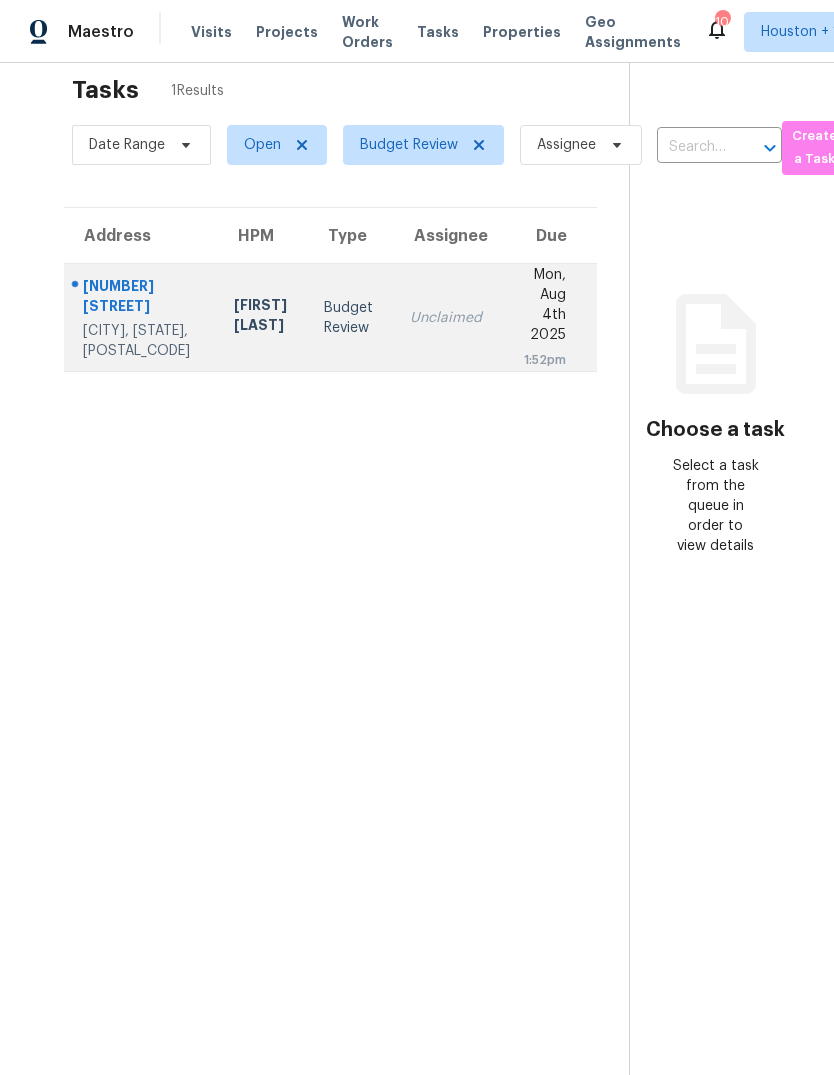 click on "Mon, Aug 4th 2025" at bounding box center (539, 307) 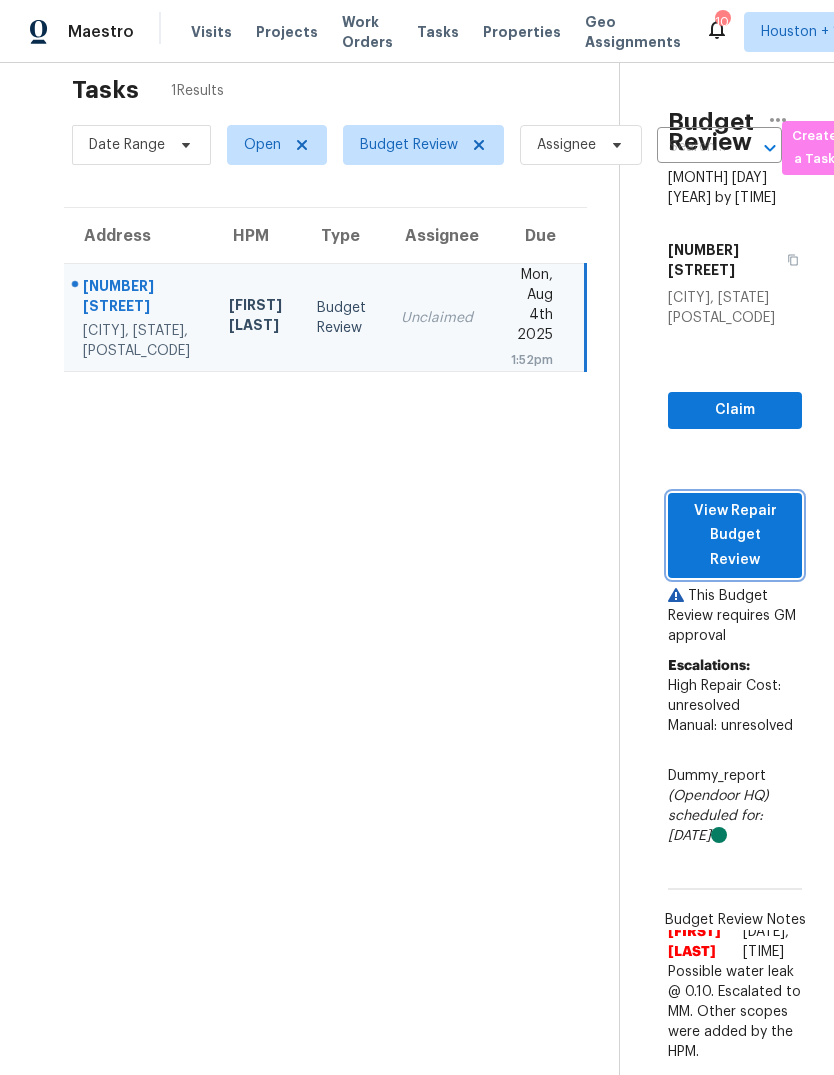 click on "View Repair Budget Review" at bounding box center (735, 536) 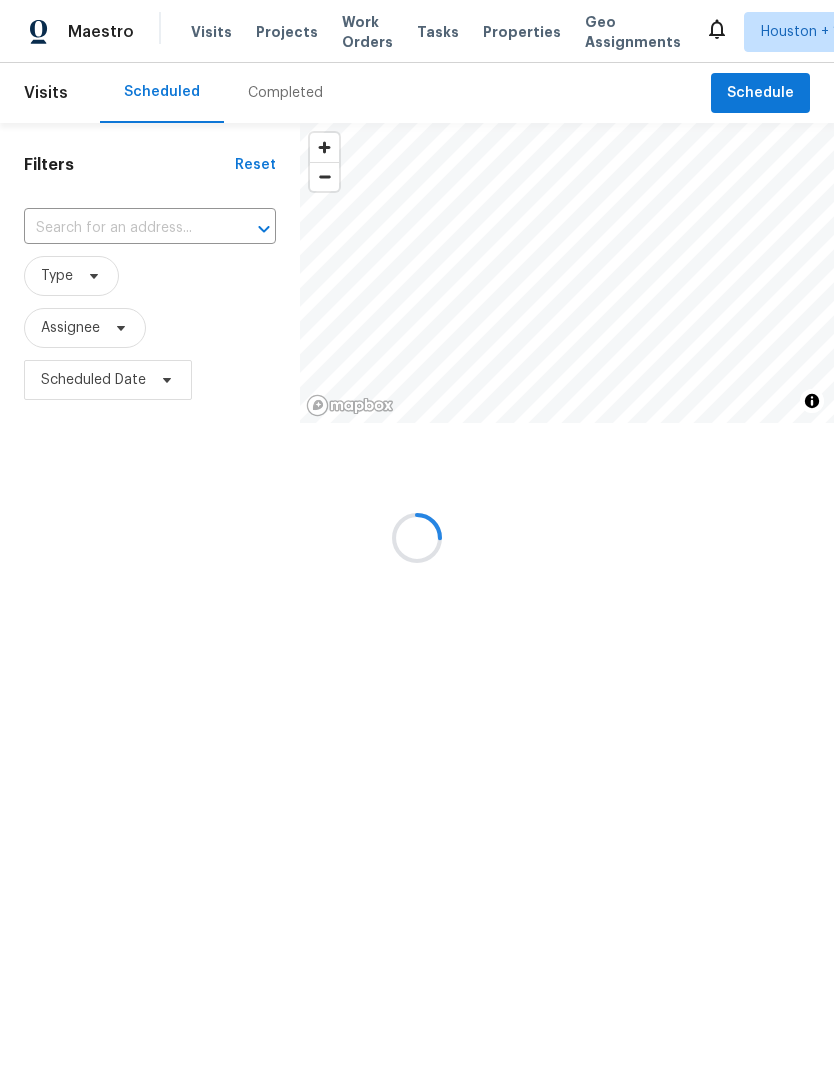 scroll, scrollTop: 0, scrollLeft: 0, axis: both 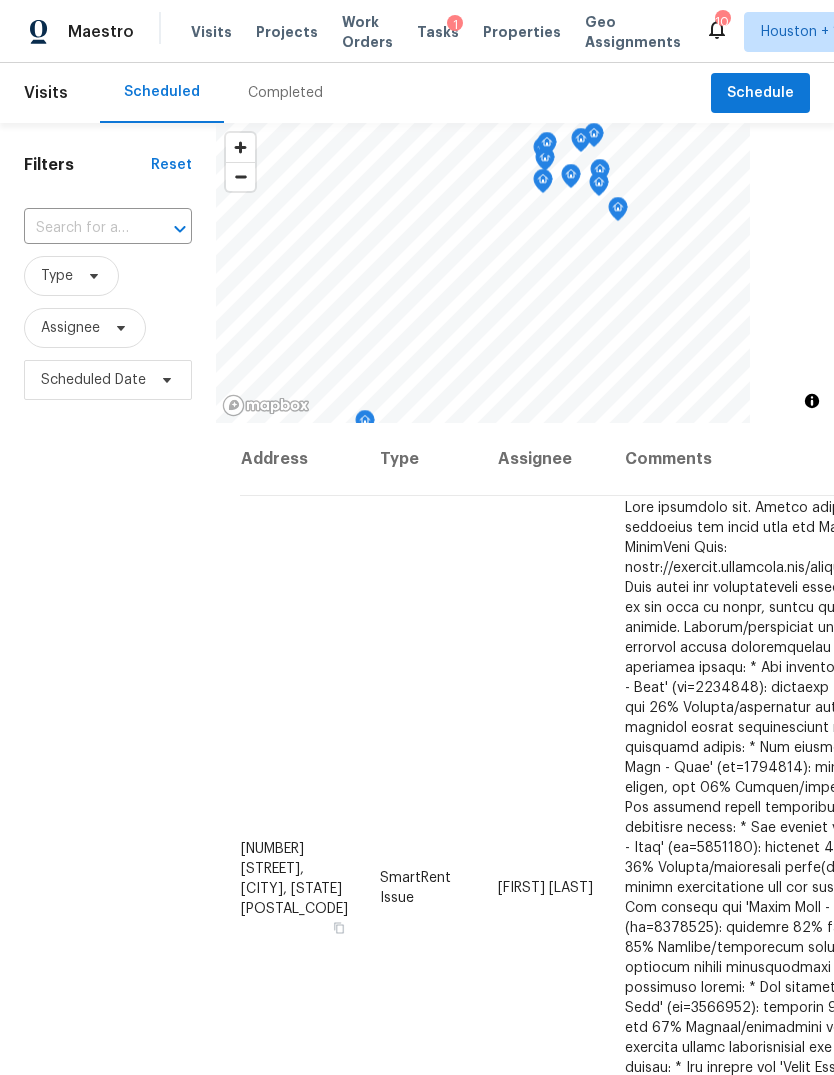 click on "Filters Reset ​ Type Assignee Scheduled Date" at bounding box center (108, 703) 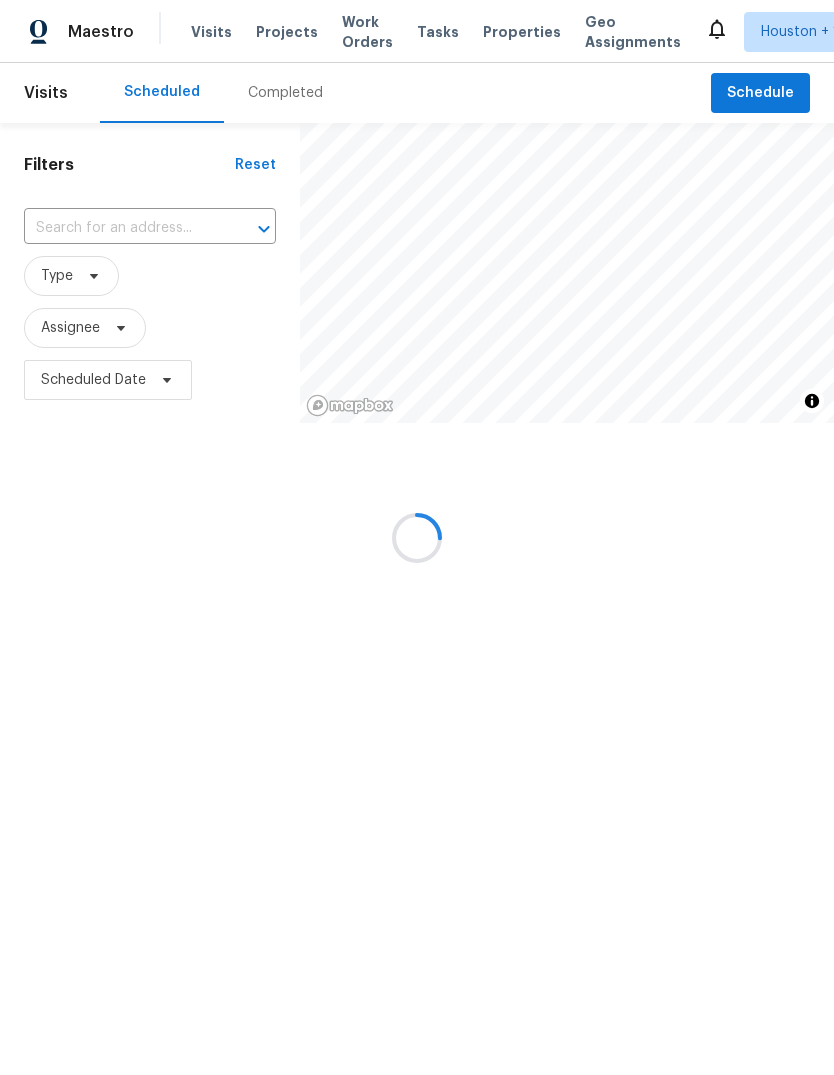 scroll, scrollTop: 0, scrollLeft: 0, axis: both 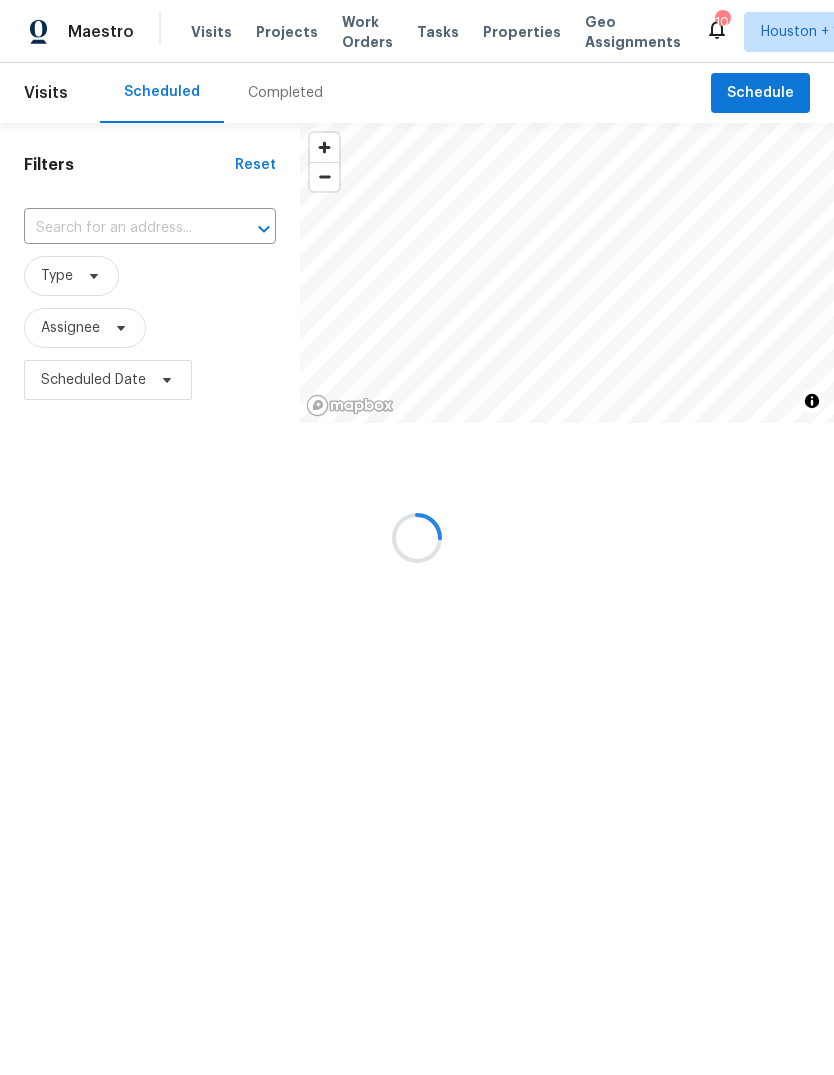 click at bounding box center [417, 537] 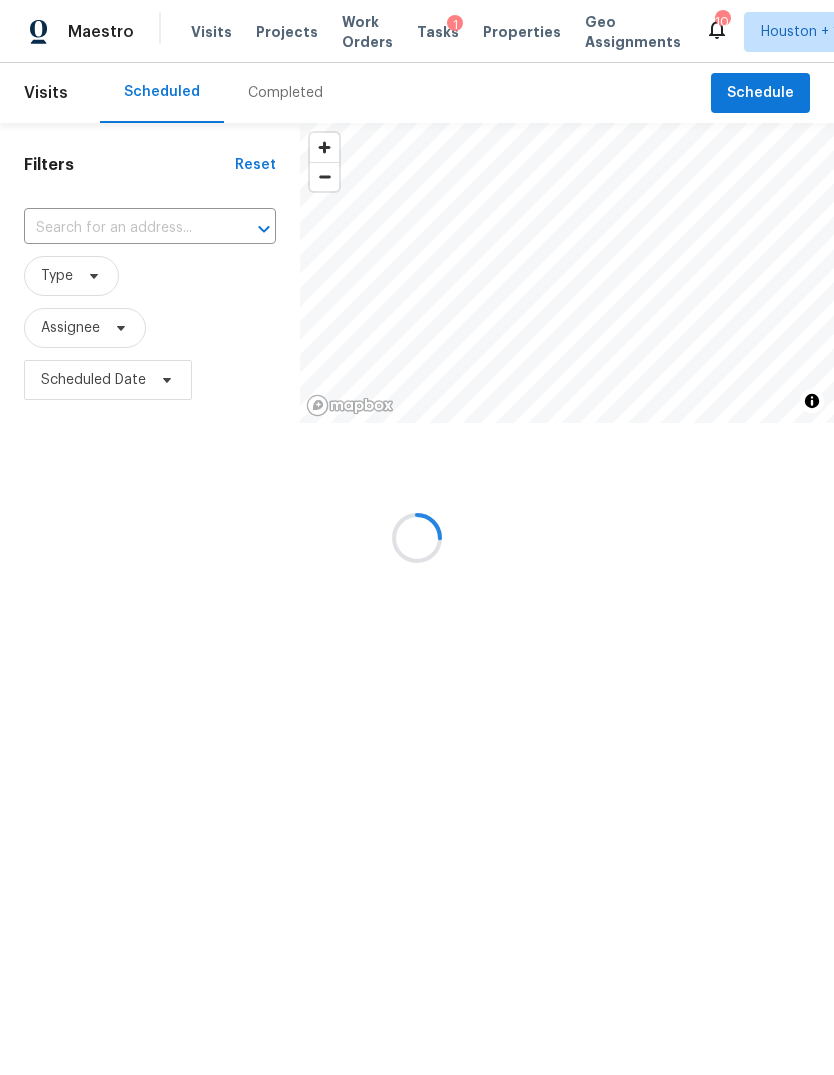click at bounding box center (417, 537) 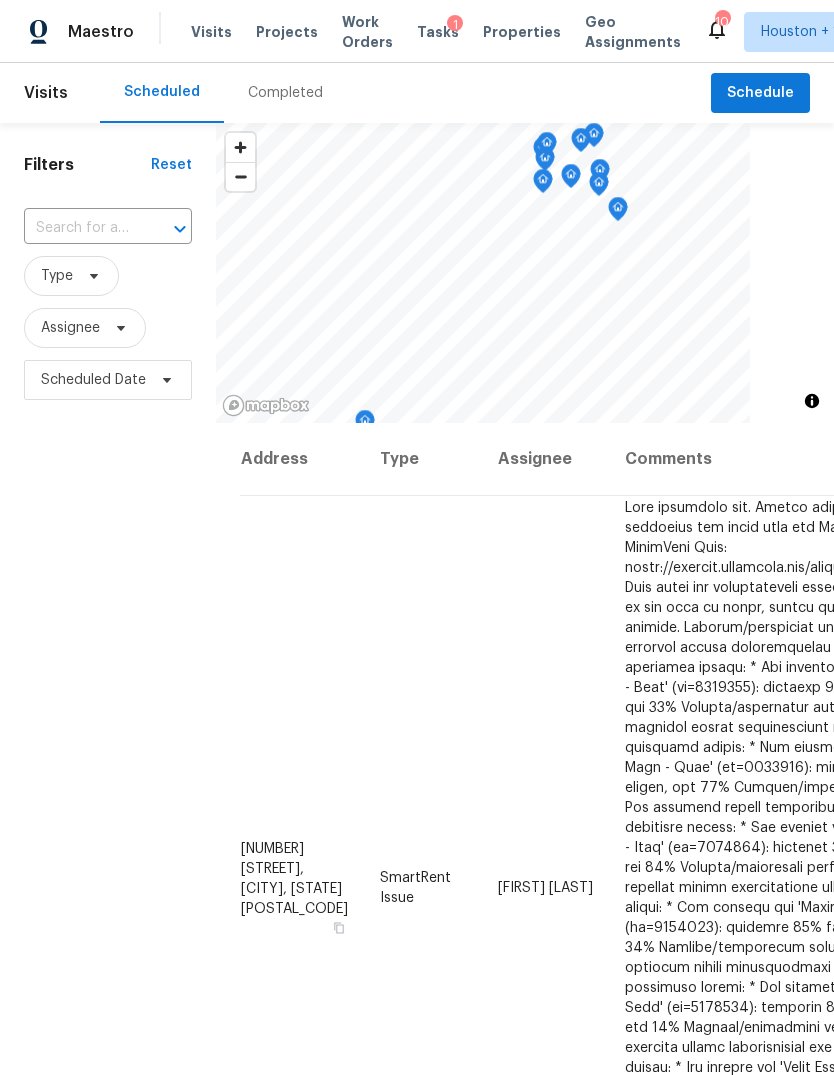 click on "Completed" at bounding box center [285, 93] 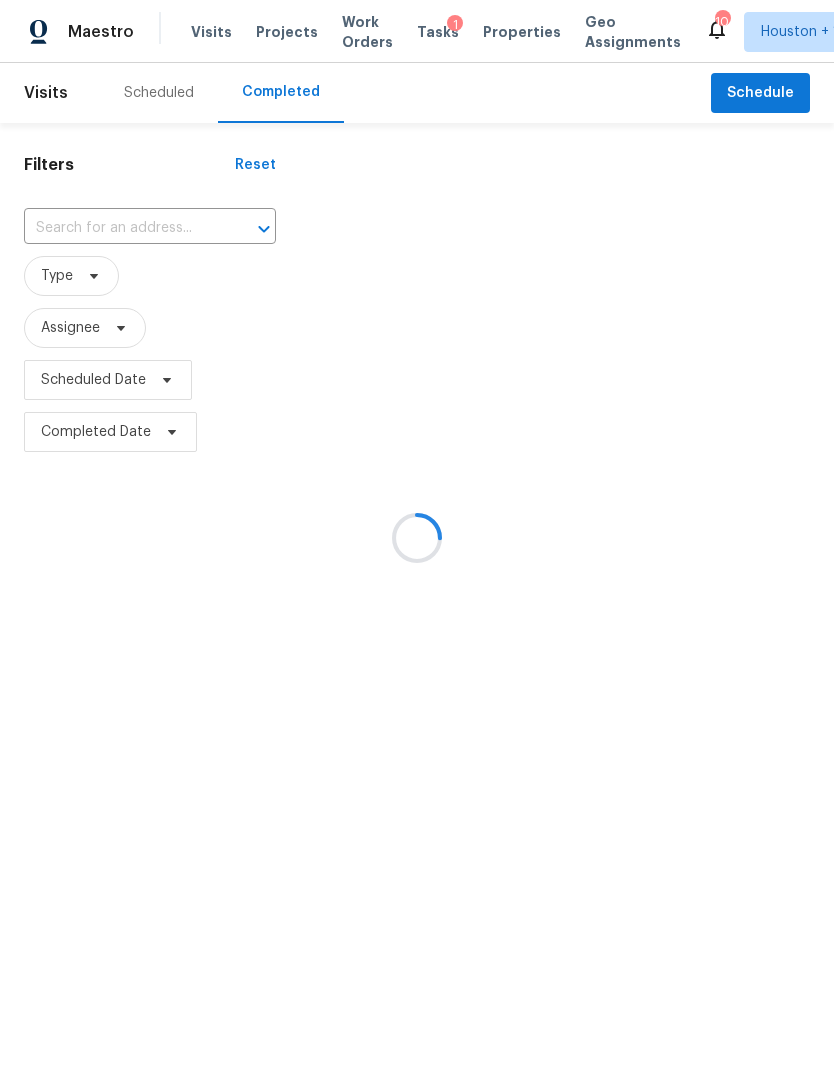 click at bounding box center [417, 537] 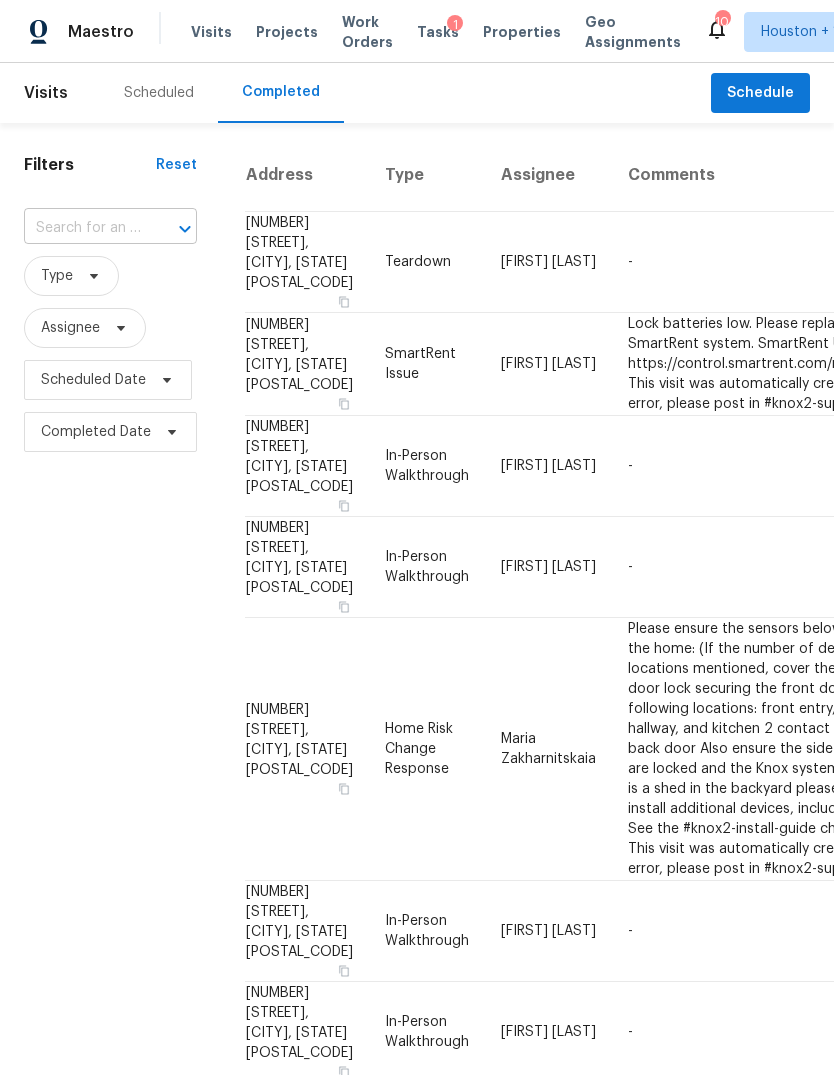 click at bounding box center (82, 228) 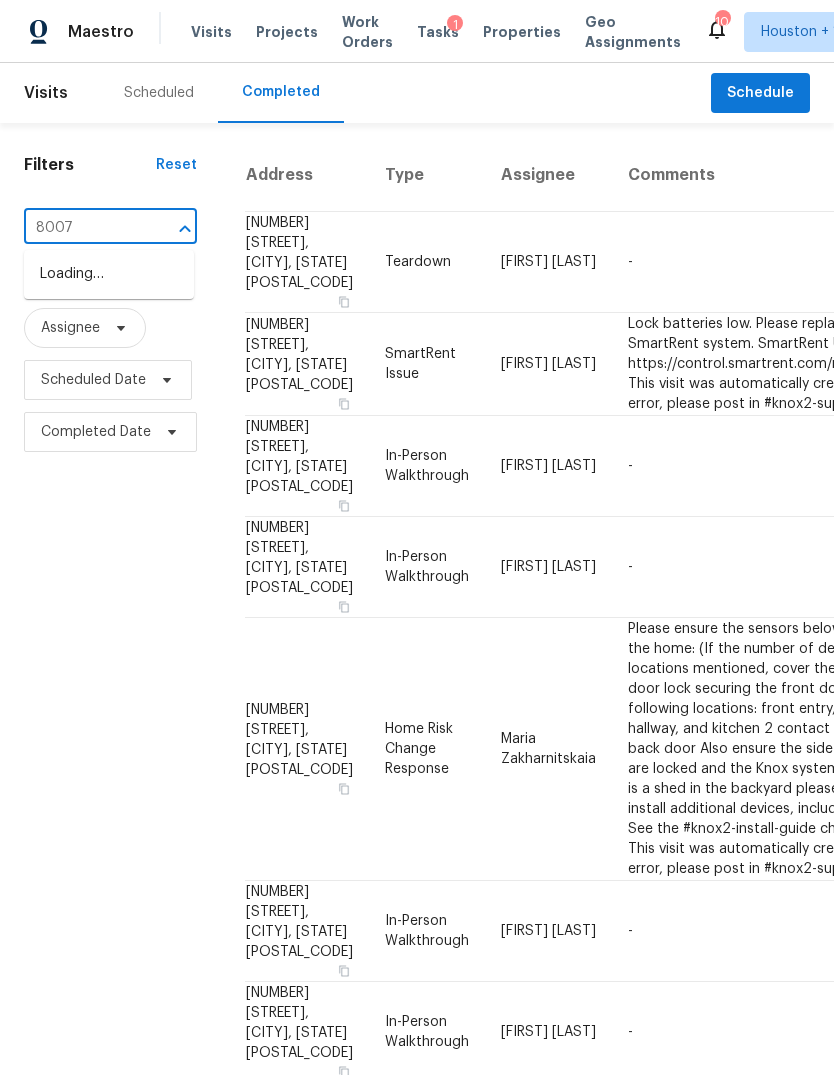 type on "8007 b" 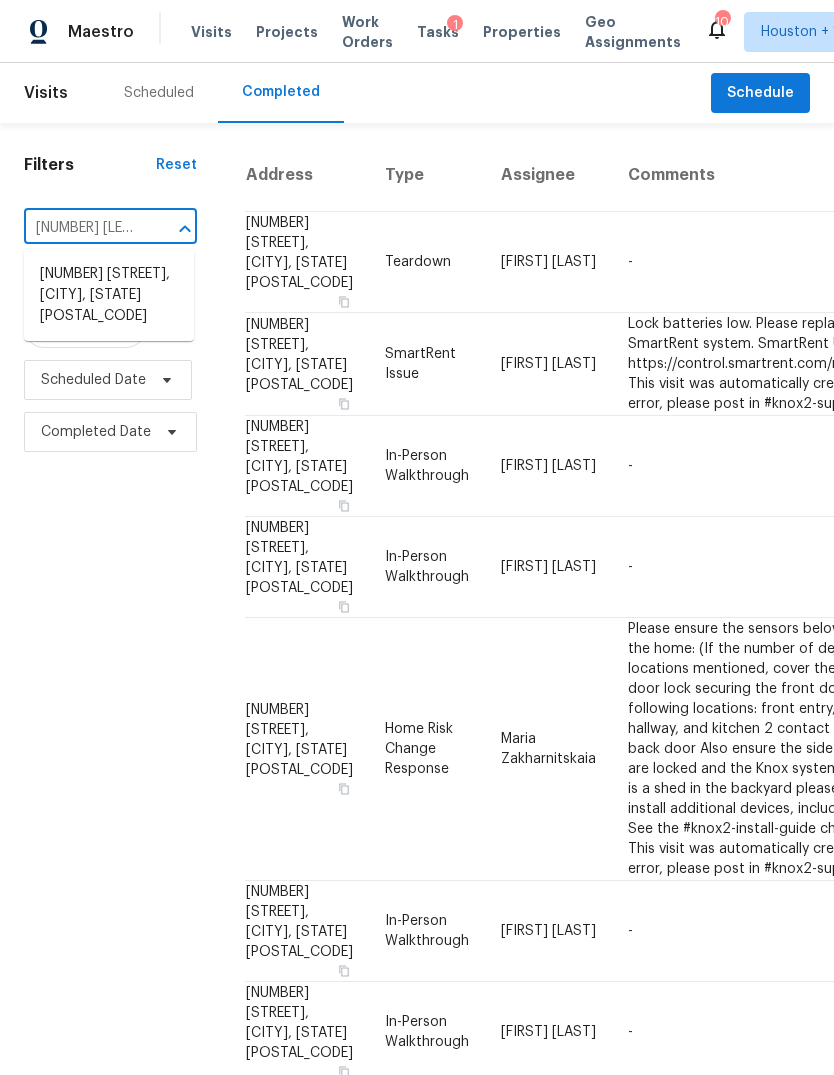 click on "8007 Beaver St, Baytown, TX 77523" at bounding box center [109, 295] 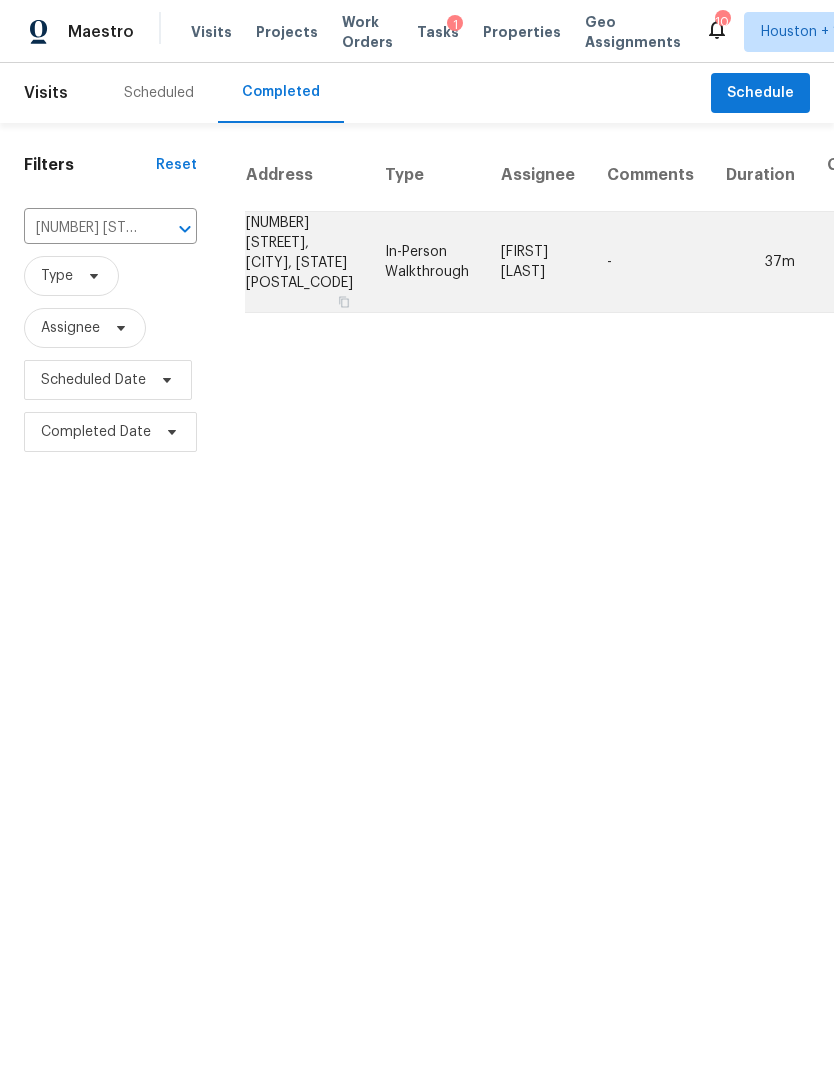 click on "Thu, Jul 31" at bounding box center [863, 262] 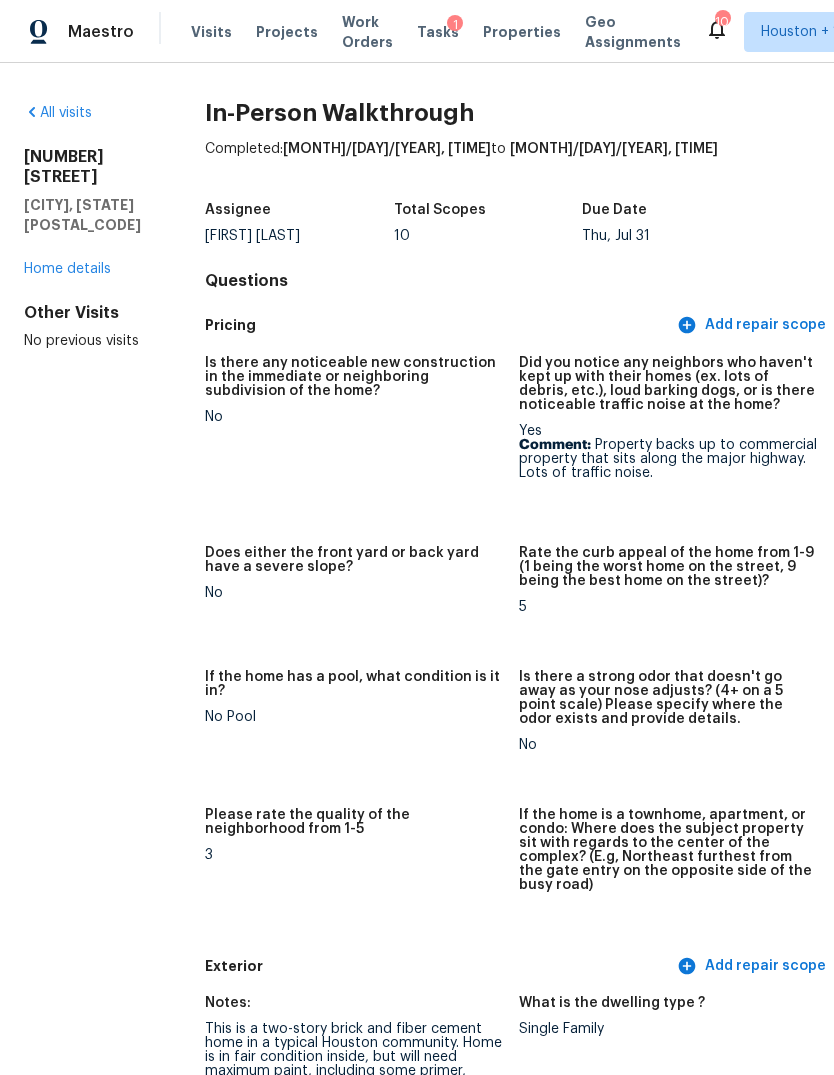 click on "All visits 8007 Beaver St Baytown, TX 77523 Home details Other Visits No previous visits In-Person Walkthrough Completed:  7/31/2025, 12:51 AM  to   7/31/2025, 13:29 PM Assignee Andy Taylor Total Scopes 10 Due Date Thu, Jul 31 Questions Pricing Add repair scope Is there any noticeable new construction in the immediate or neighboring subdivision of the home? No Did you notice any neighbors who haven't kept up with their homes (ex. lots of debris, etc.), loud barking dogs, or is there noticeable traffic noise at the home? Yes Comment:   Property backs up to commercial property that sits along the major highway. Lots of traffic noise. Does either the front yard or back yard have a severe slope? No Rate the curb appeal of the home from 1-9 (1 being the worst home on the street, 9 being the best home on the street)? 5 If the home has a pool, what condition is it in? No Pool No Please rate the quality of the neighborhood from 1-5 3 Exterior Add repair scope Notes: What is the dwelling type ? Single Family  +2 Sewer" at bounding box center [417, 569] 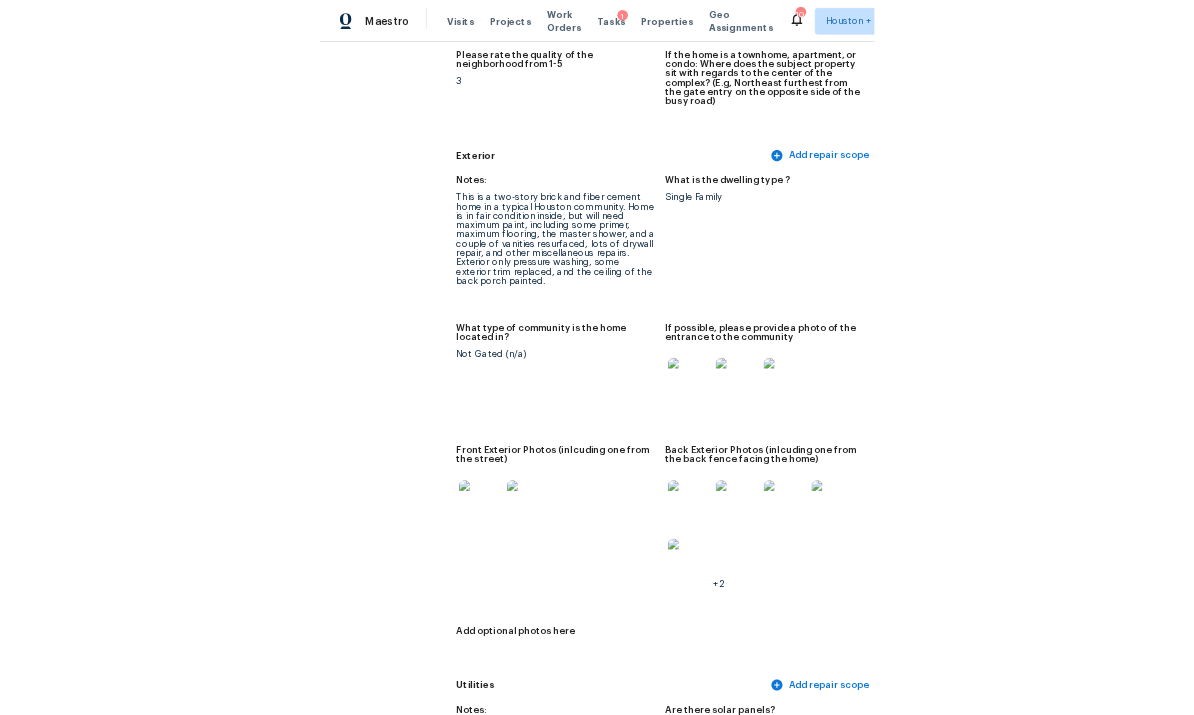 scroll, scrollTop: 732, scrollLeft: 0, axis: vertical 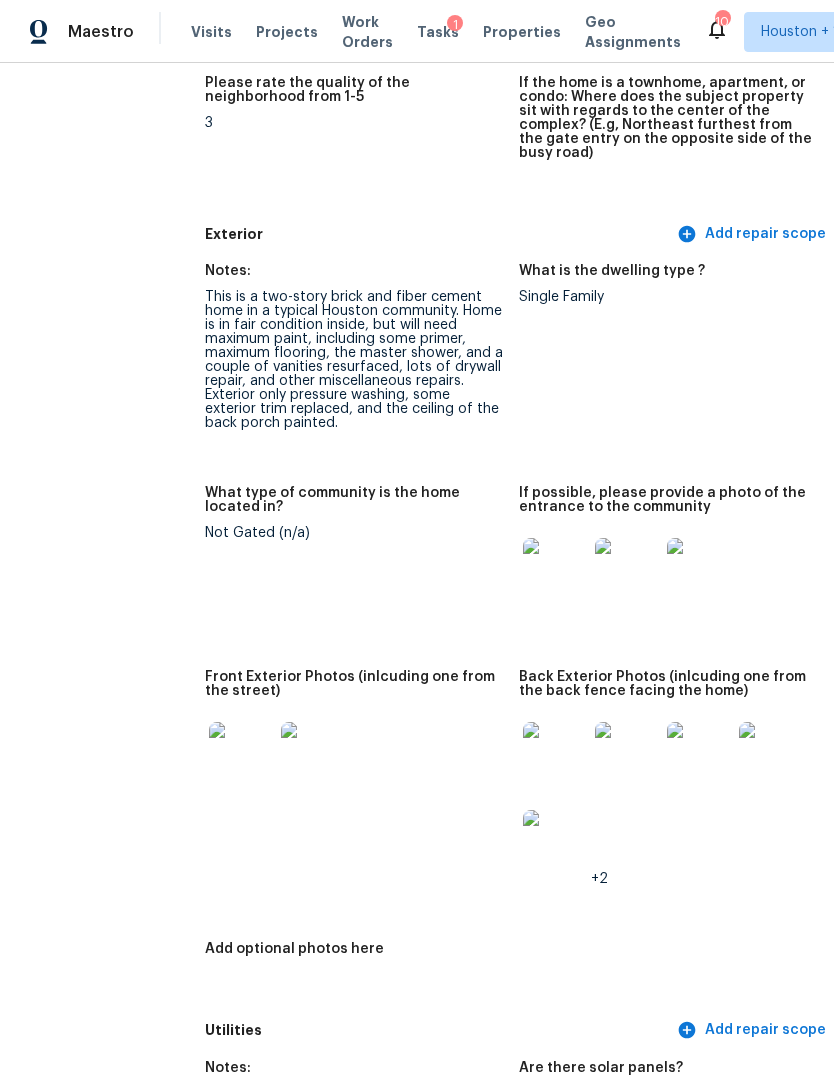 click at bounding box center (555, 570) 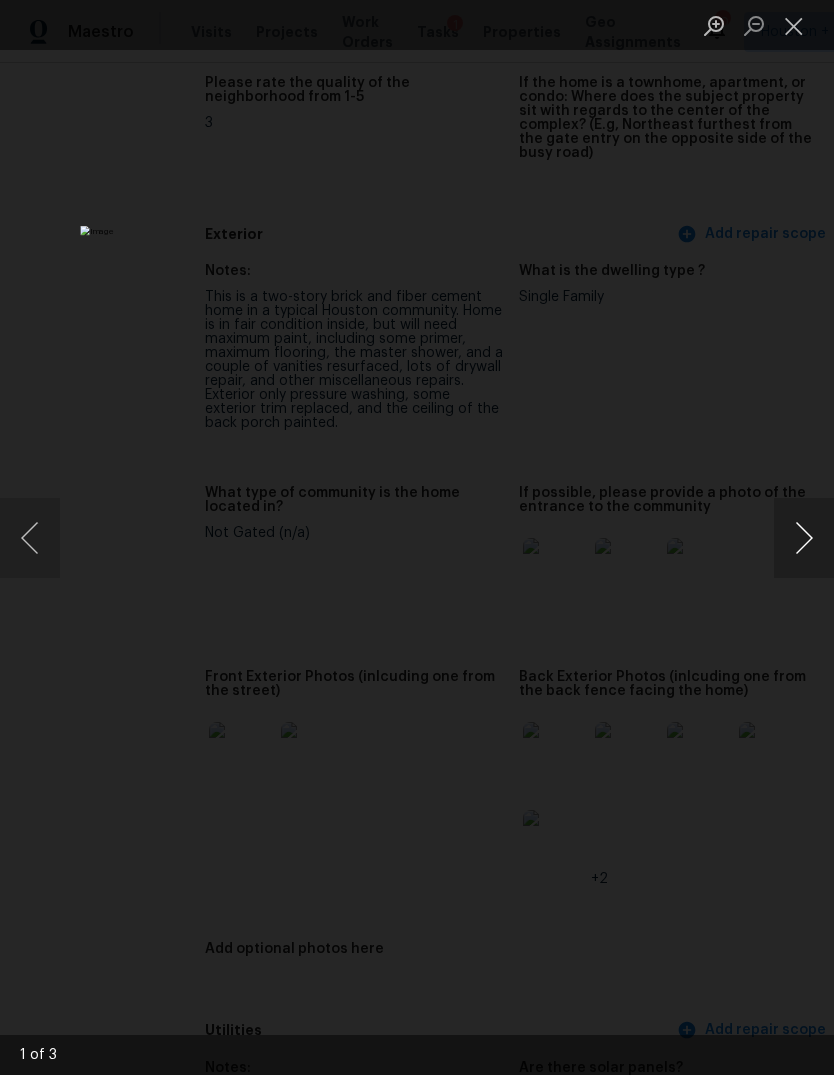 click at bounding box center [804, 538] 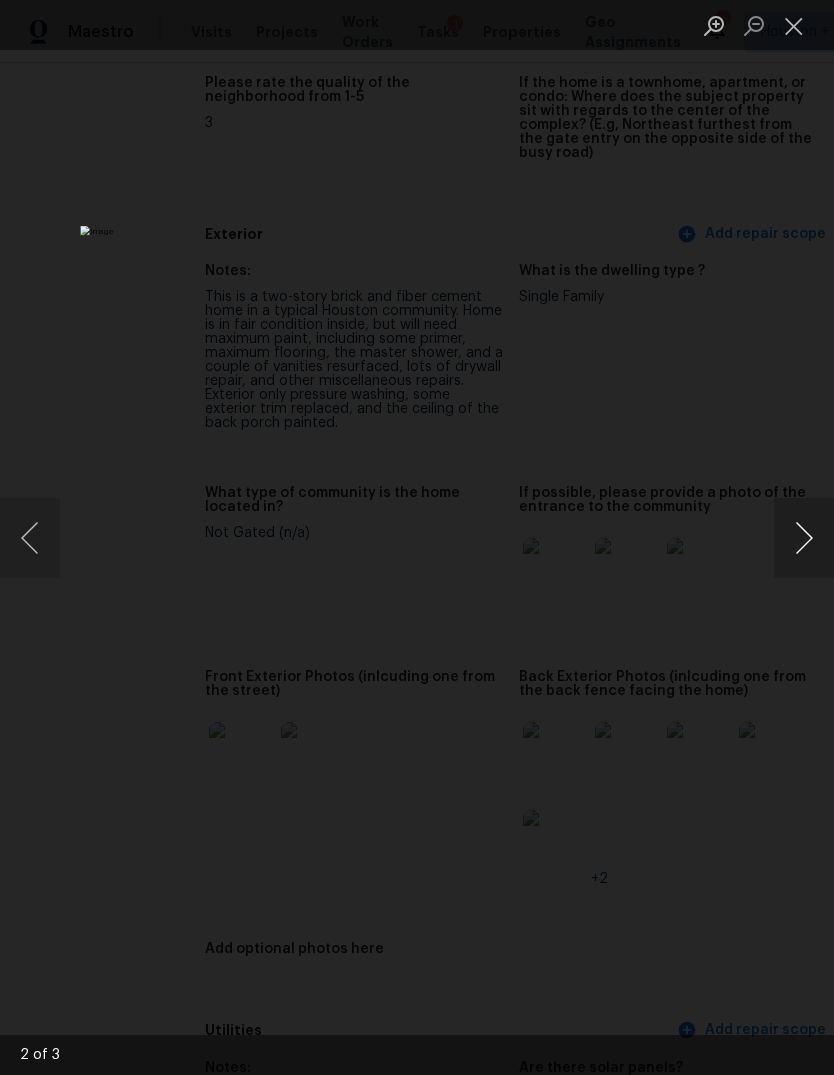 click at bounding box center [804, 538] 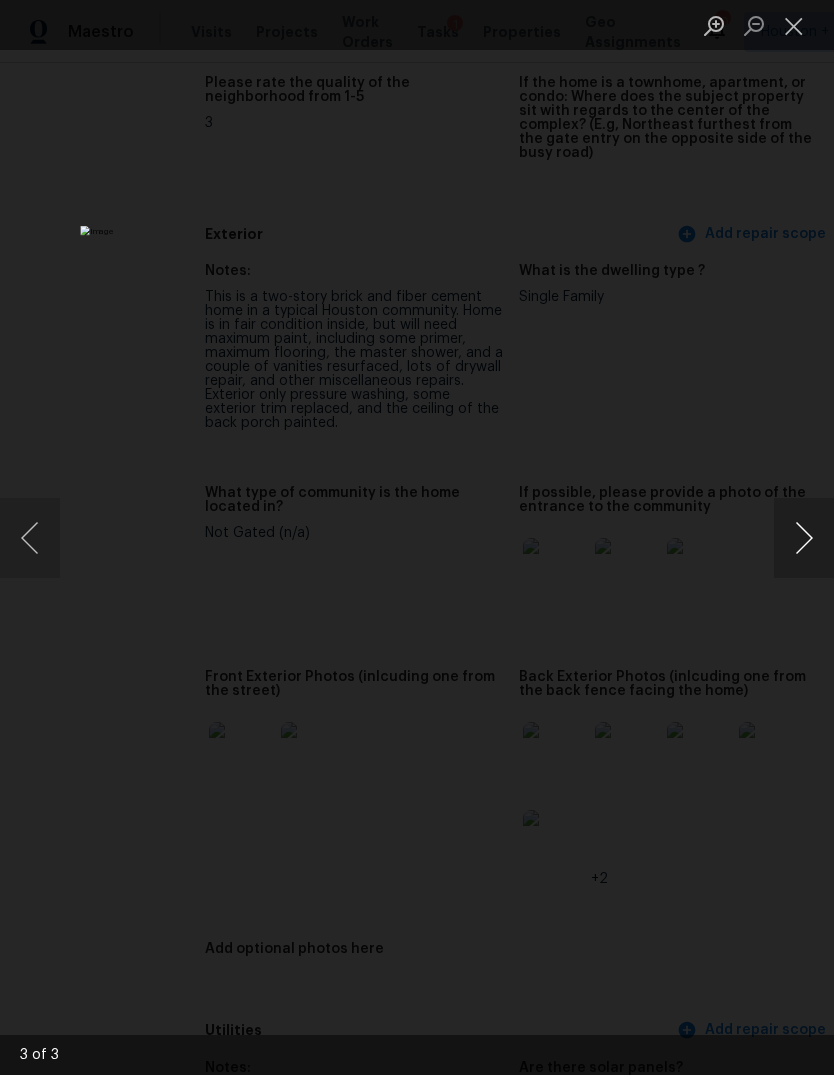 click at bounding box center [804, 538] 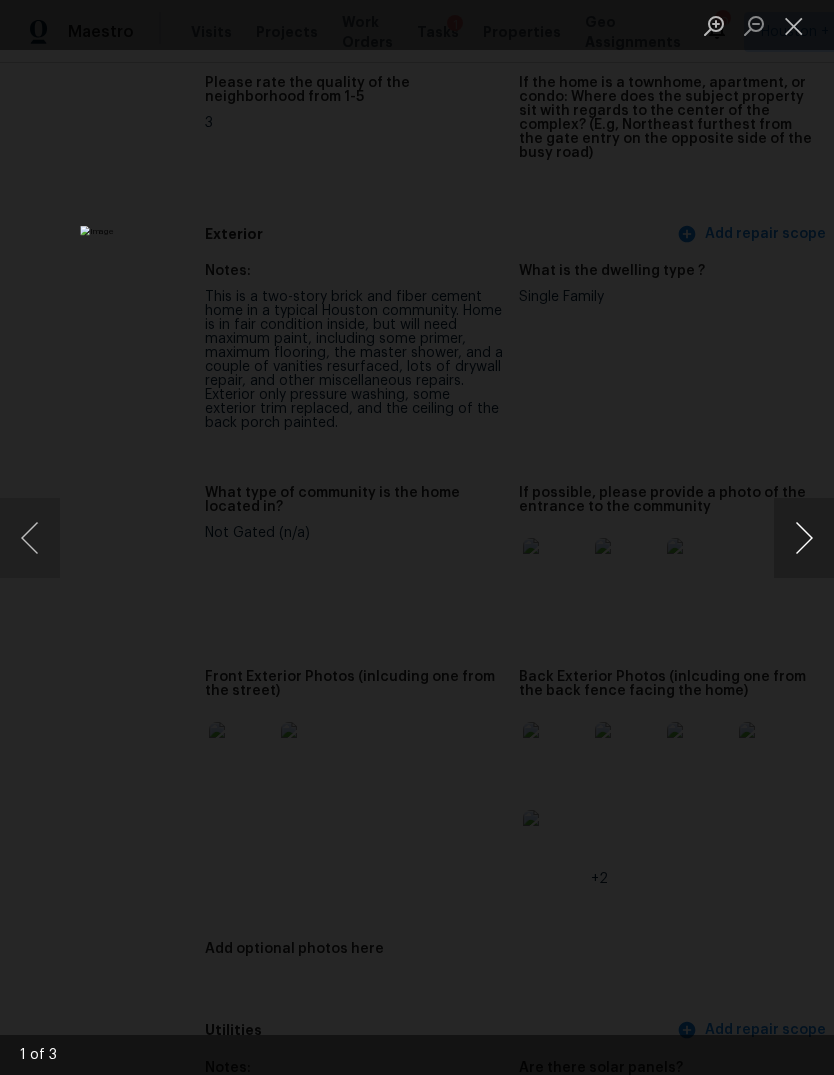 click at bounding box center (804, 538) 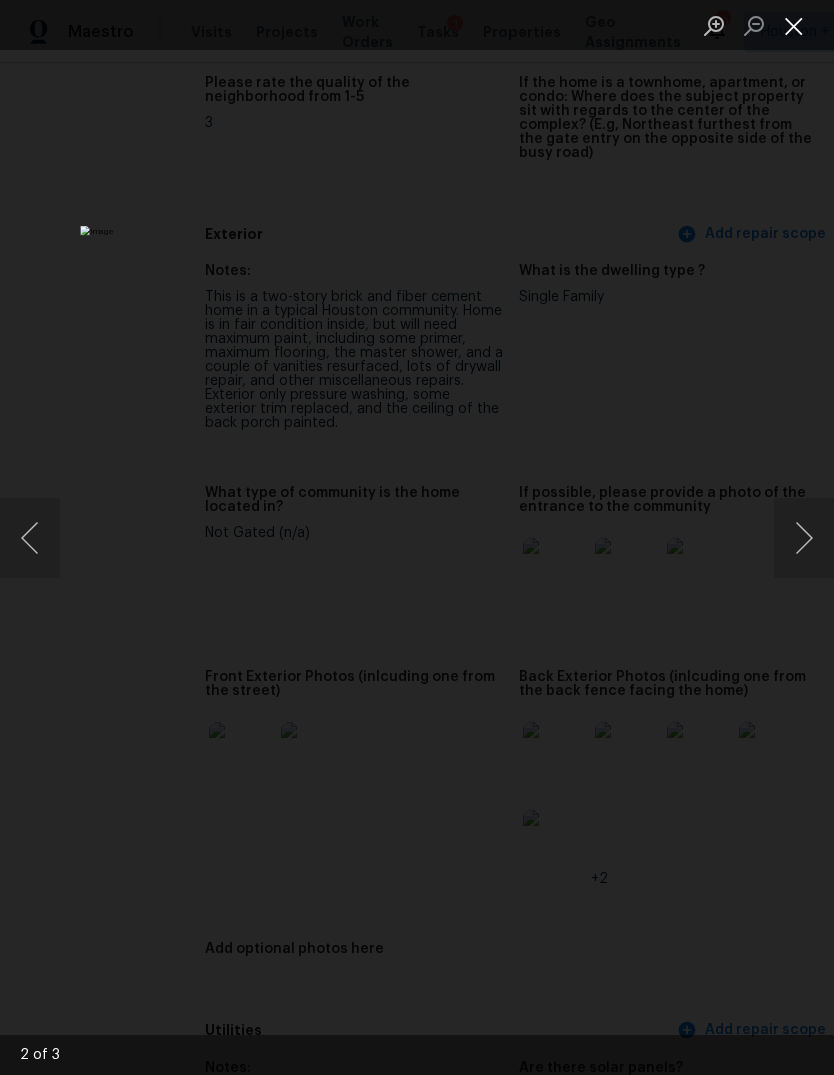 click at bounding box center (794, 25) 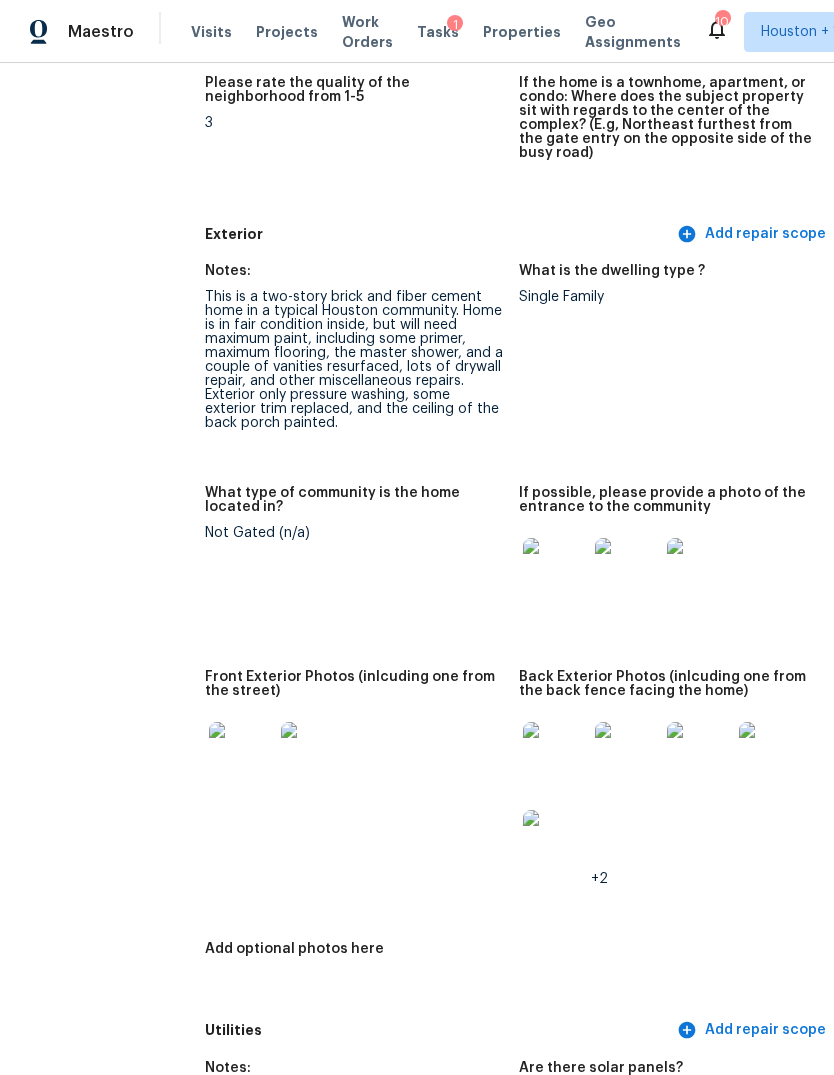 click at bounding box center (241, 754) 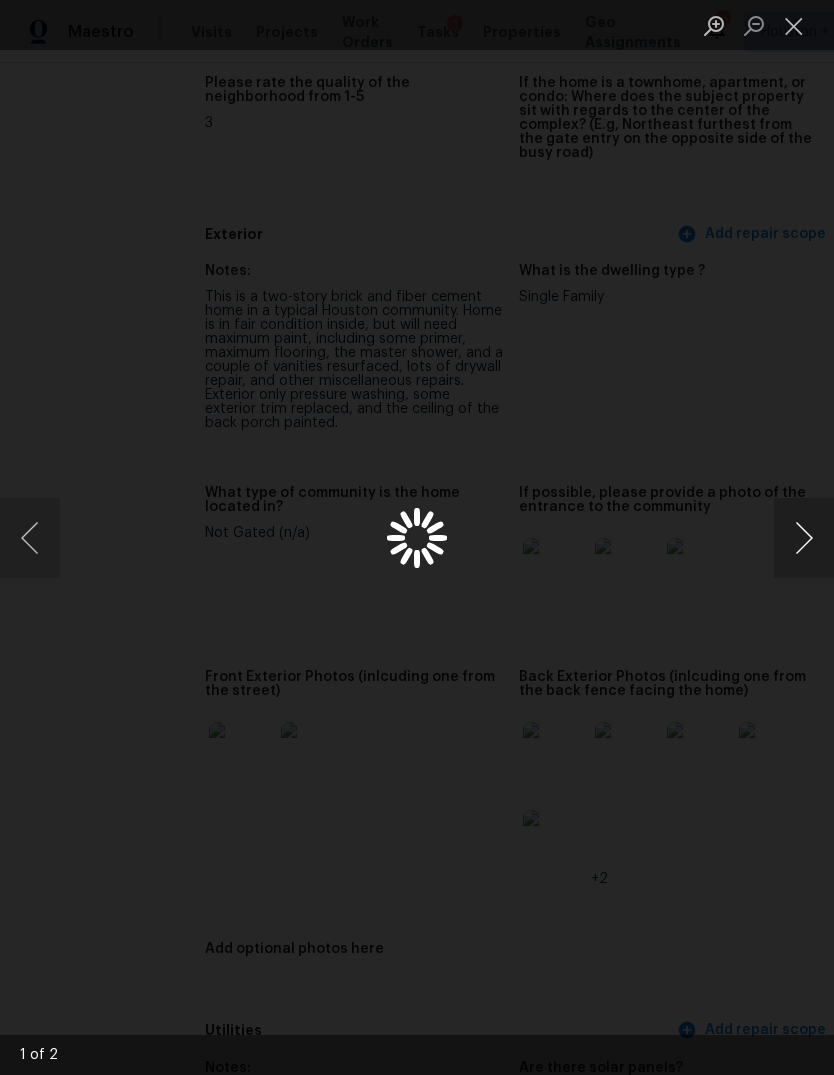 click at bounding box center (804, 538) 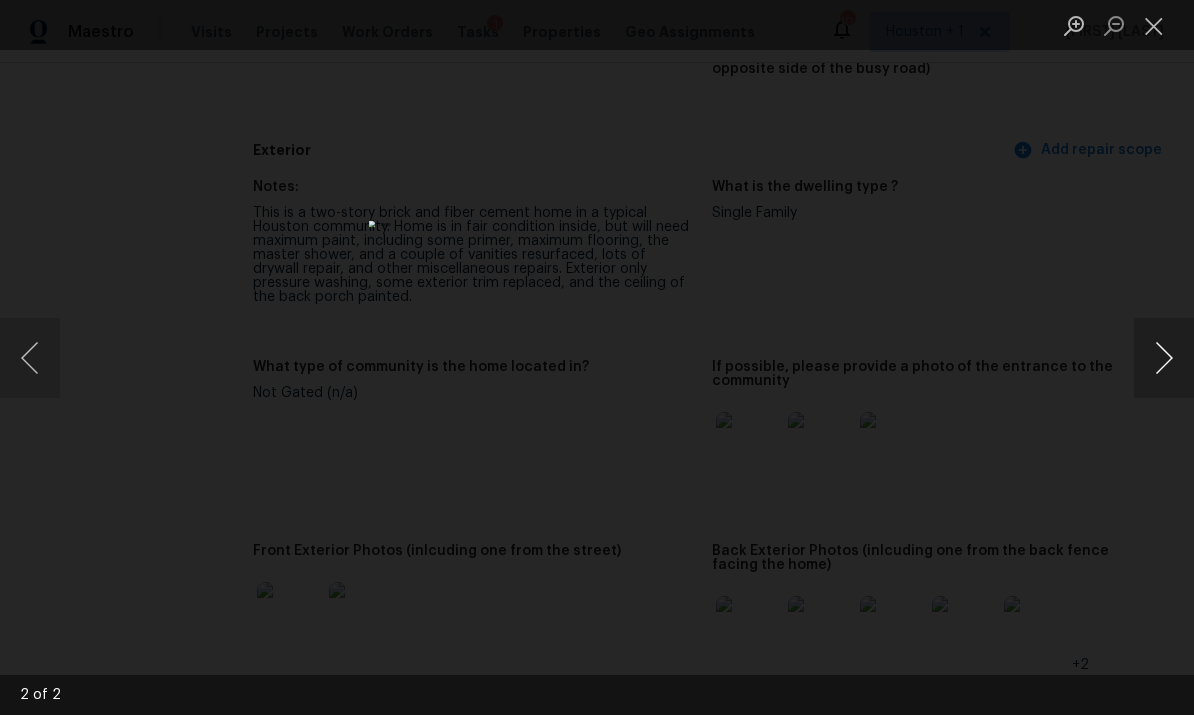 click at bounding box center [1164, 358] 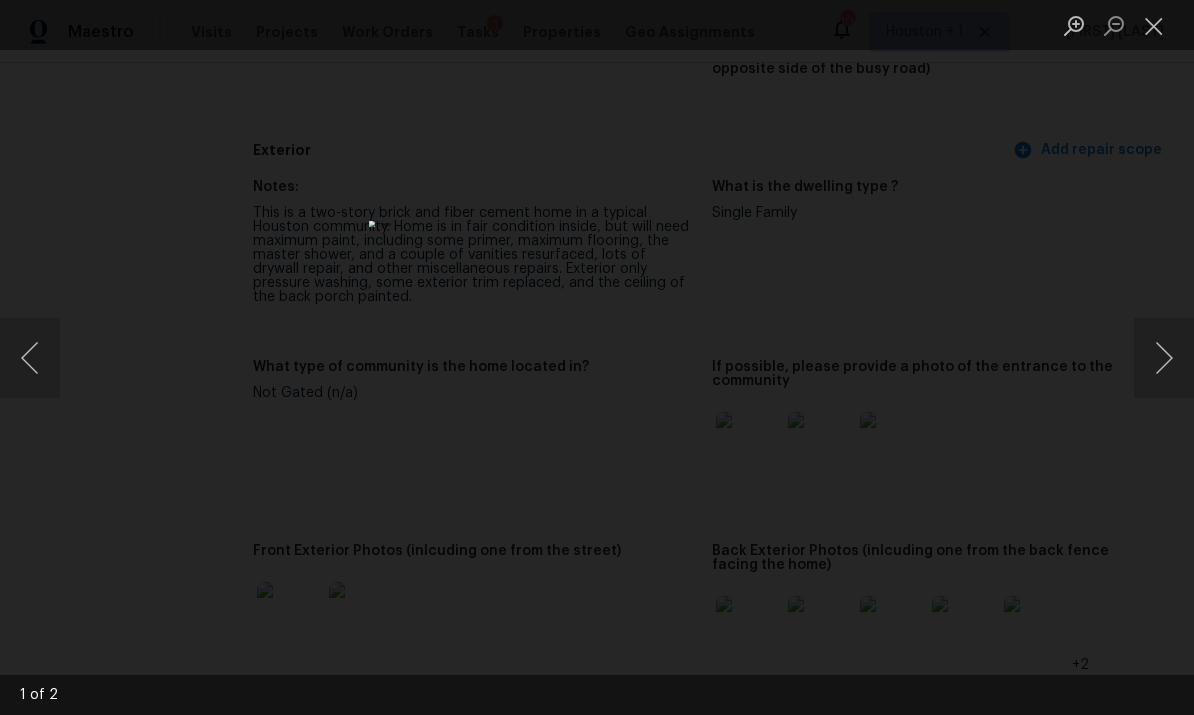 click at bounding box center (597, 357) 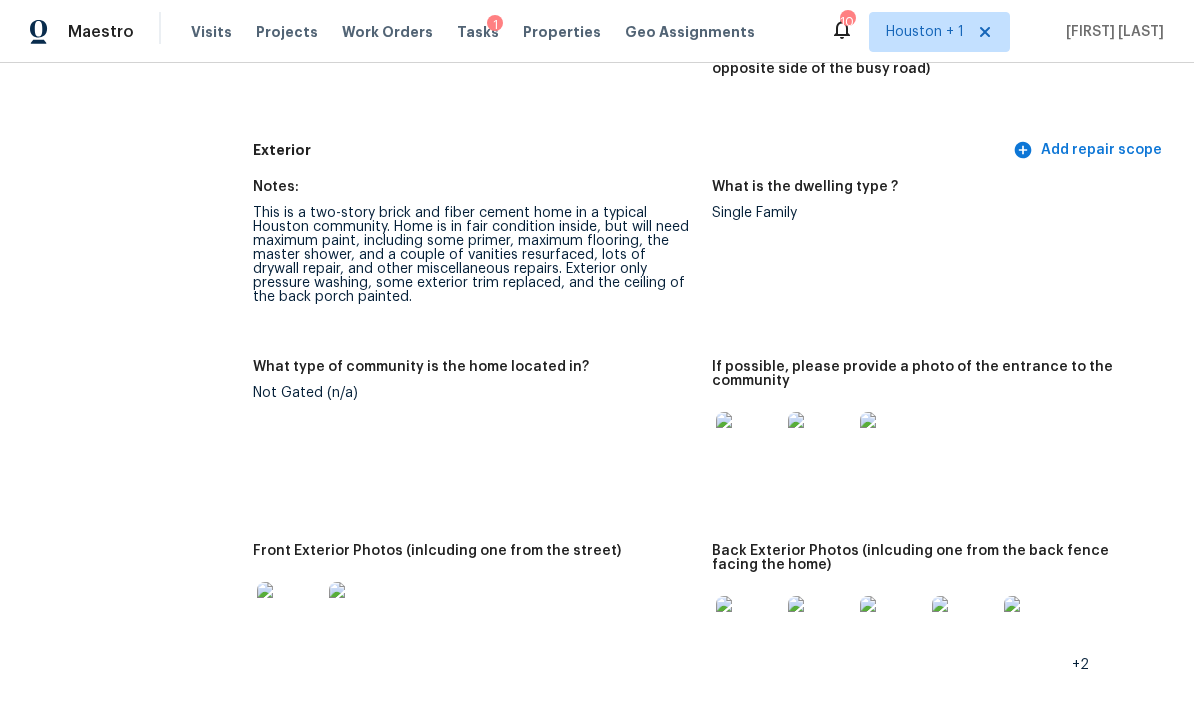 click at bounding box center (597, 357) 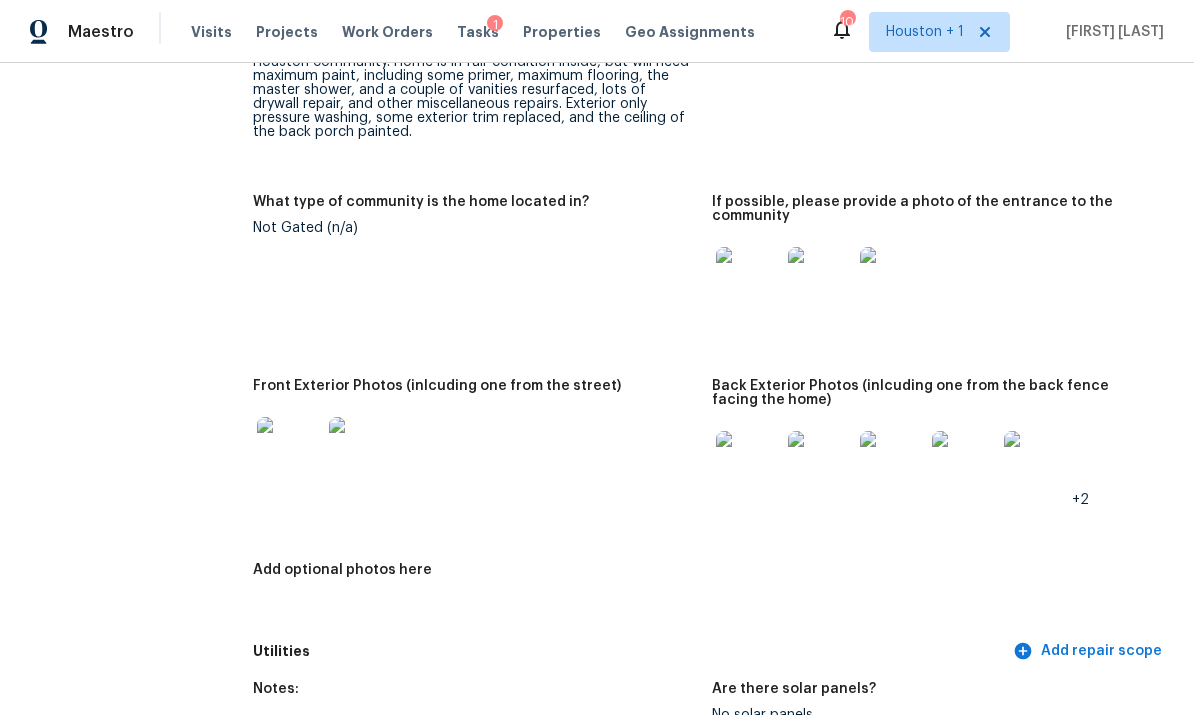 scroll, scrollTop: 1064, scrollLeft: 0, axis: vertical 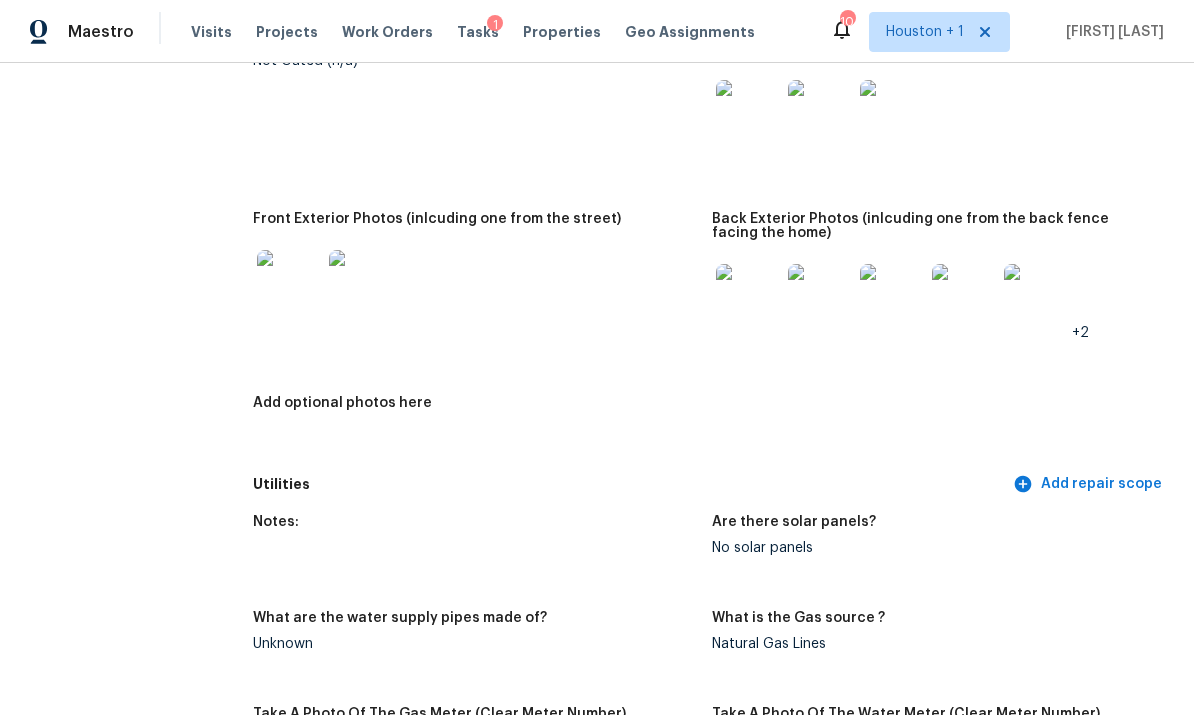 click at bounding box center [289, 282] 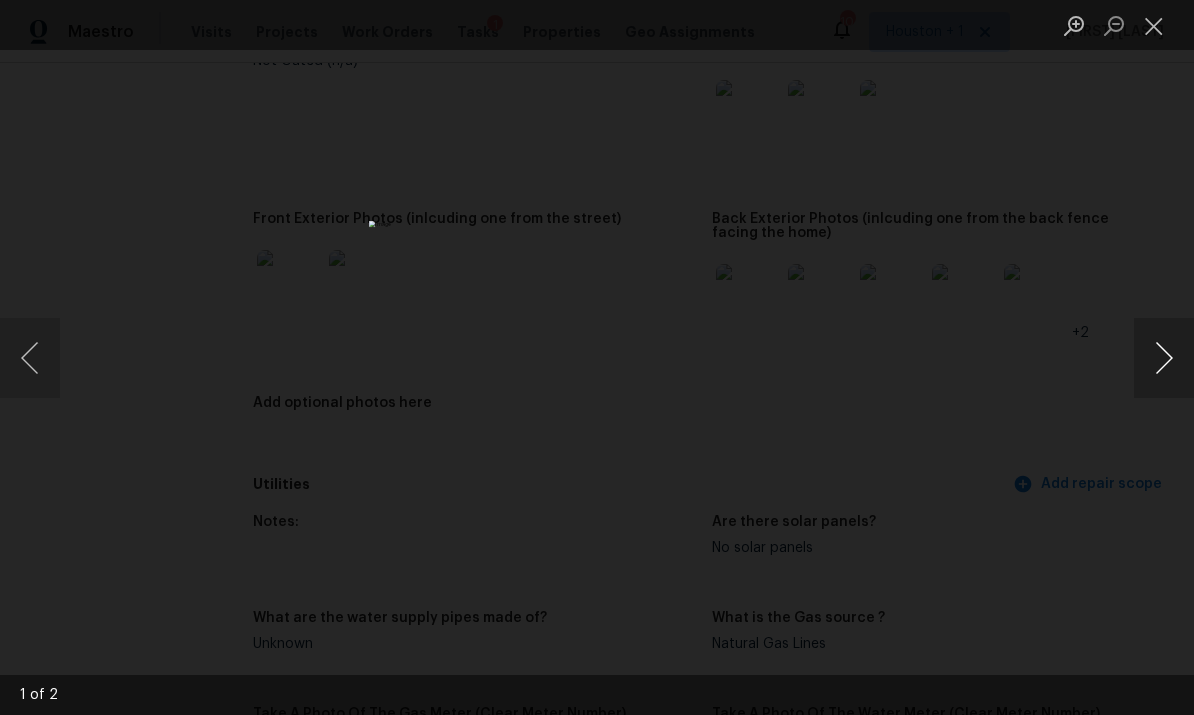 click at bounding box center (1164, 358) 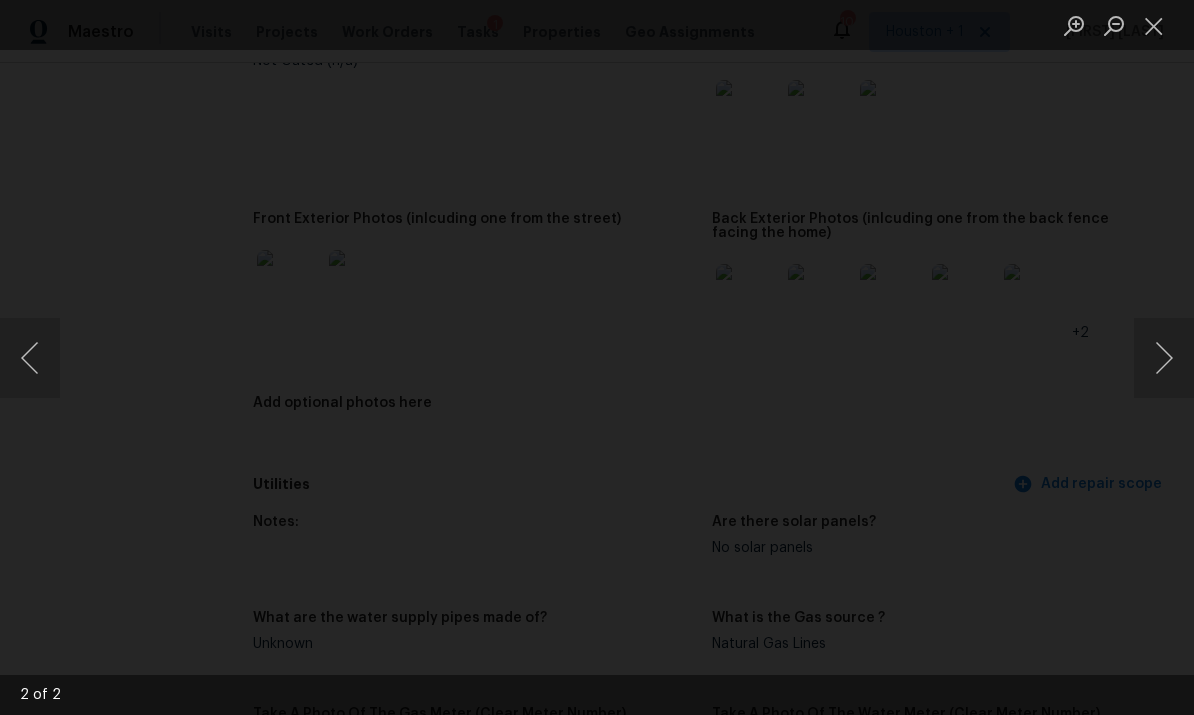 click at bounding box center (597, 357) 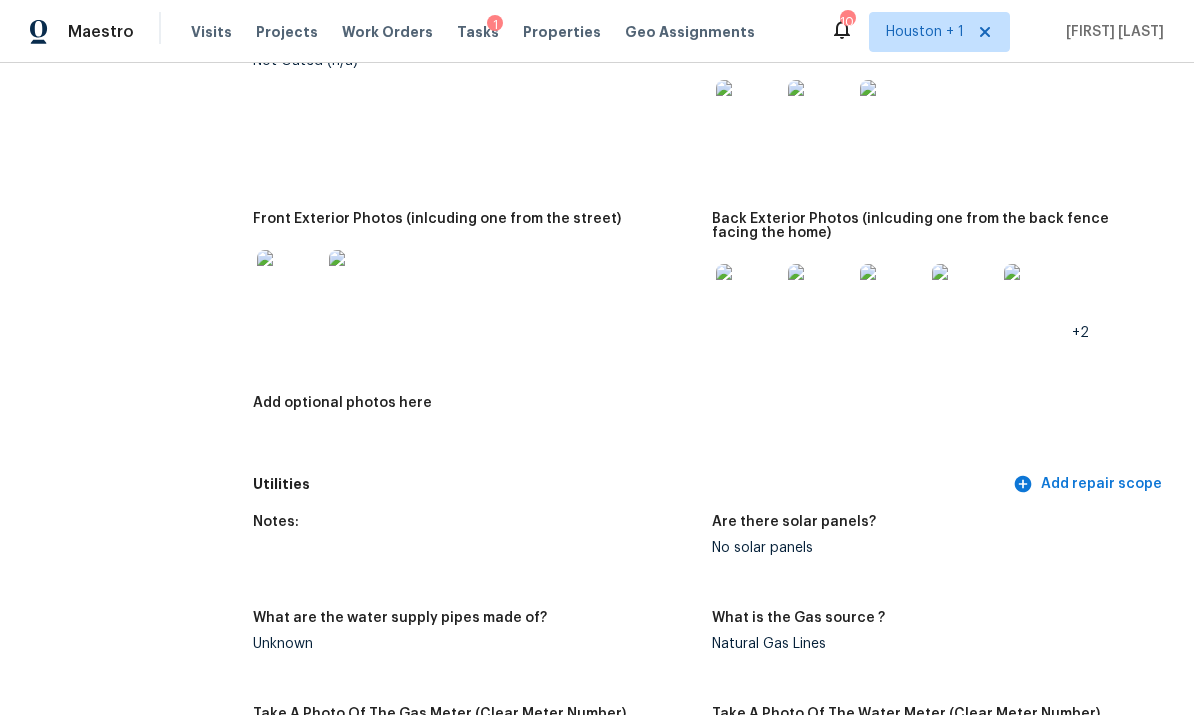 click at bounding box center [748, 296] 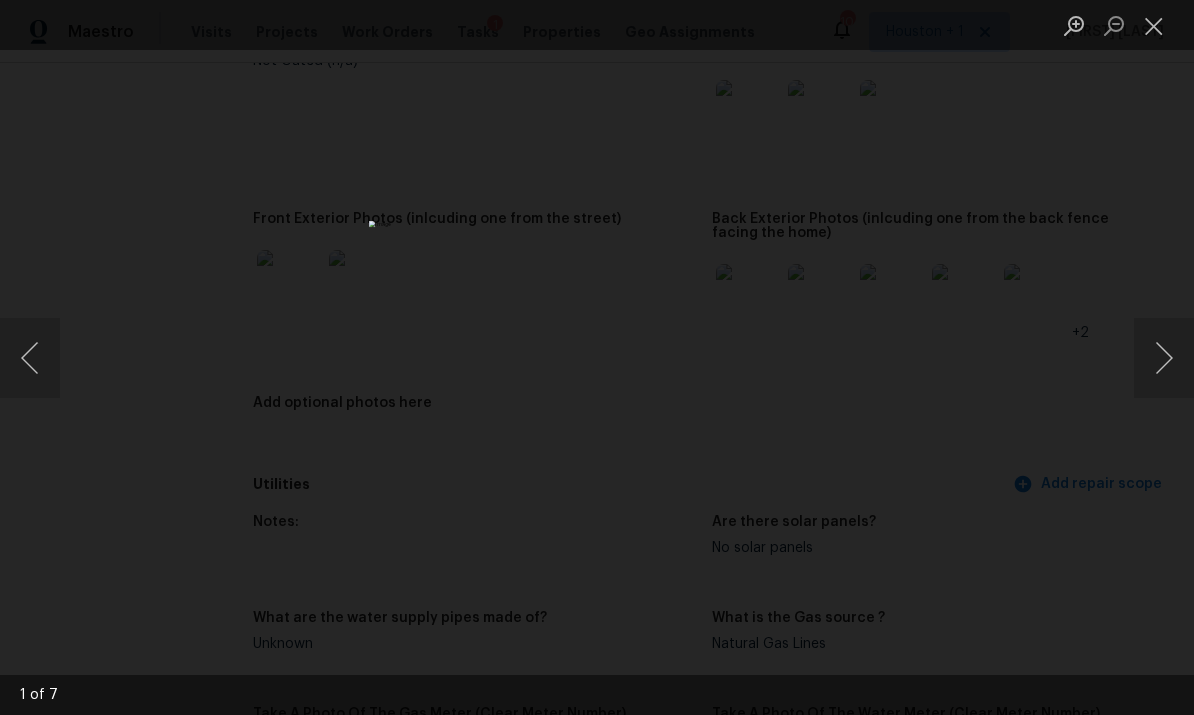 click at bounding box center (597, 357) 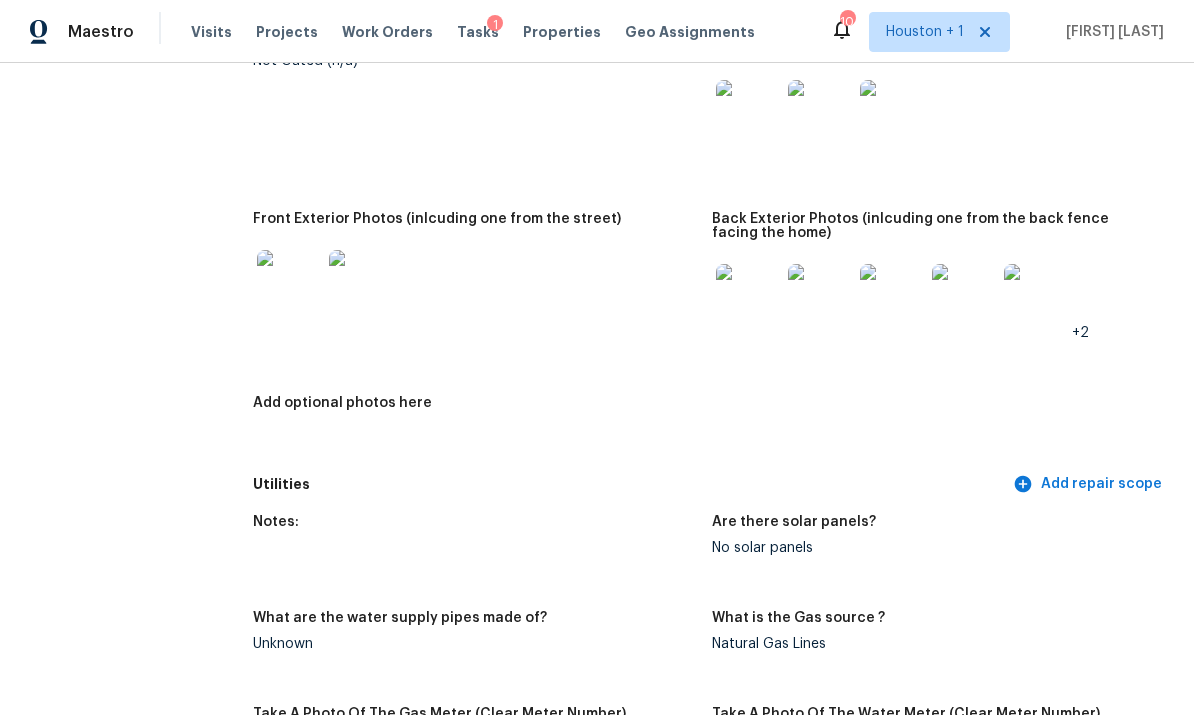 click at bounding box center (748, 296) 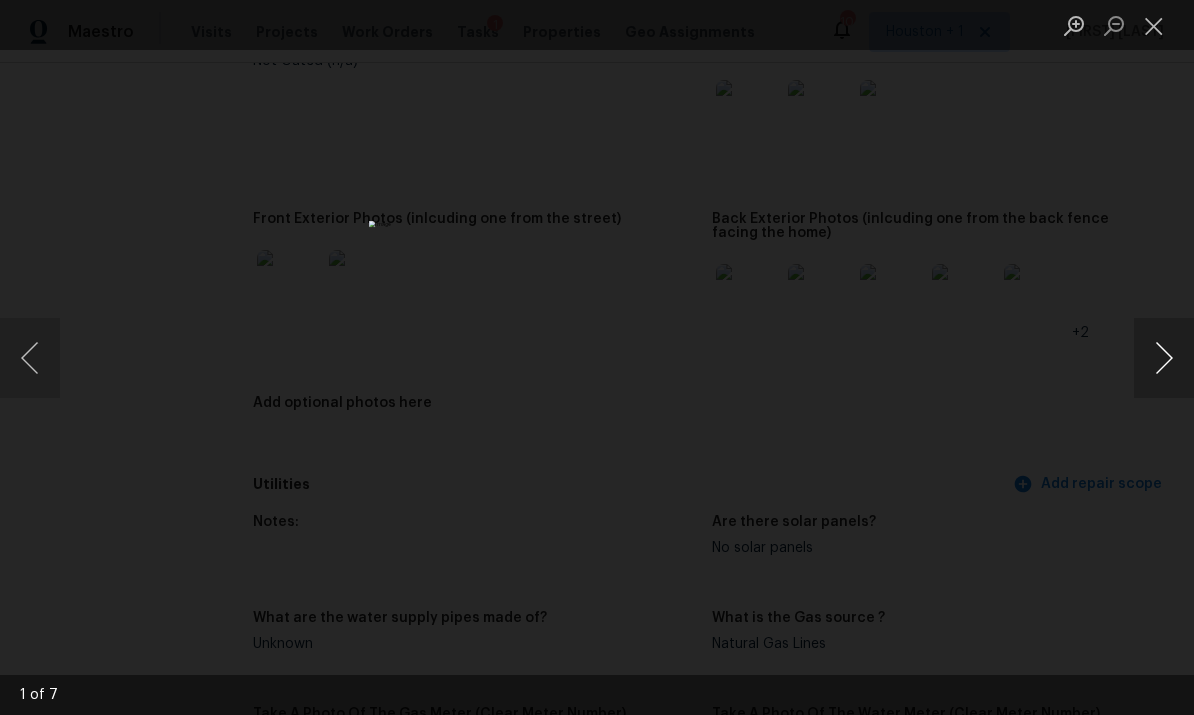 click at bounding box center (1164, 358) 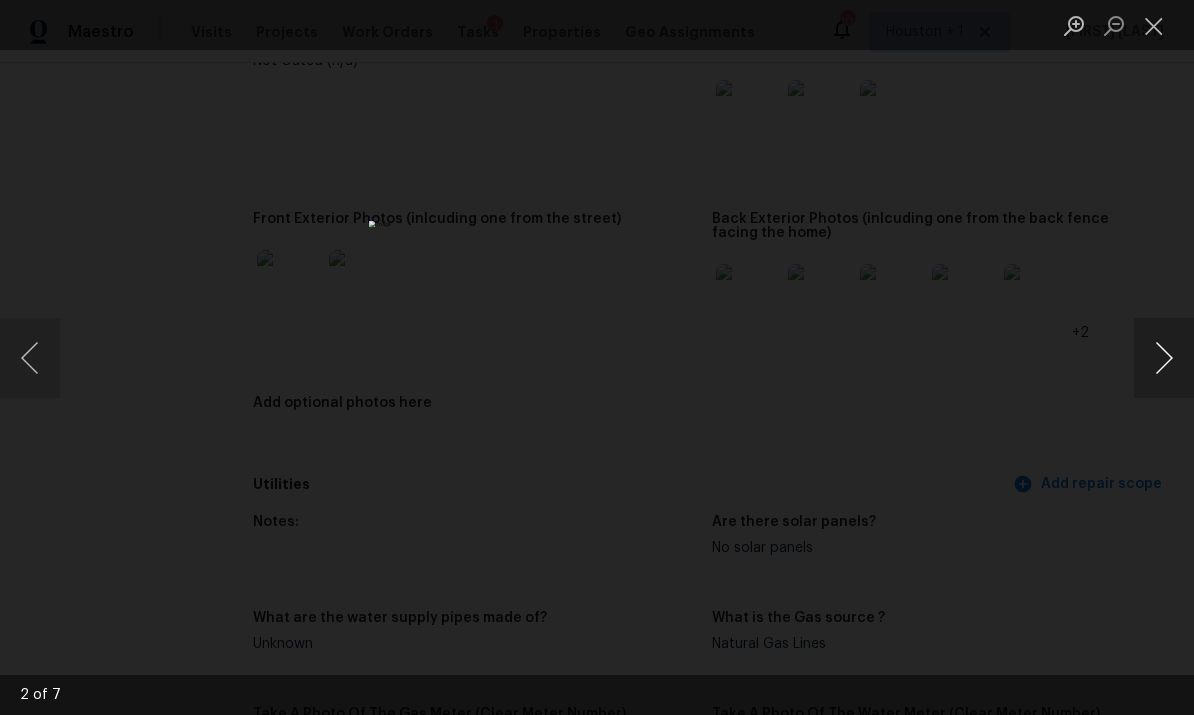click at bounding box center [1164, 358] 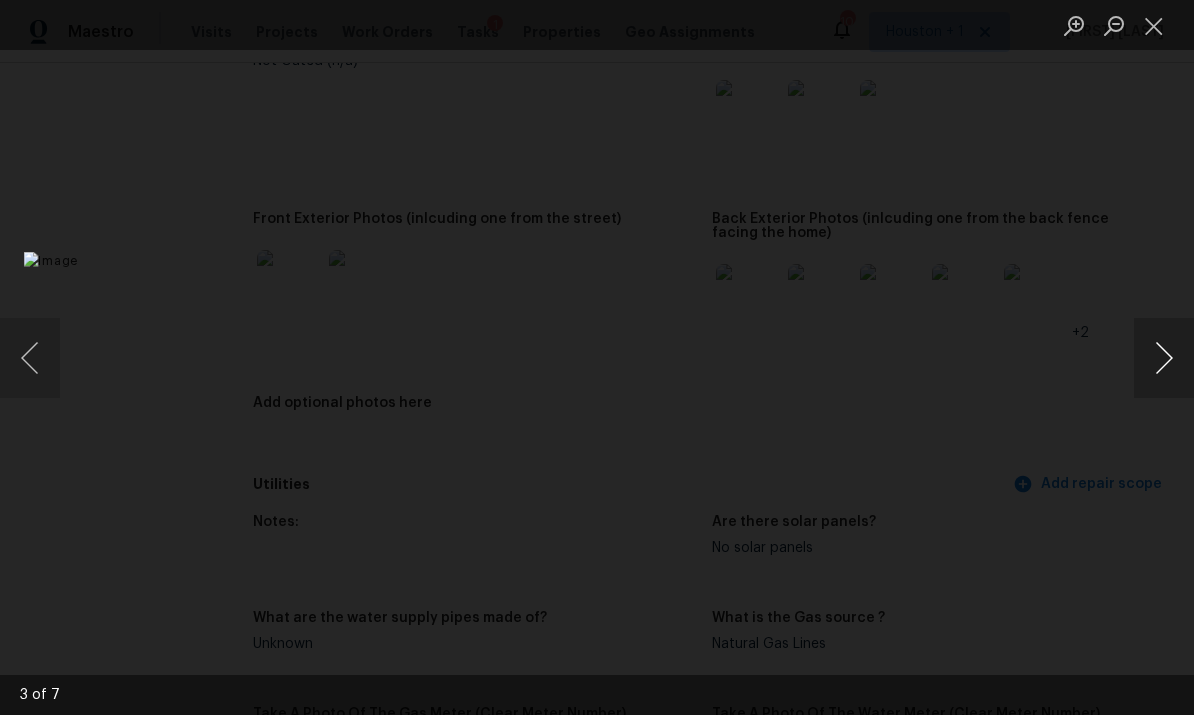 click at bounding box center [1164, 358] 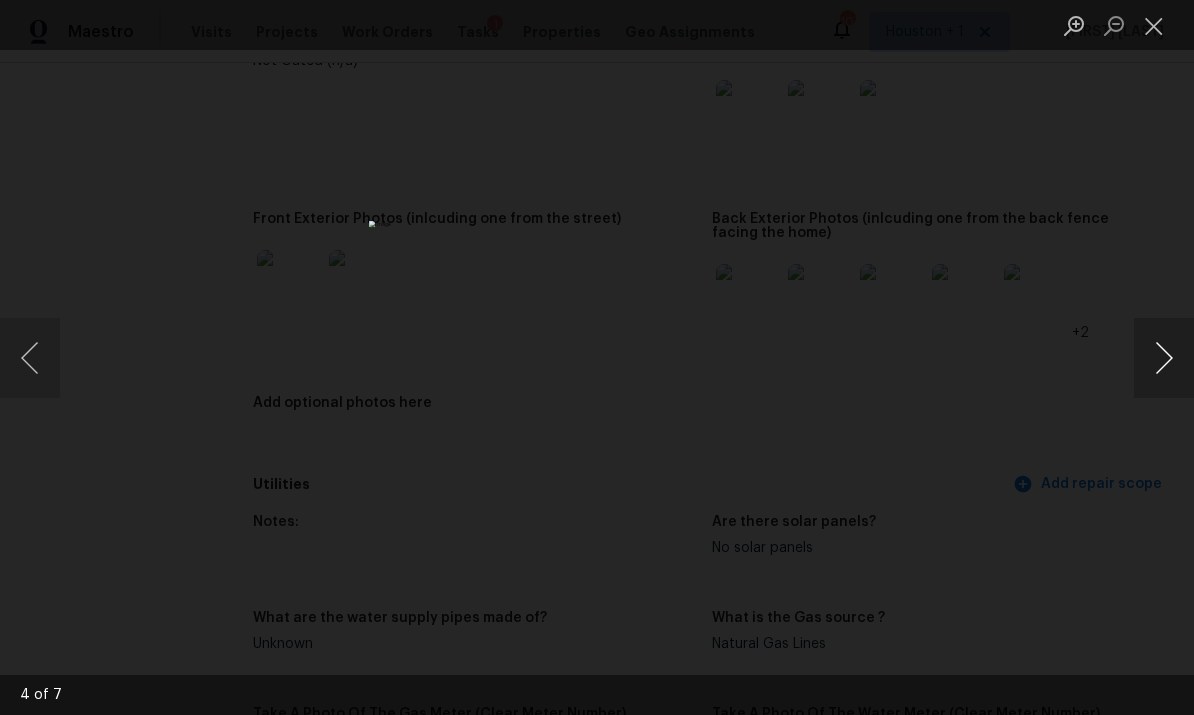 click at bounding box center [1164, 358] 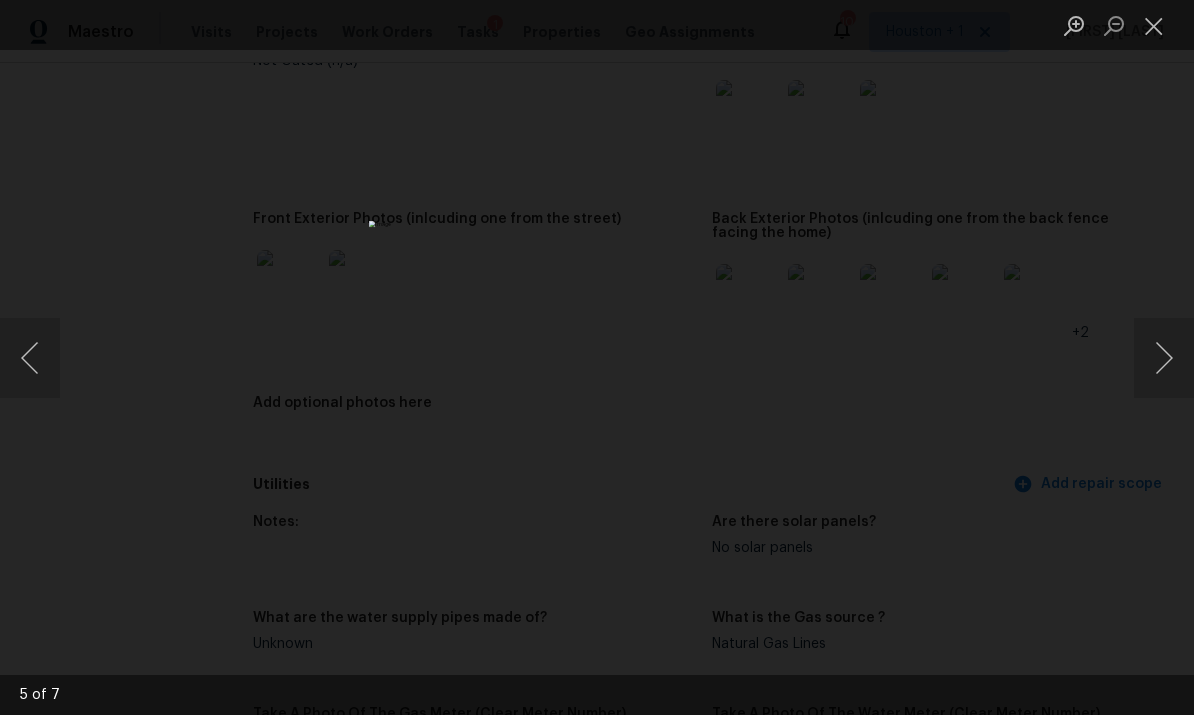 click at bounding box center (597, 357) 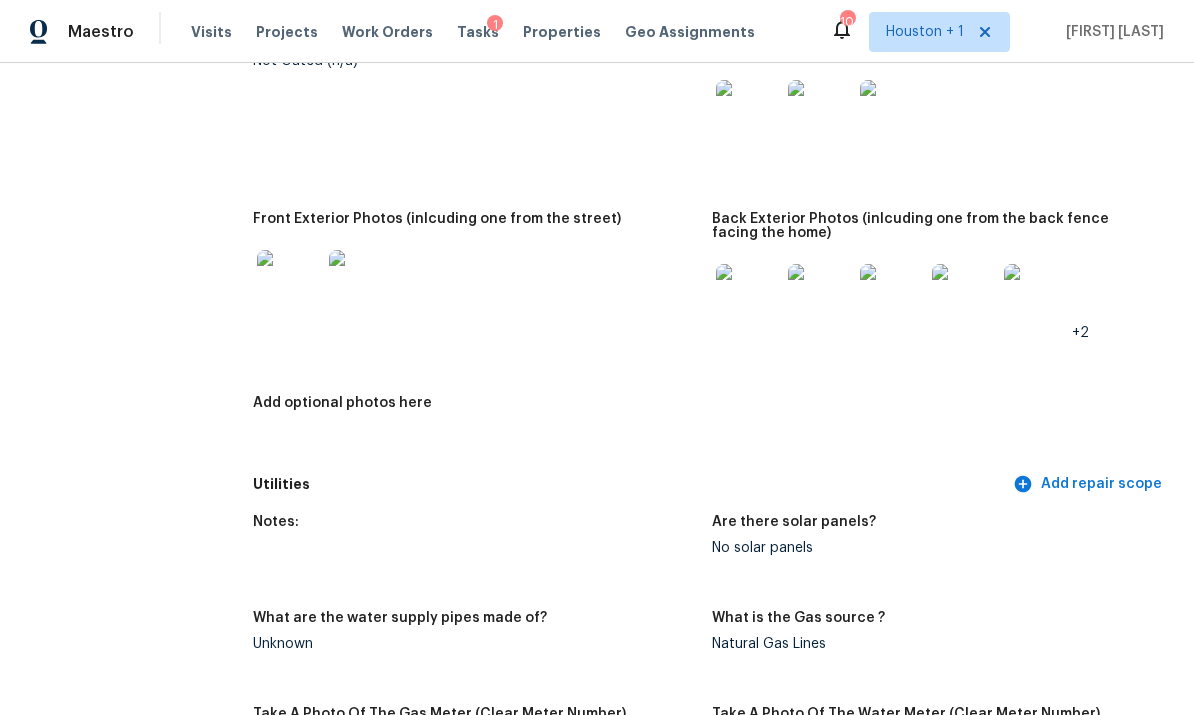 click at bounding box center [892, 296] 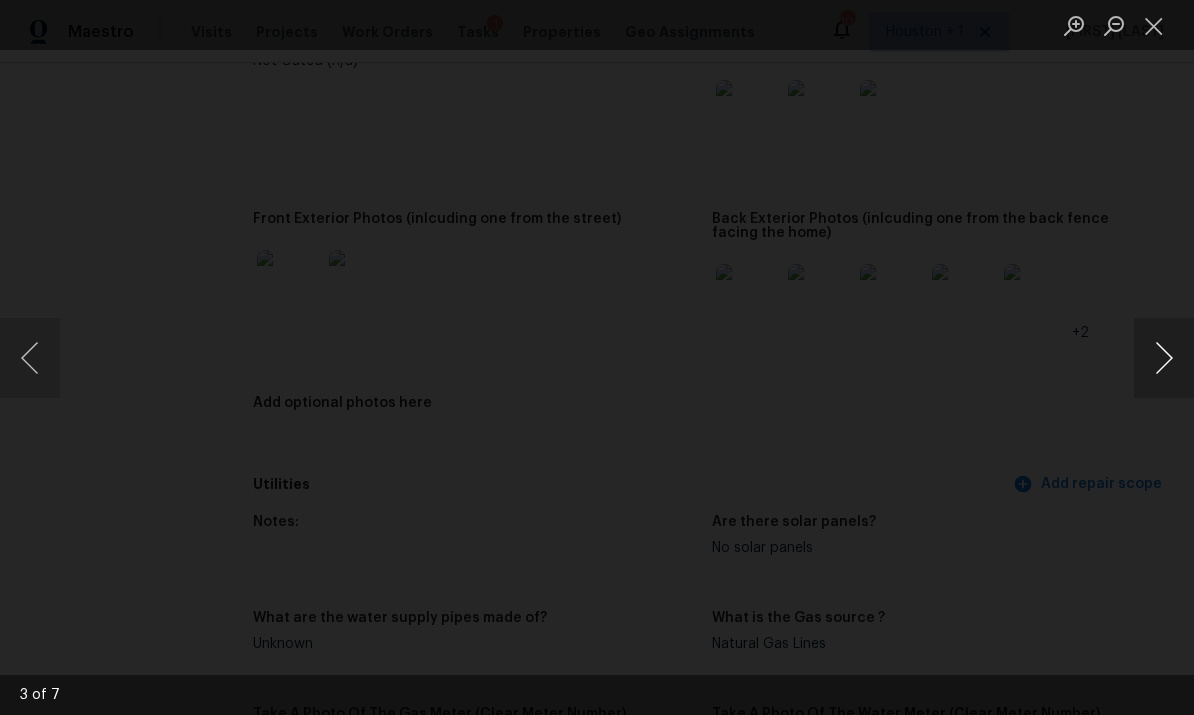 click at bounding box center (1164, 358) 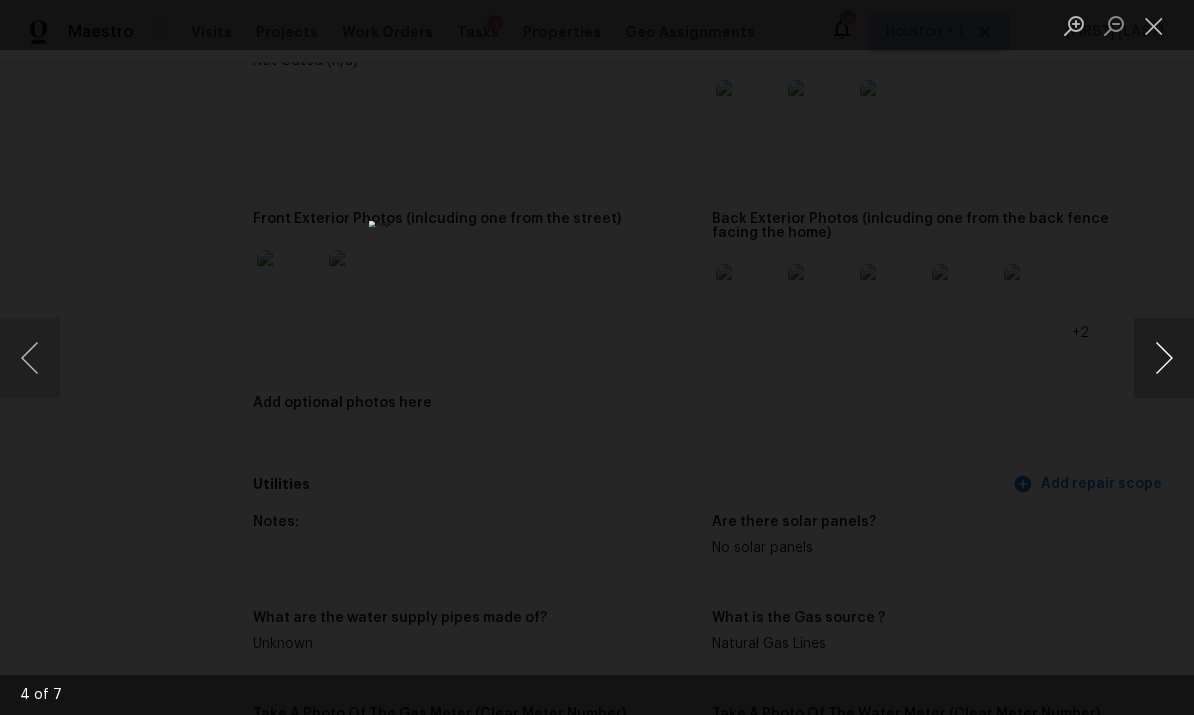click at bounding box center [1164, 358] 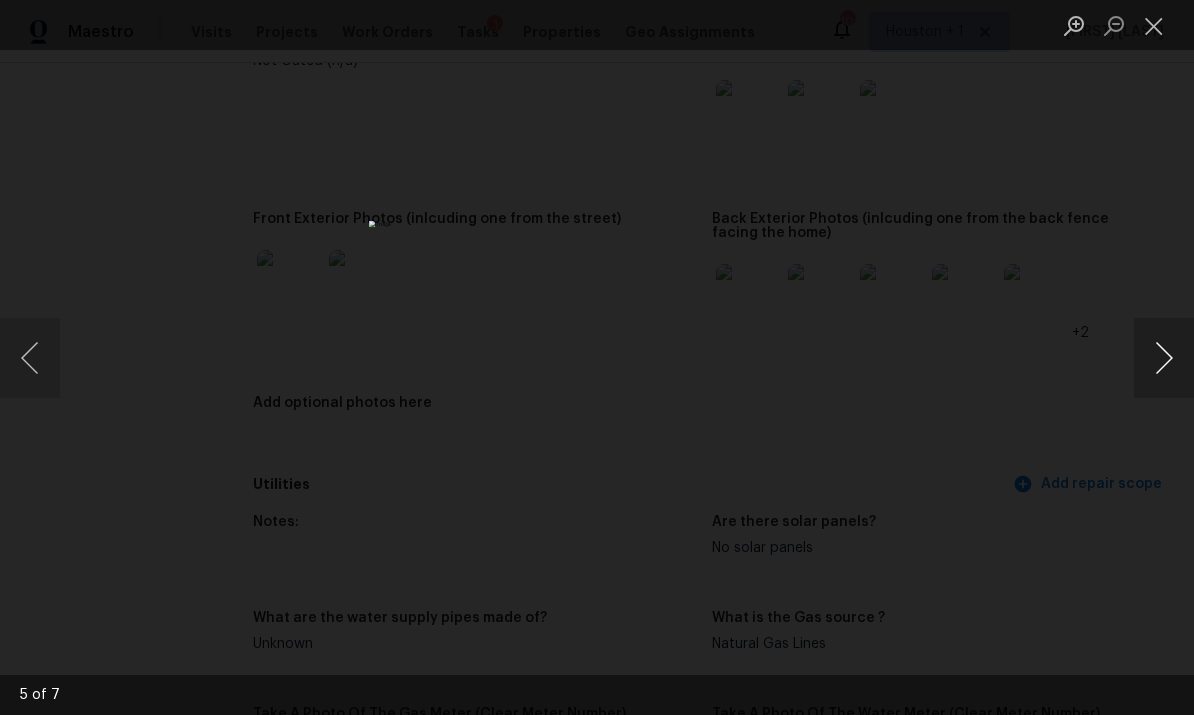 click at bounding box center [1164, 358] 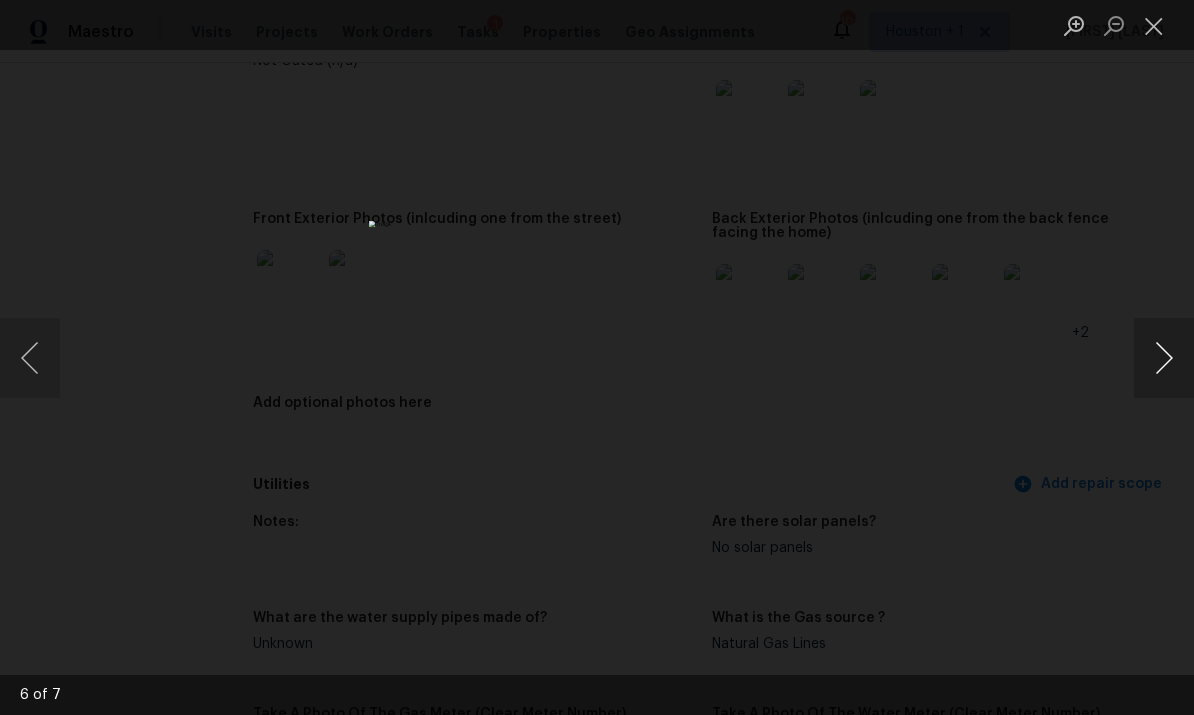 click at bounding box center (1164, 358) 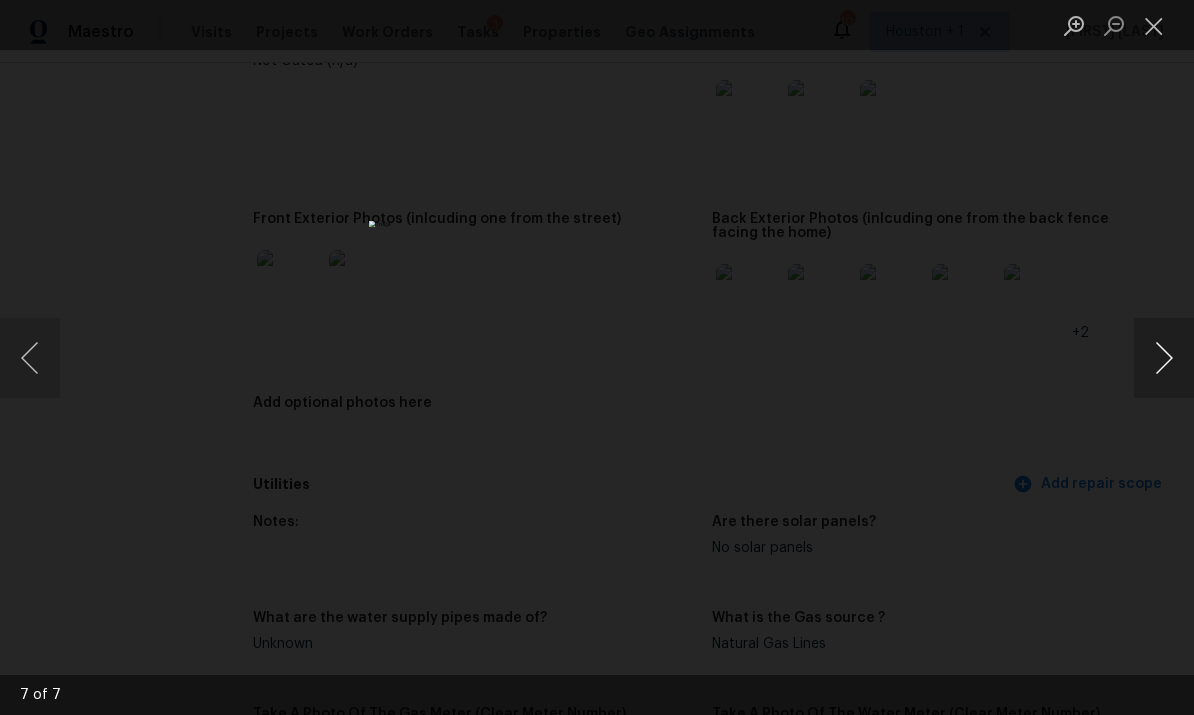 click at bounding box center (1164, 358) 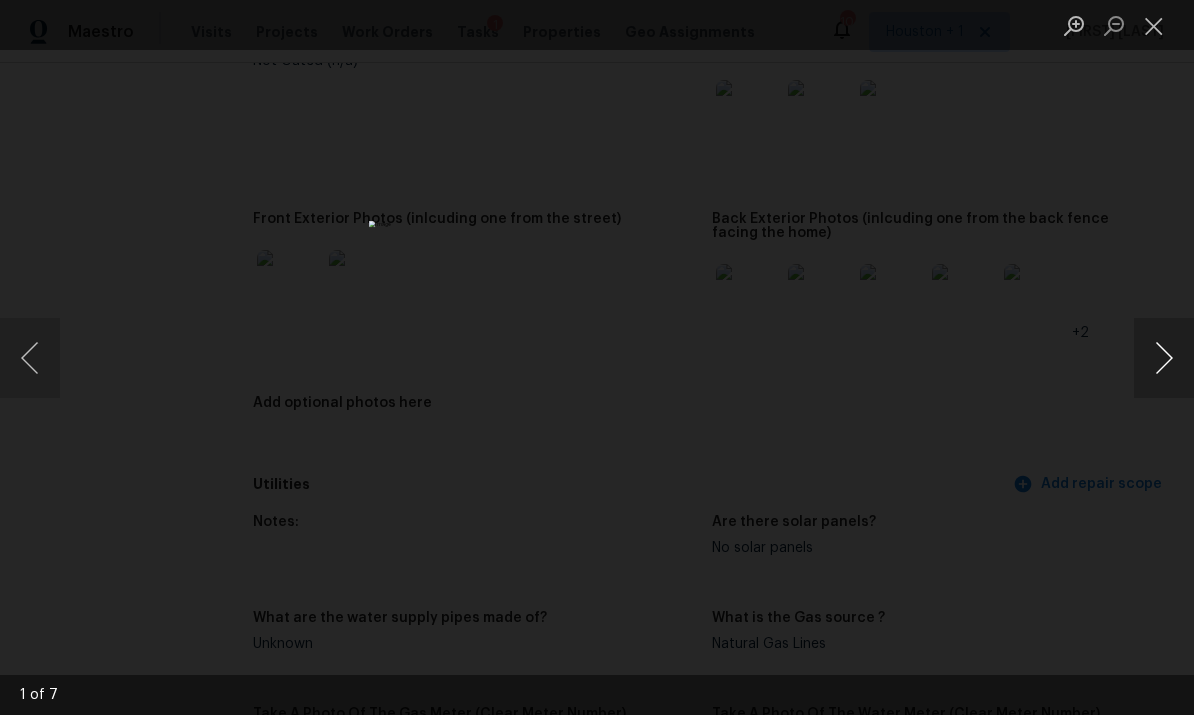 click at bounding box center [1164, 358] 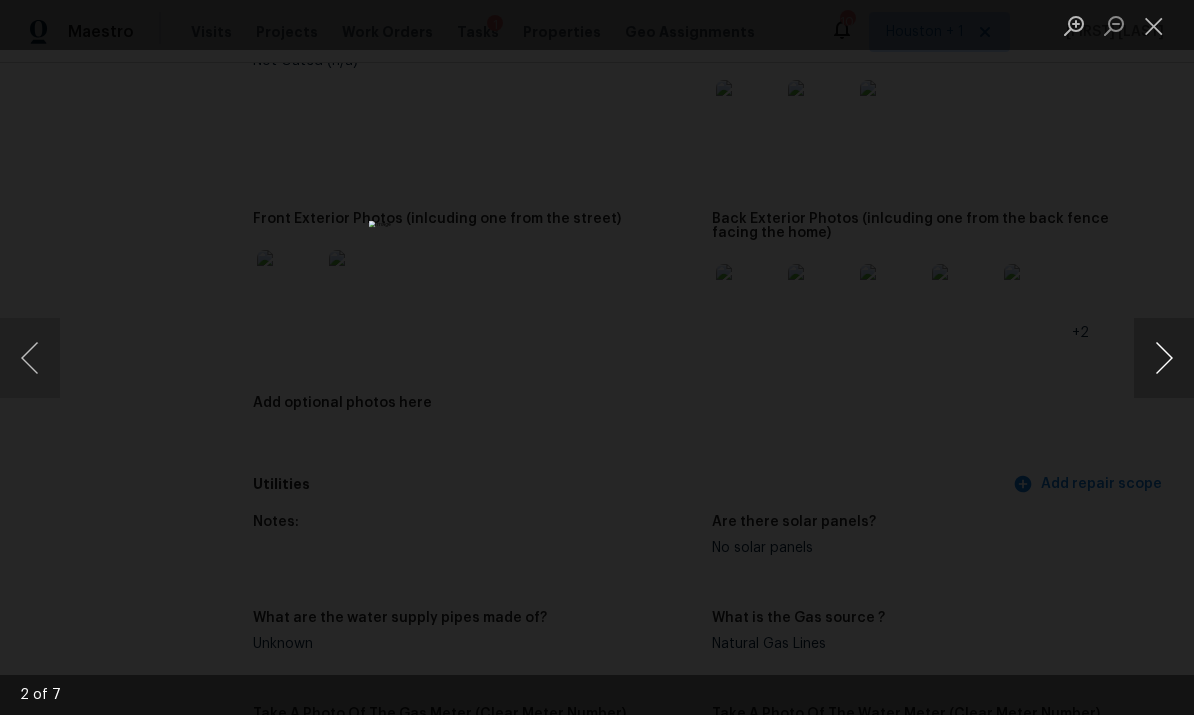 click at bounding box center [1164, 358] 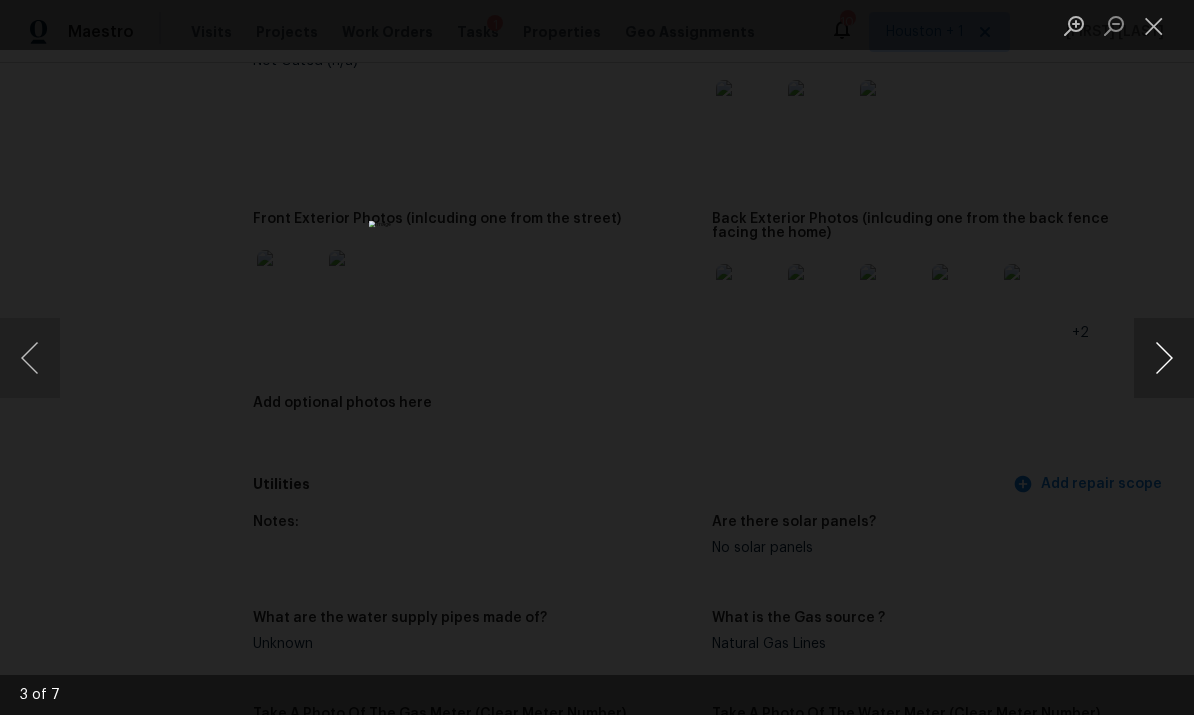 click at bounding box center (1164, 358) 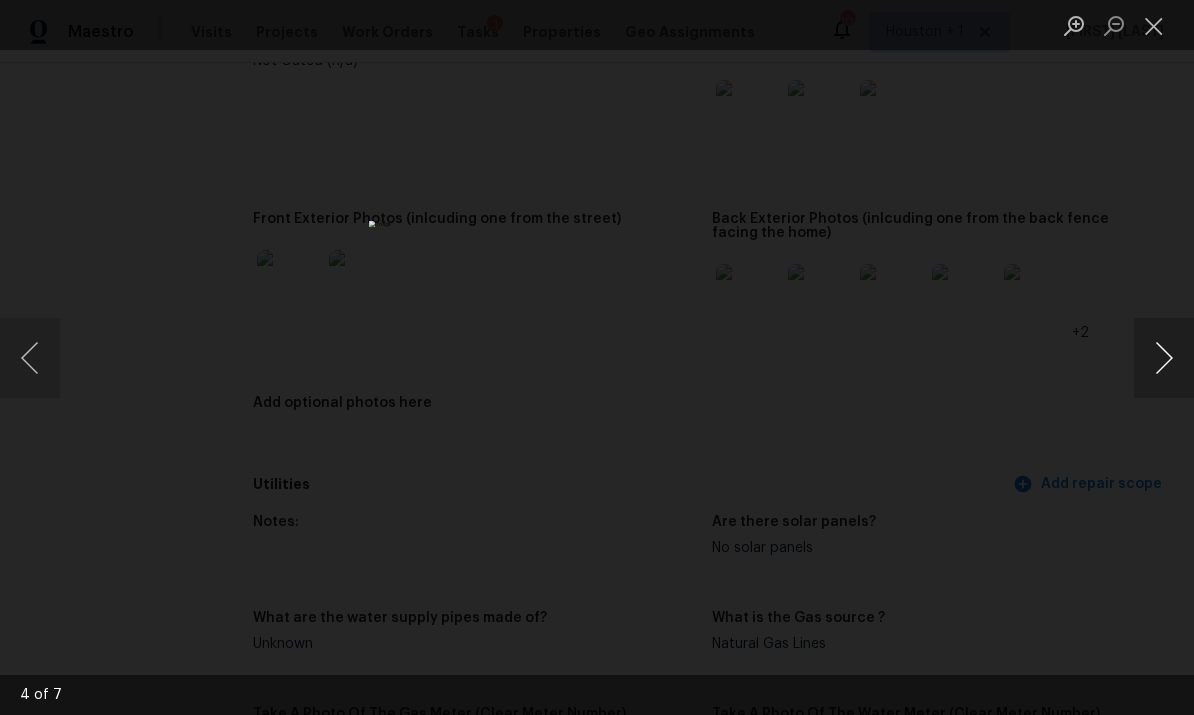 click at bounding box center [1164, 358] 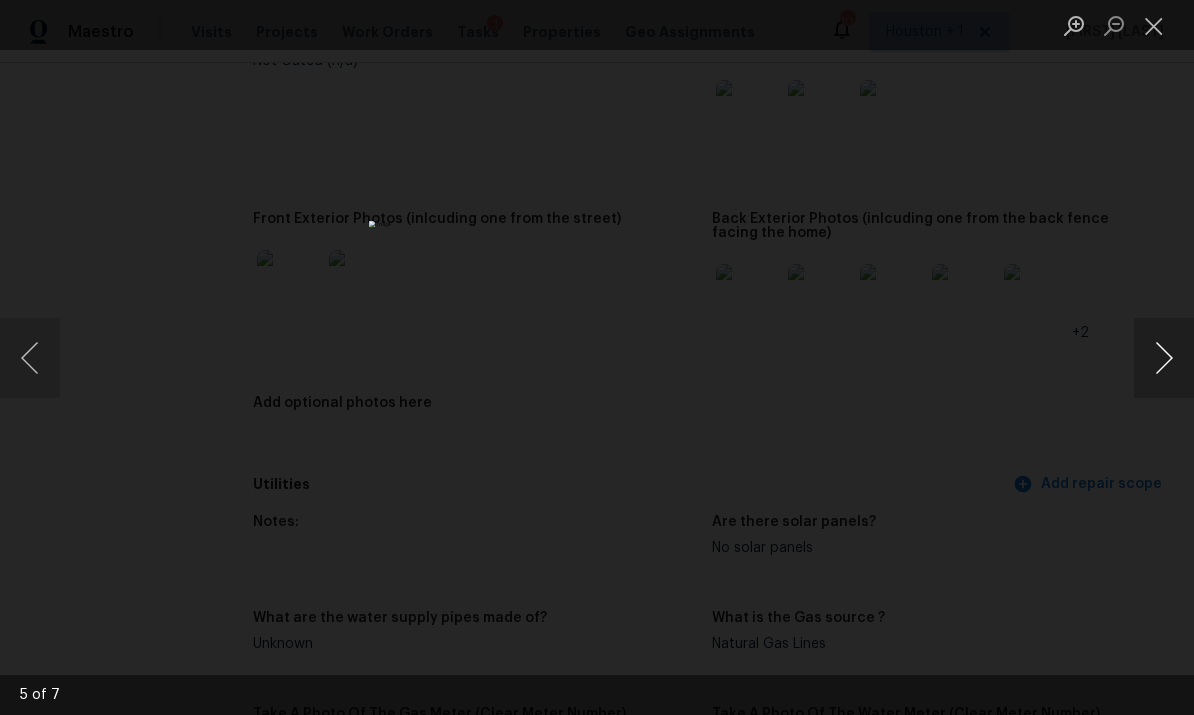 click at bounding box center [1164, 358] 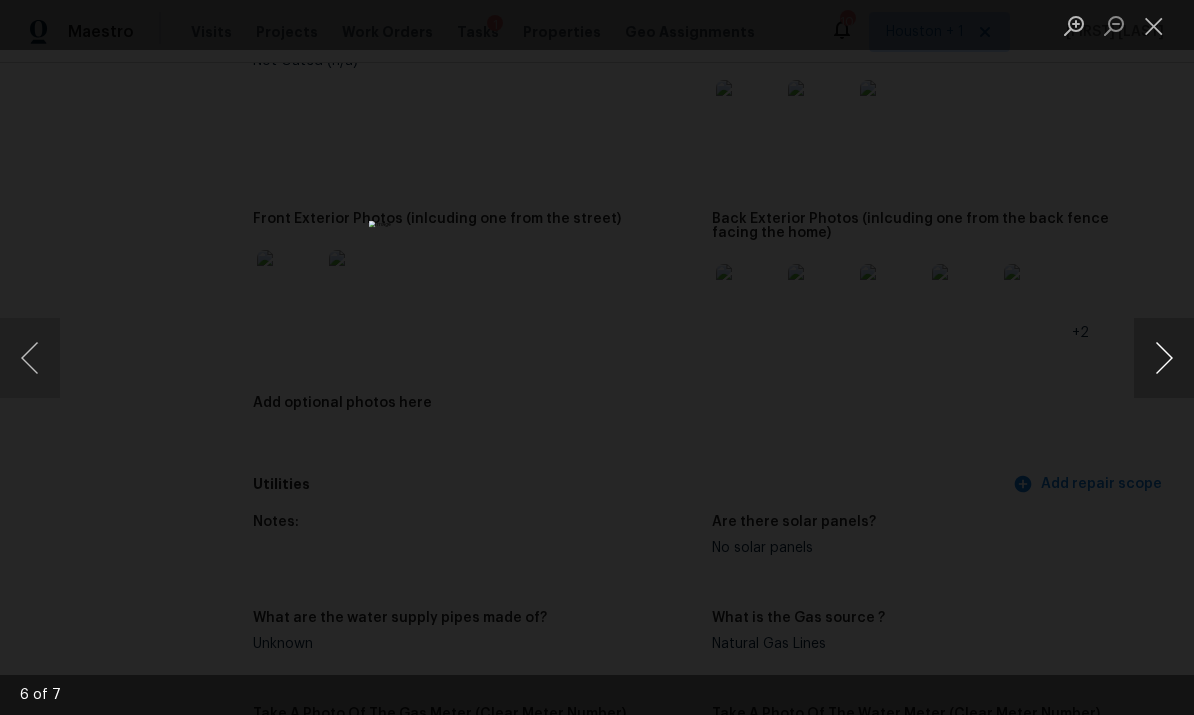 click at bounding box center (1164, 358) 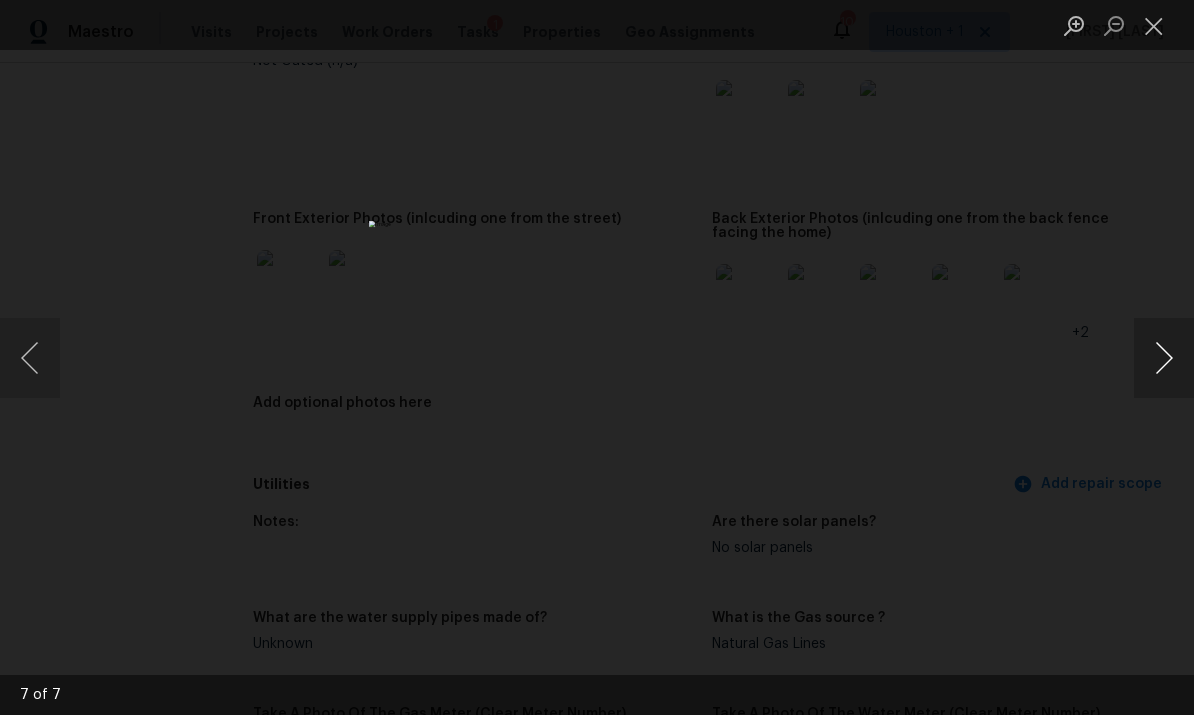 click at bounding box center [1164, 358] 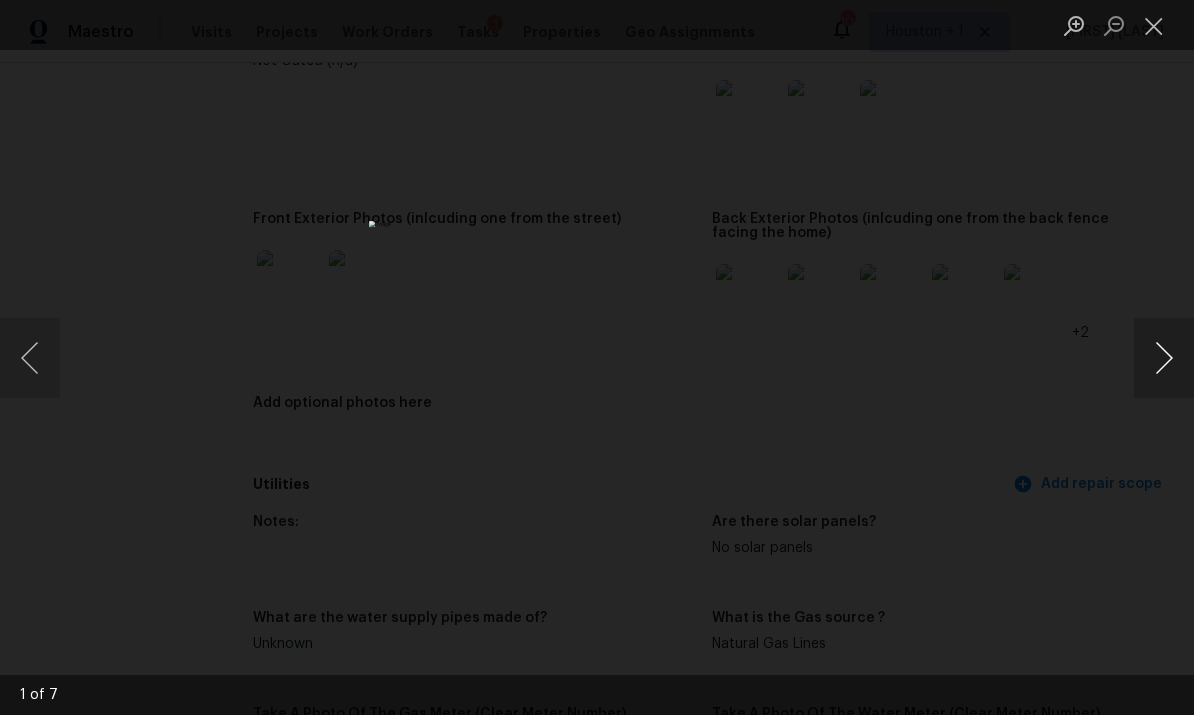 click at bounding box center (1164, 358) 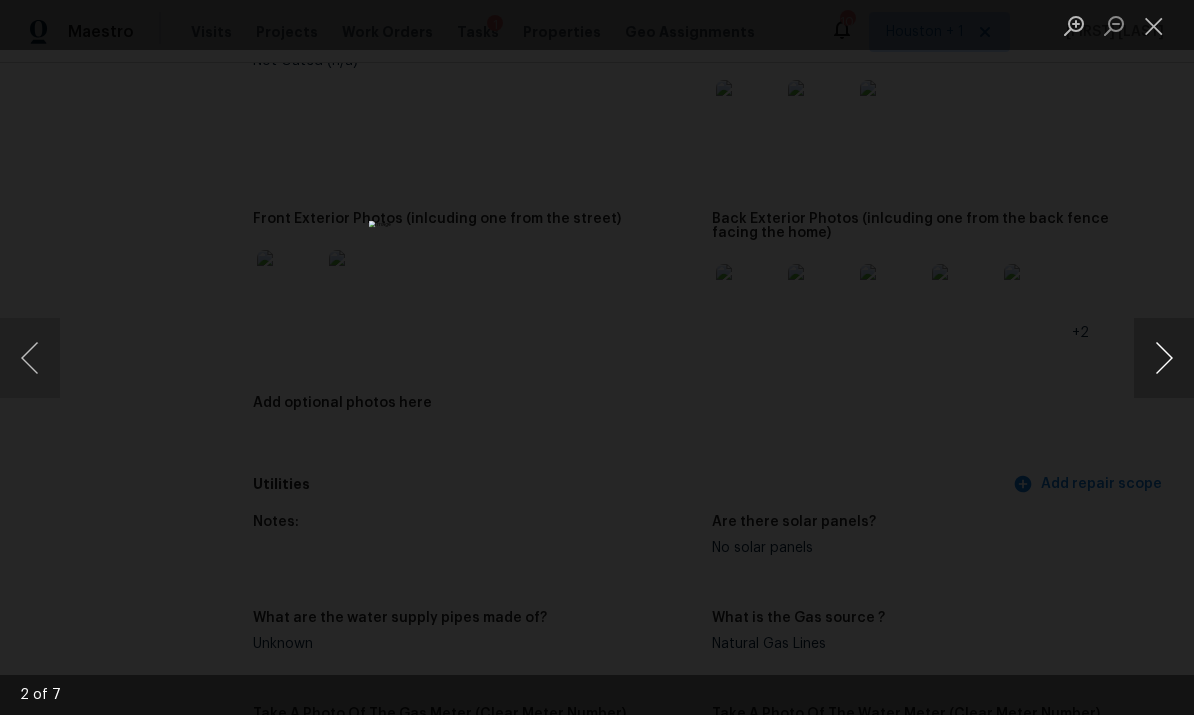 click at bounding box center (1164, 358) 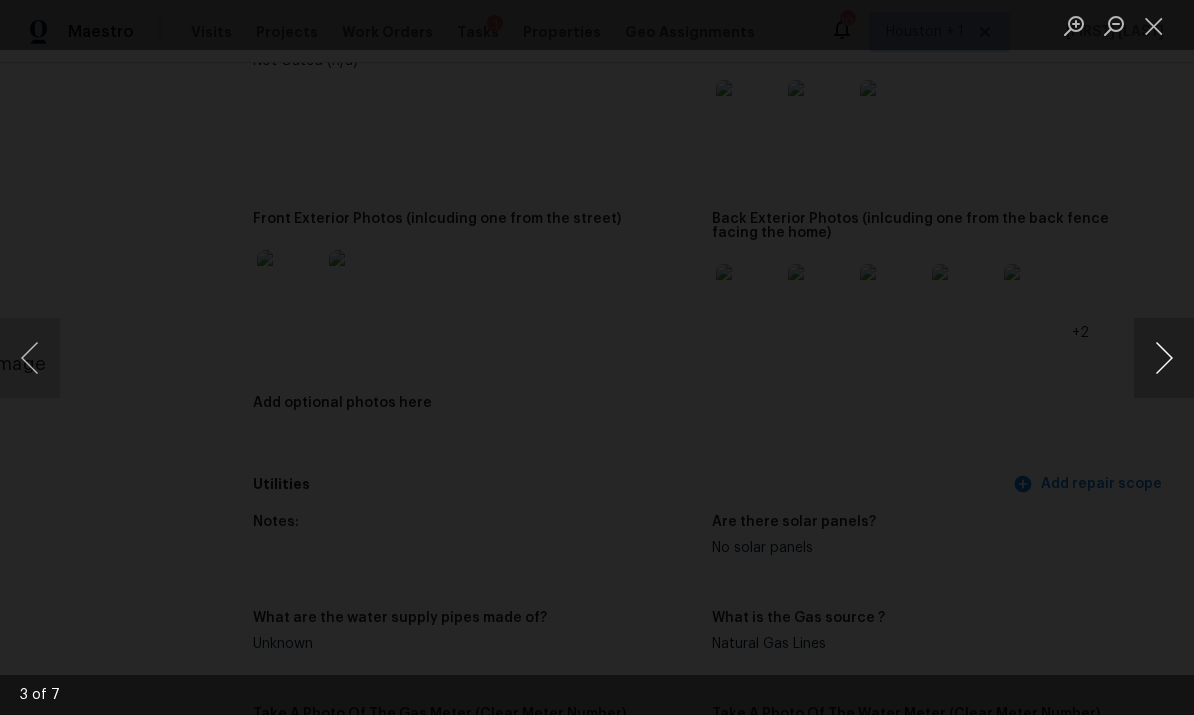 click at bounding box center (754, 822) 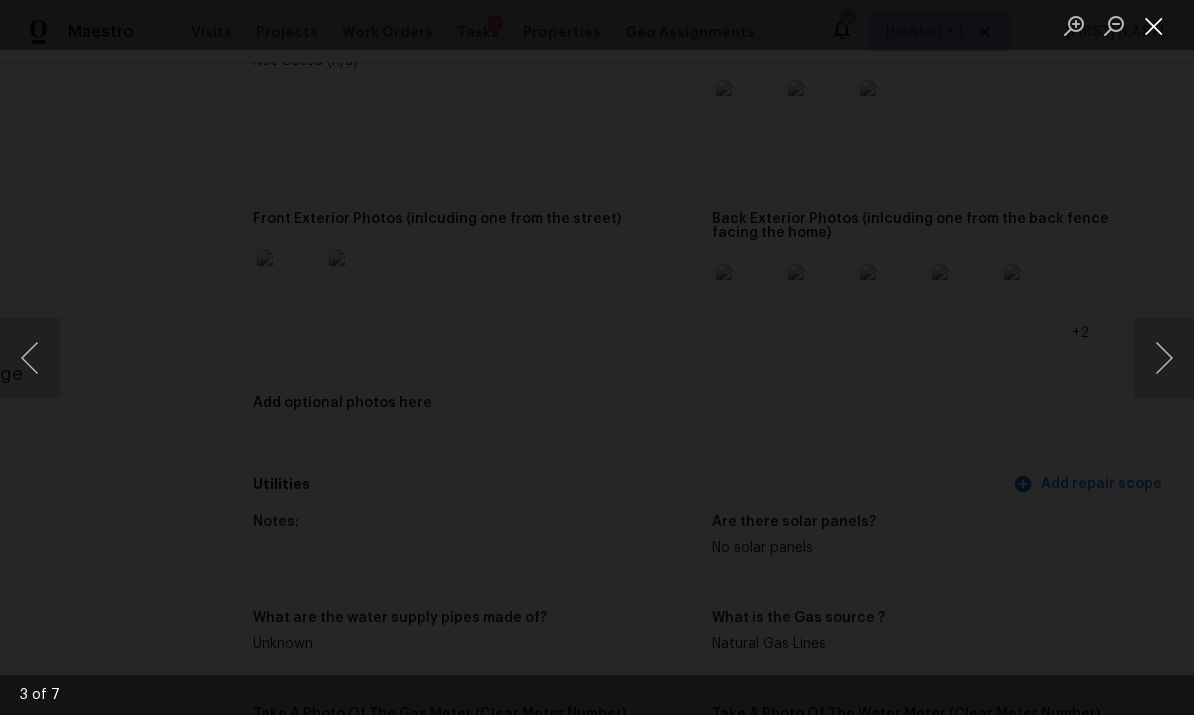 click at bounding box center (1154, 25) 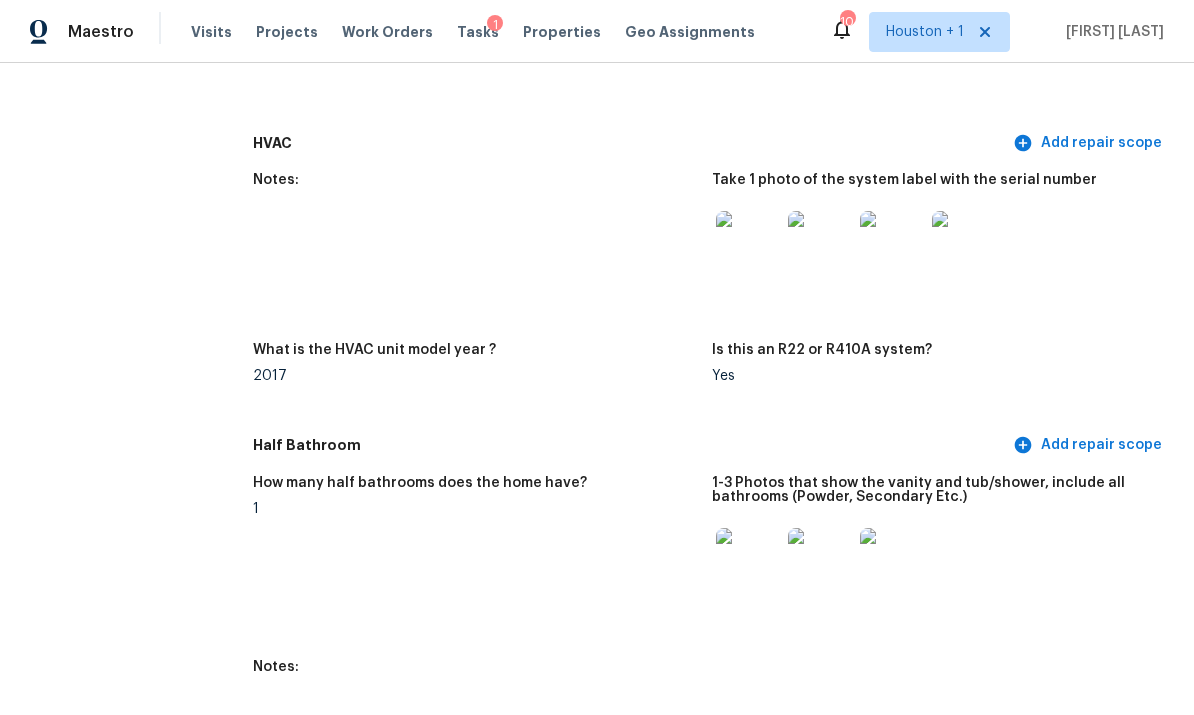 scroll, scrollTop: 2044, scrollLeft: 0, axis: vertical 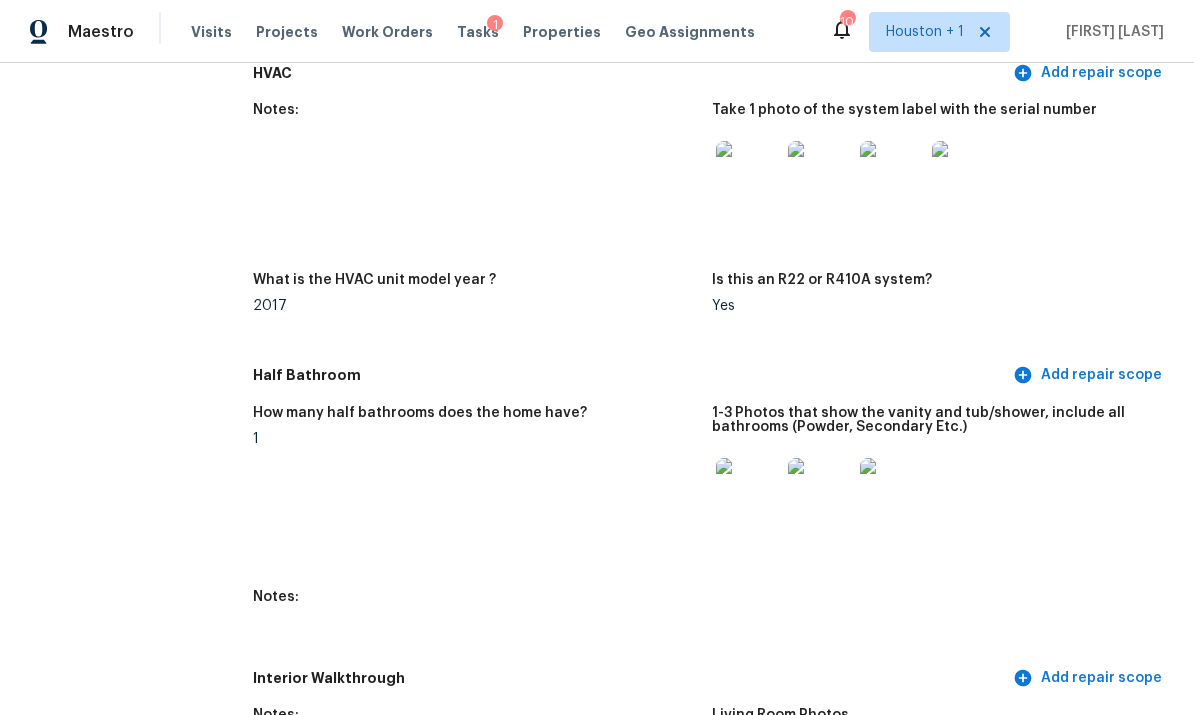 click on "Is this an R22 or R410A system? Yes" at bounding box center (941, 309) 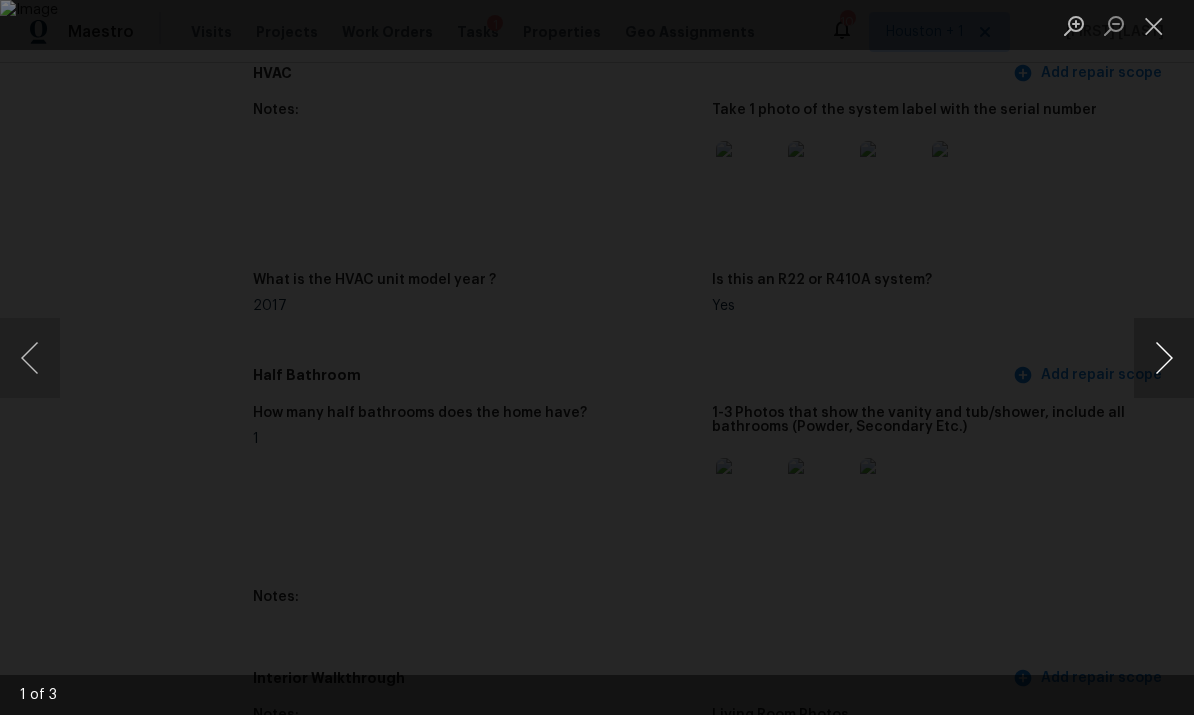 click at bounding box center (1164, 358) 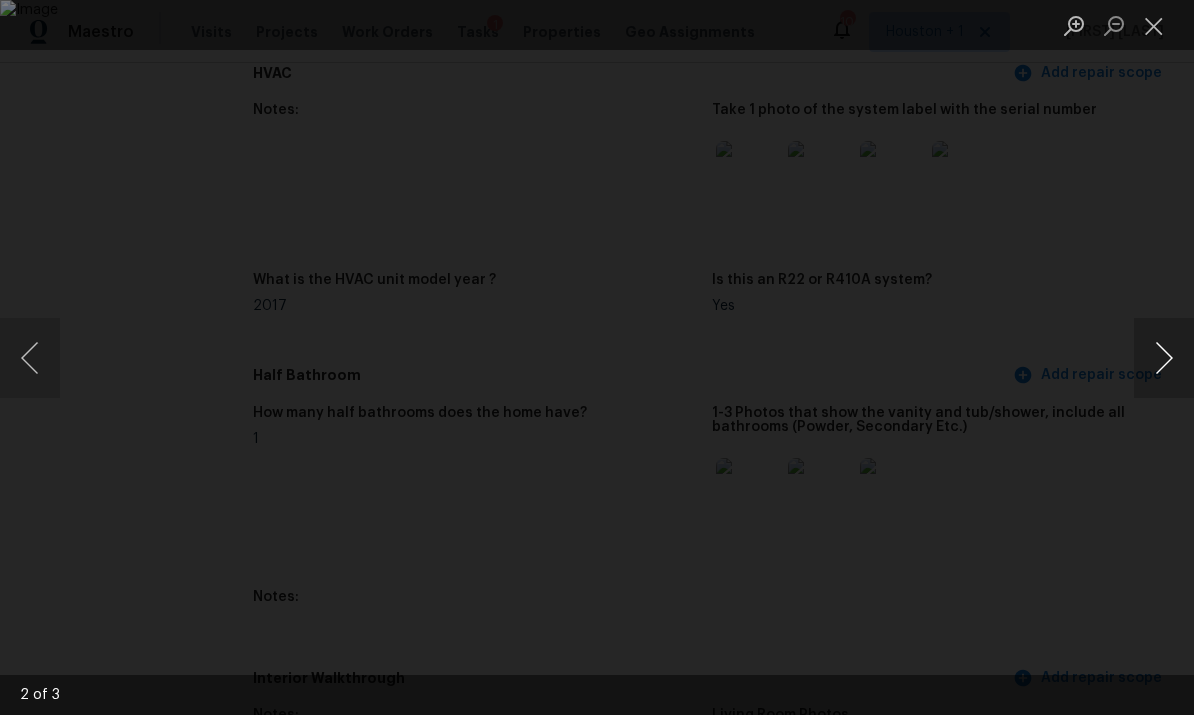 click at bounding box center [1164, 358] 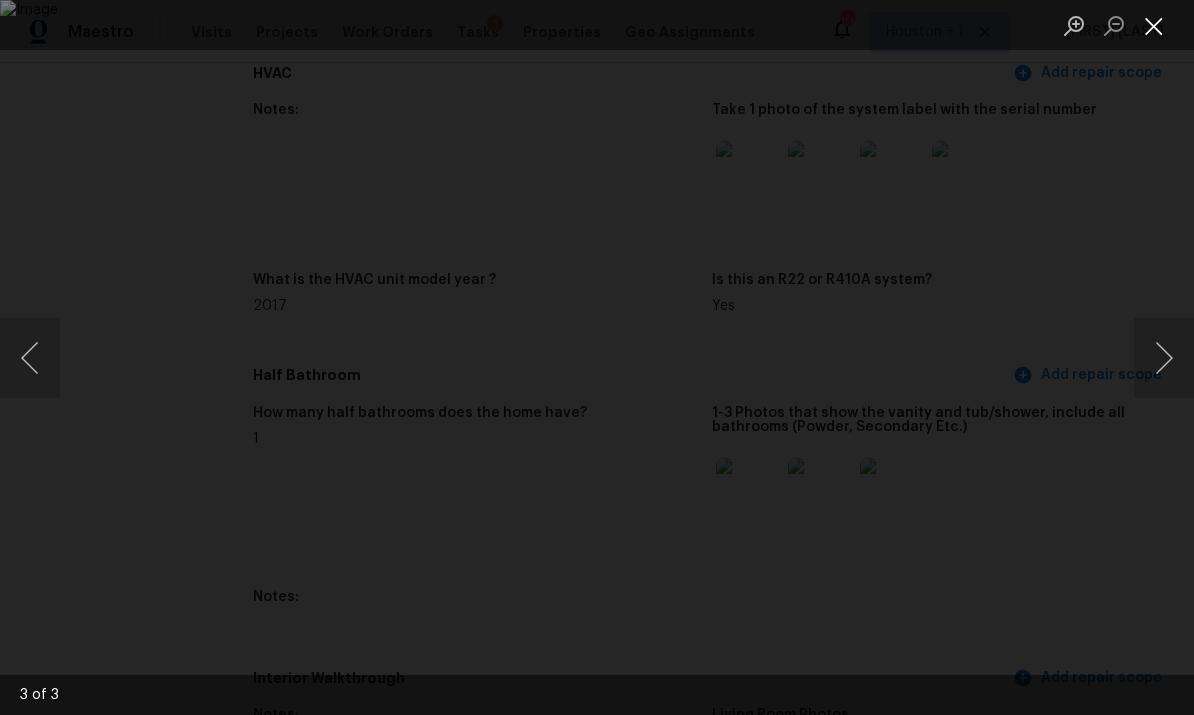 click at bounding box center (1154, 25) 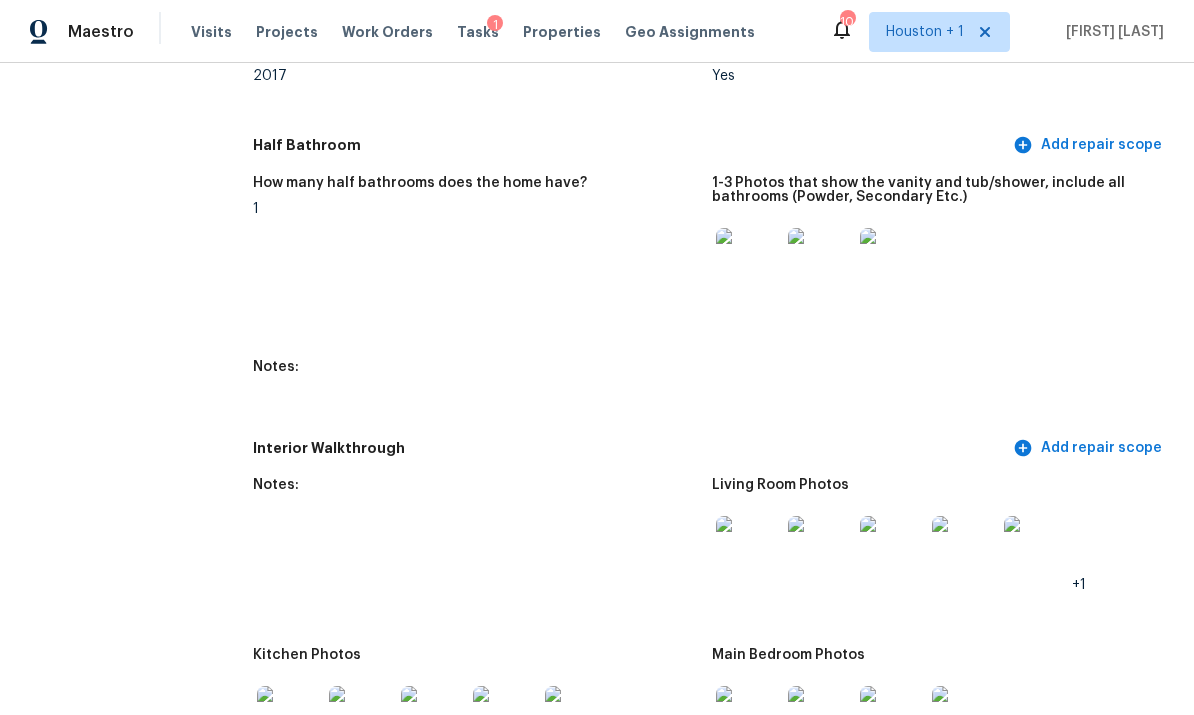 scroll, scrollTop: 2291, scrollLeft: 0, axis: vertical 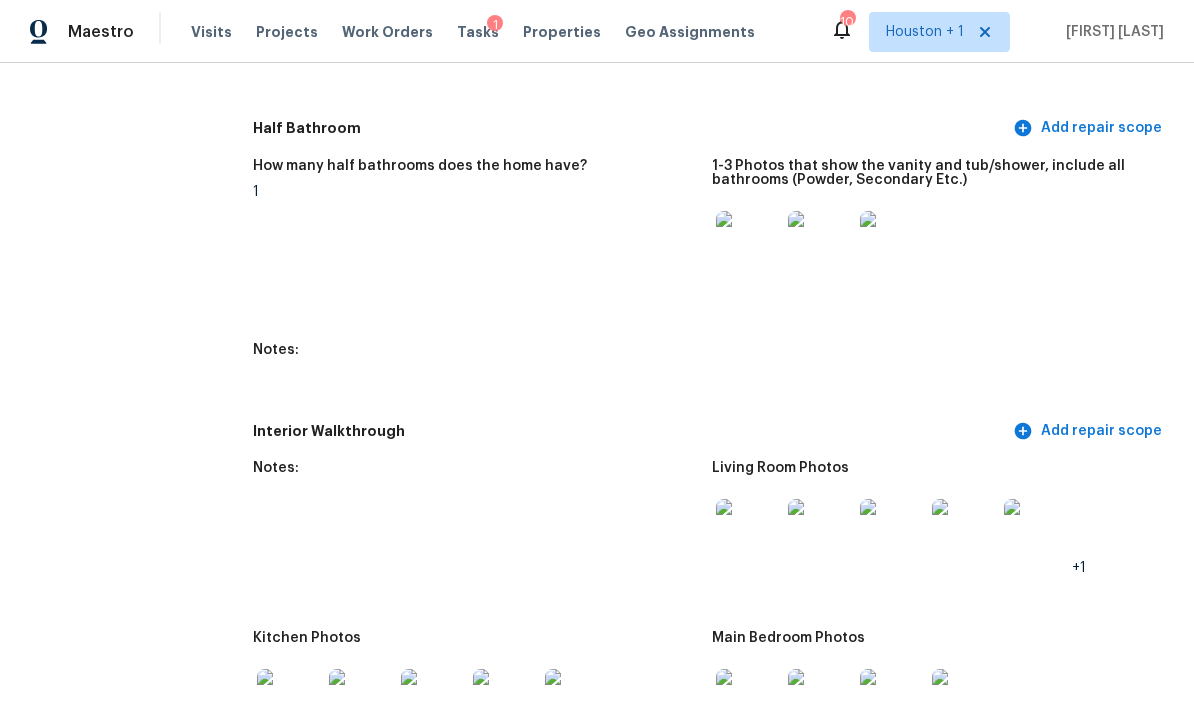 click at bounding box center (748, 531) 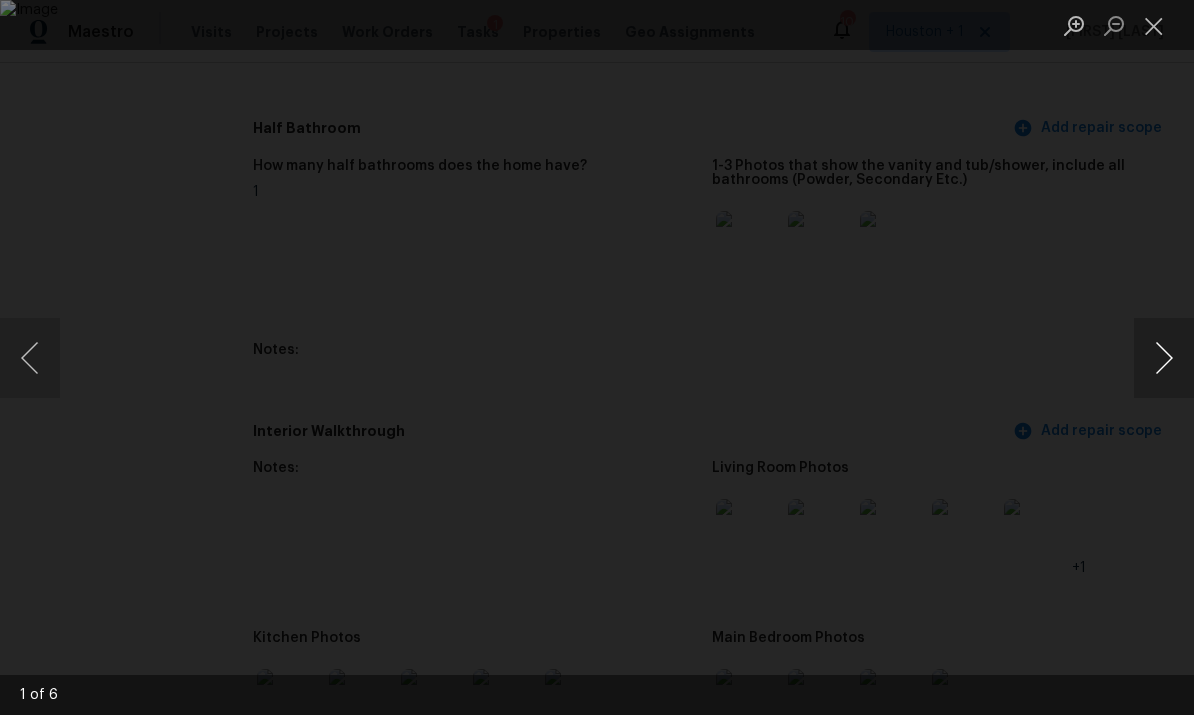 click at bounding box center [1164, 358] 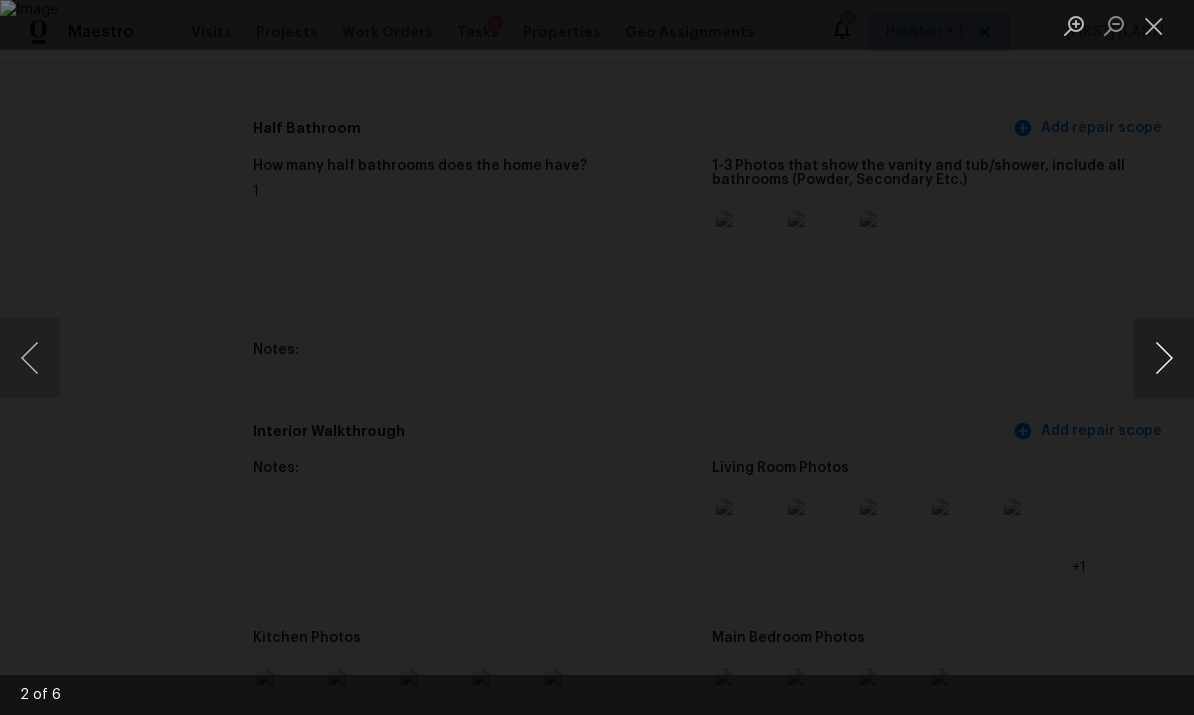 click at bounding box center [1164, 358] 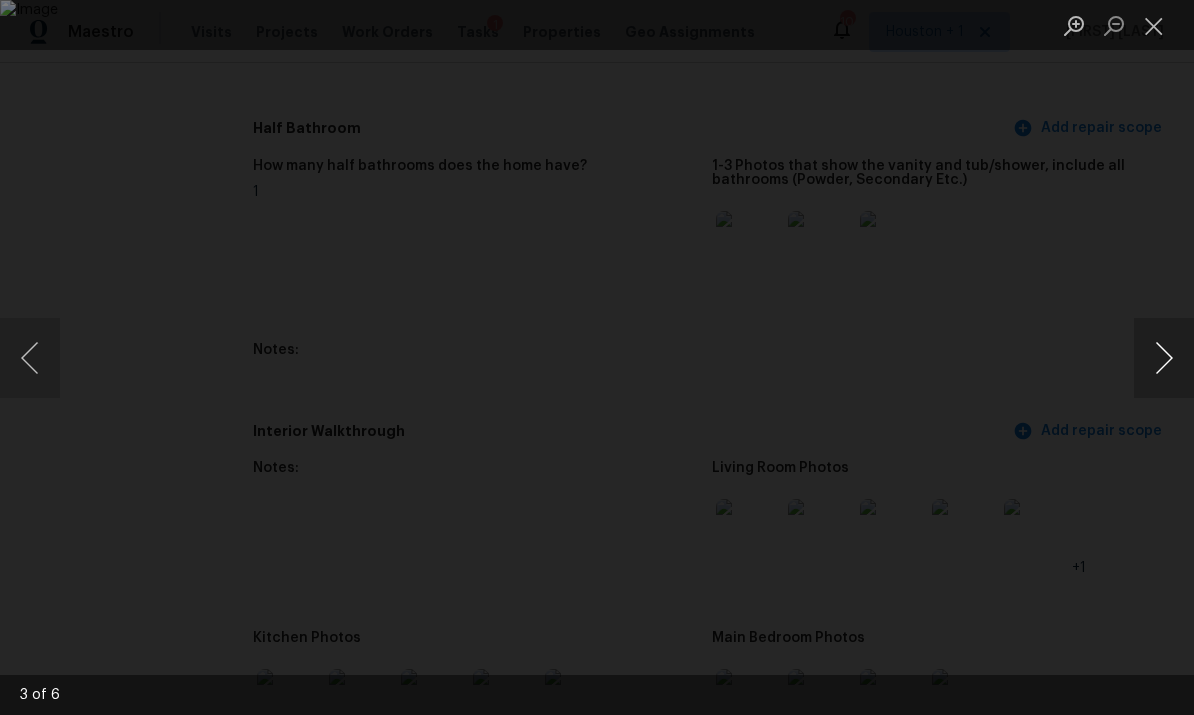 click at bounding box center [1164, 358] 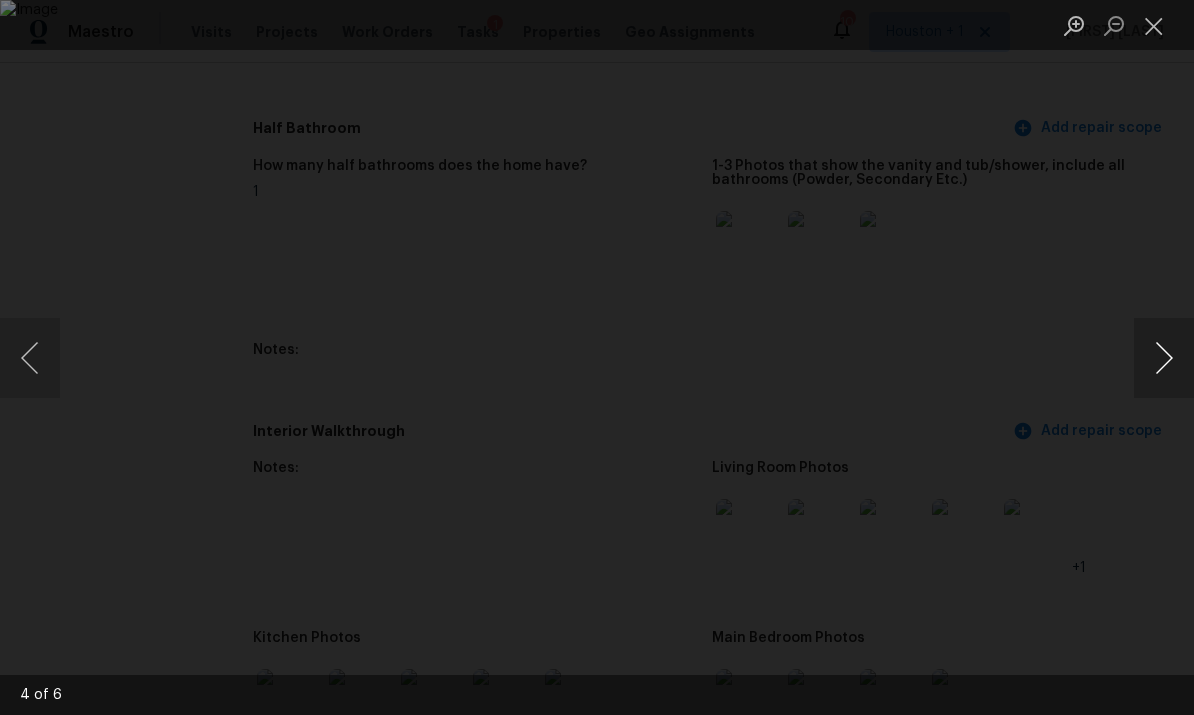 click at bounding box center (1164, 358) 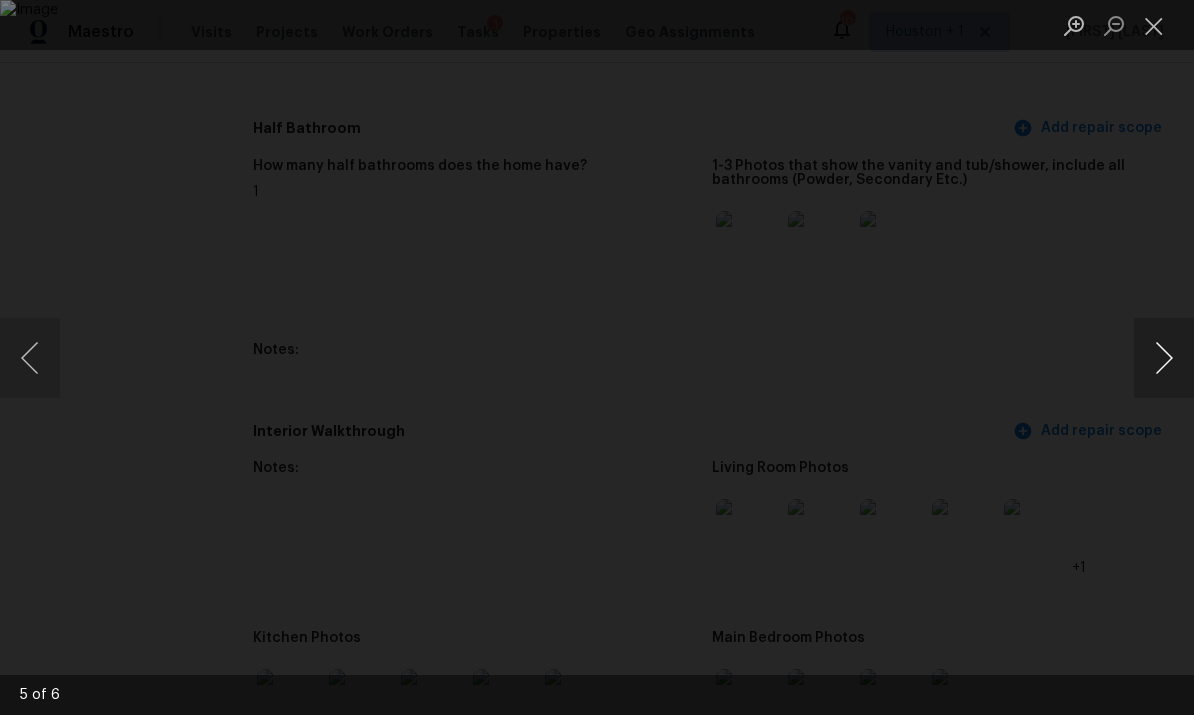 click at bounding box center [1164, 358] 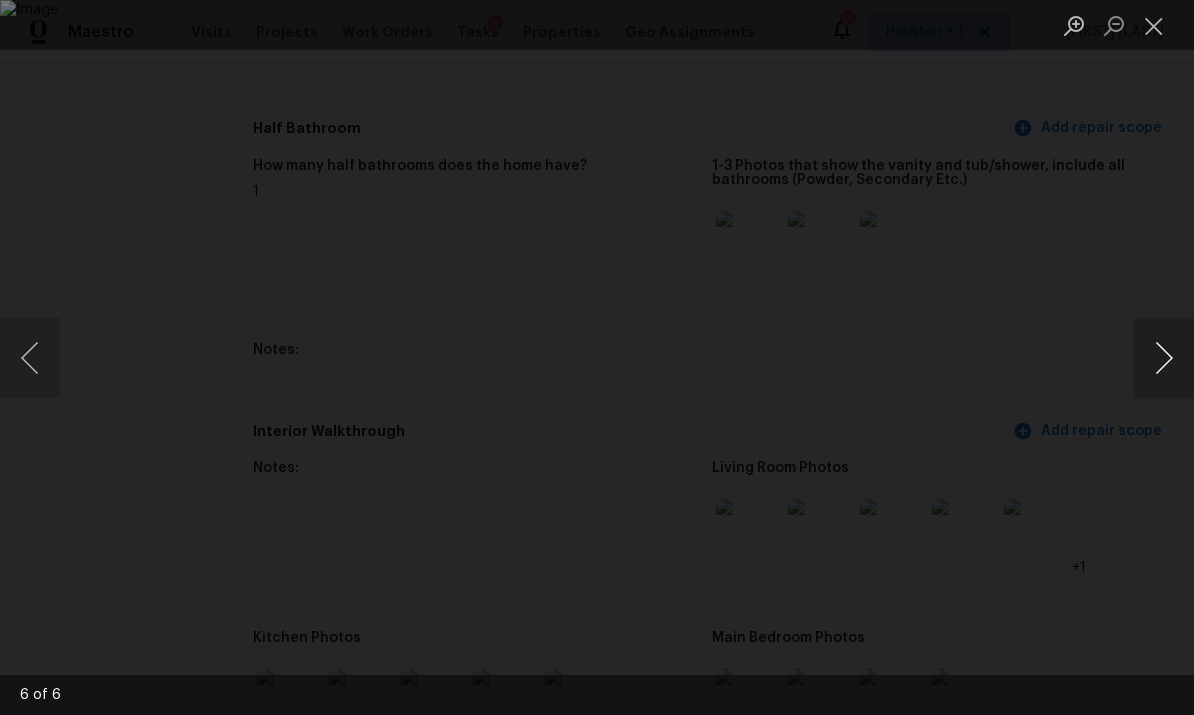 click at bounding box center [1164, 358] 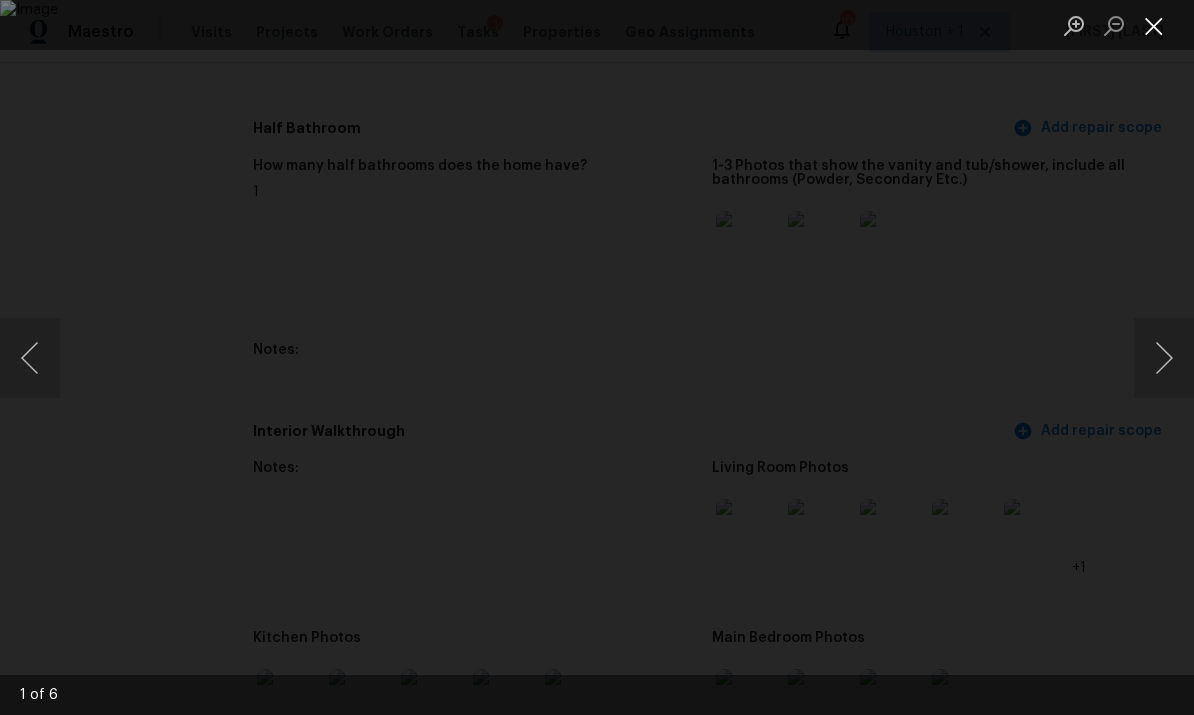 click at bounding box center [1154, 25] 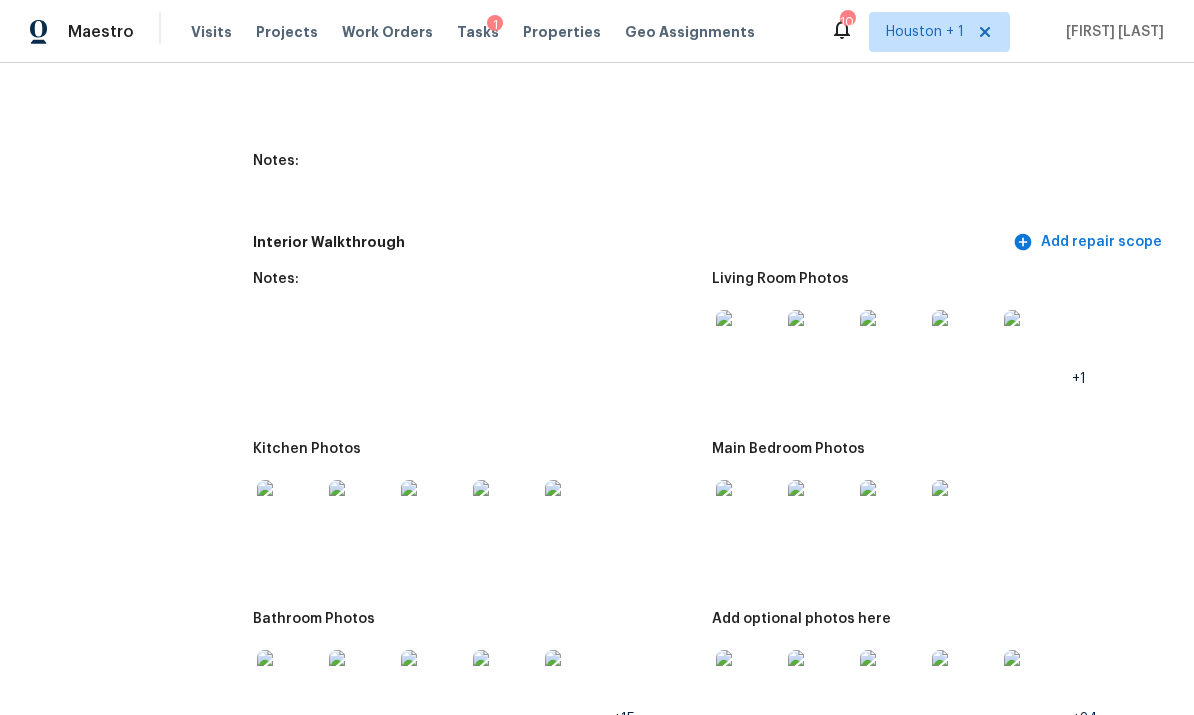 scroll, scrollTop: 2483, scrollLeft: 0, axis: vertical 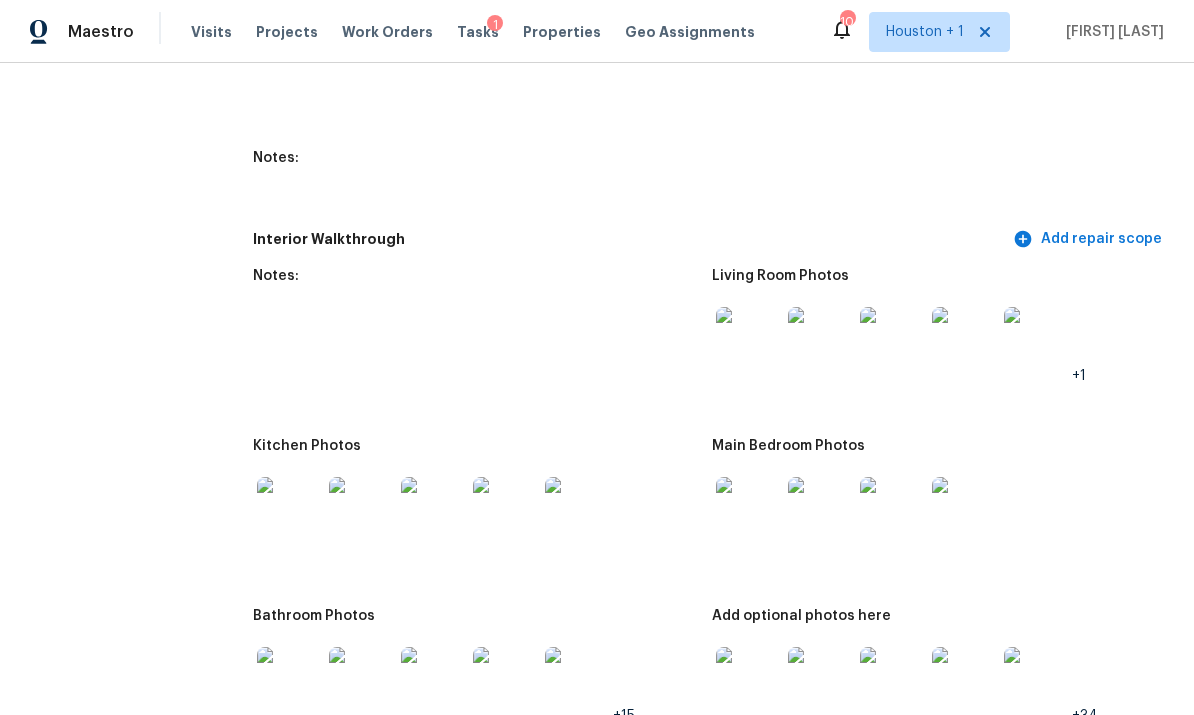 click at bounding box center [289, 509] 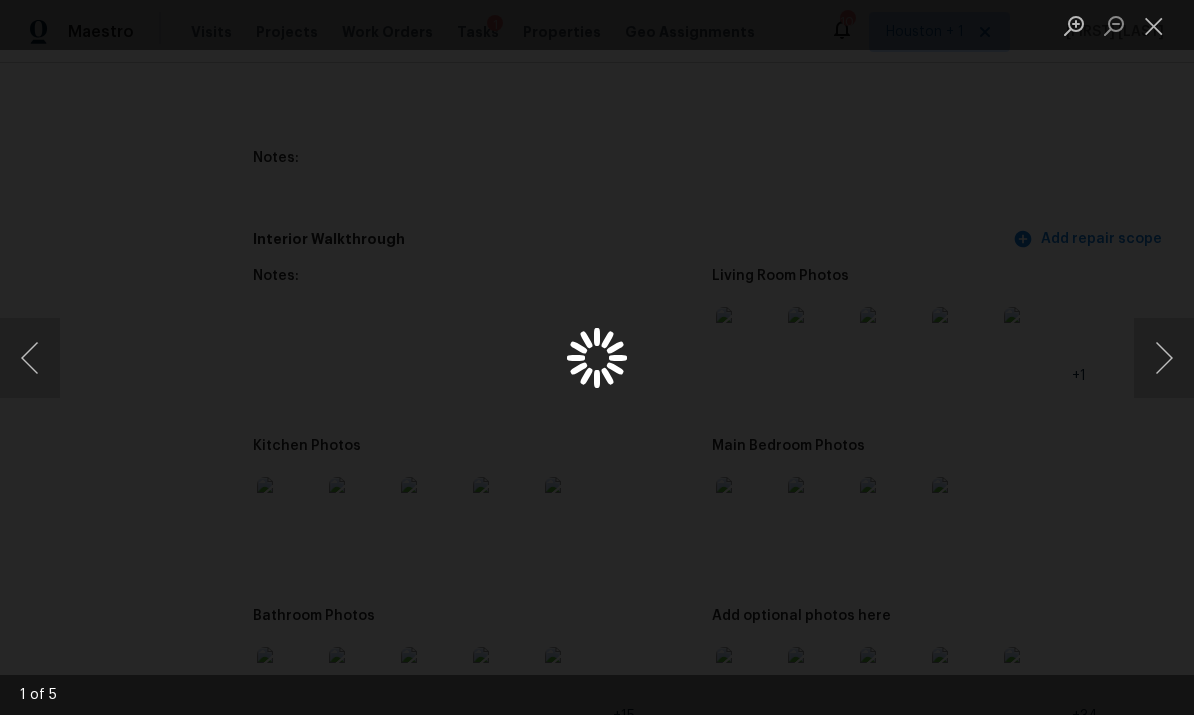 click at bounding box center (597, 357) 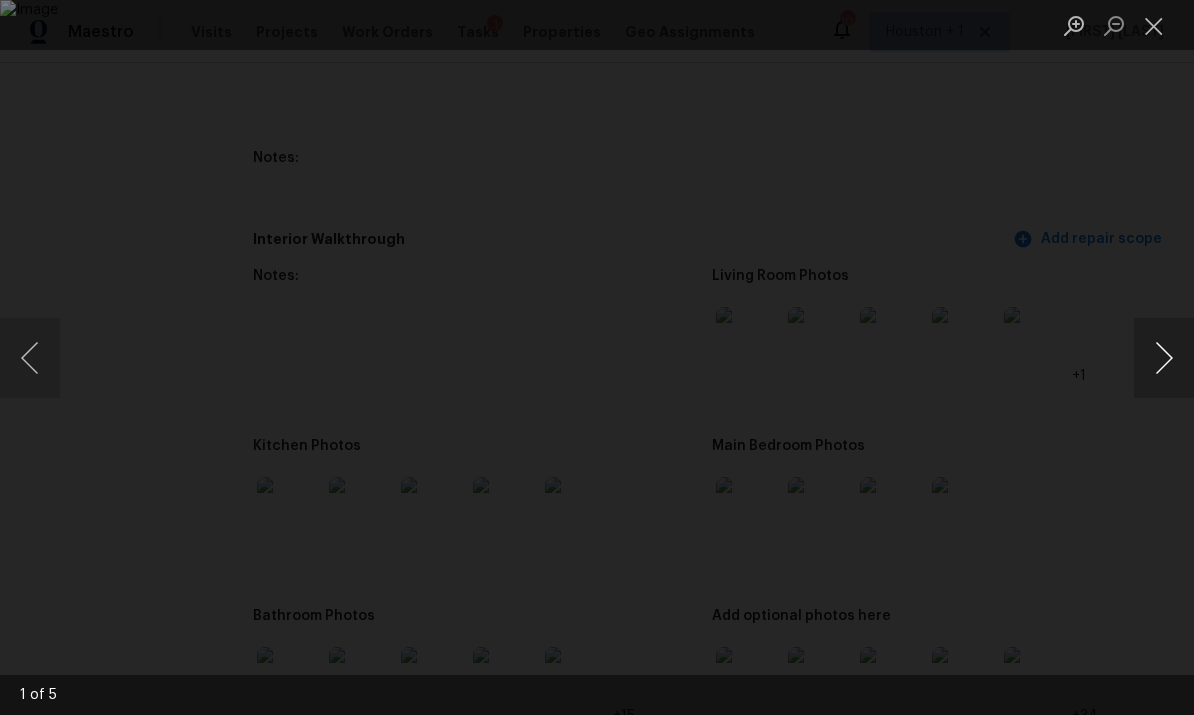 click at bounding box center [1164, 358] 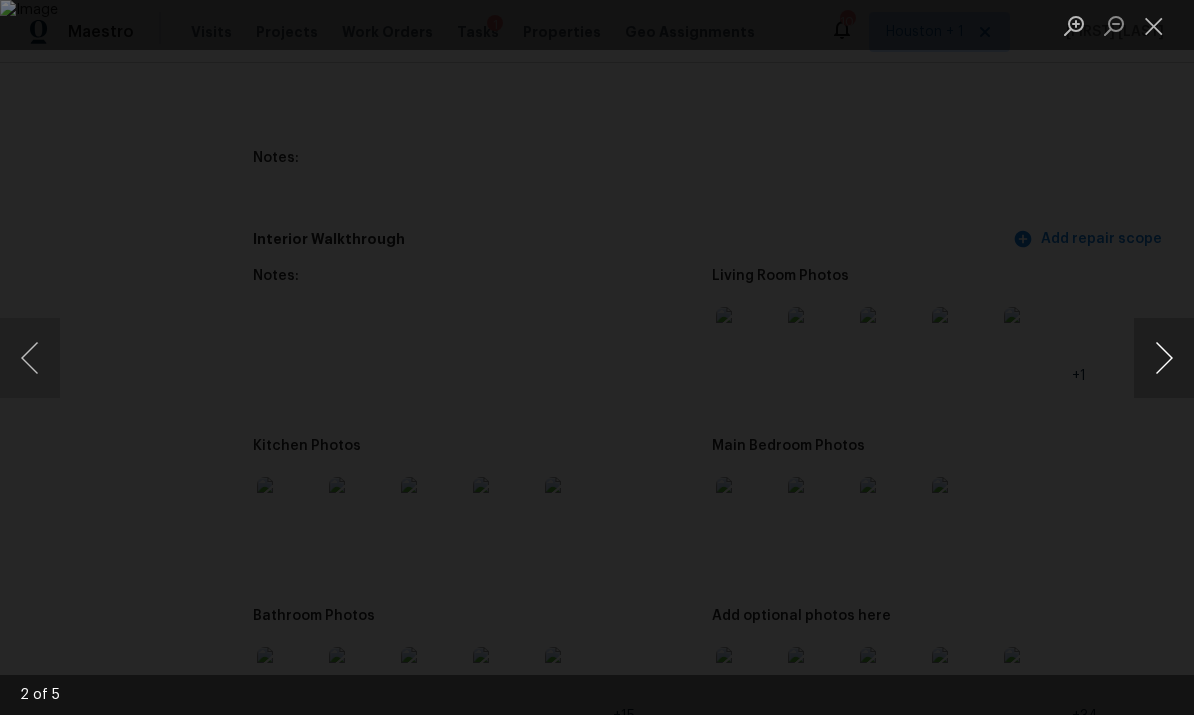 click at bounding box center (1164, 358) 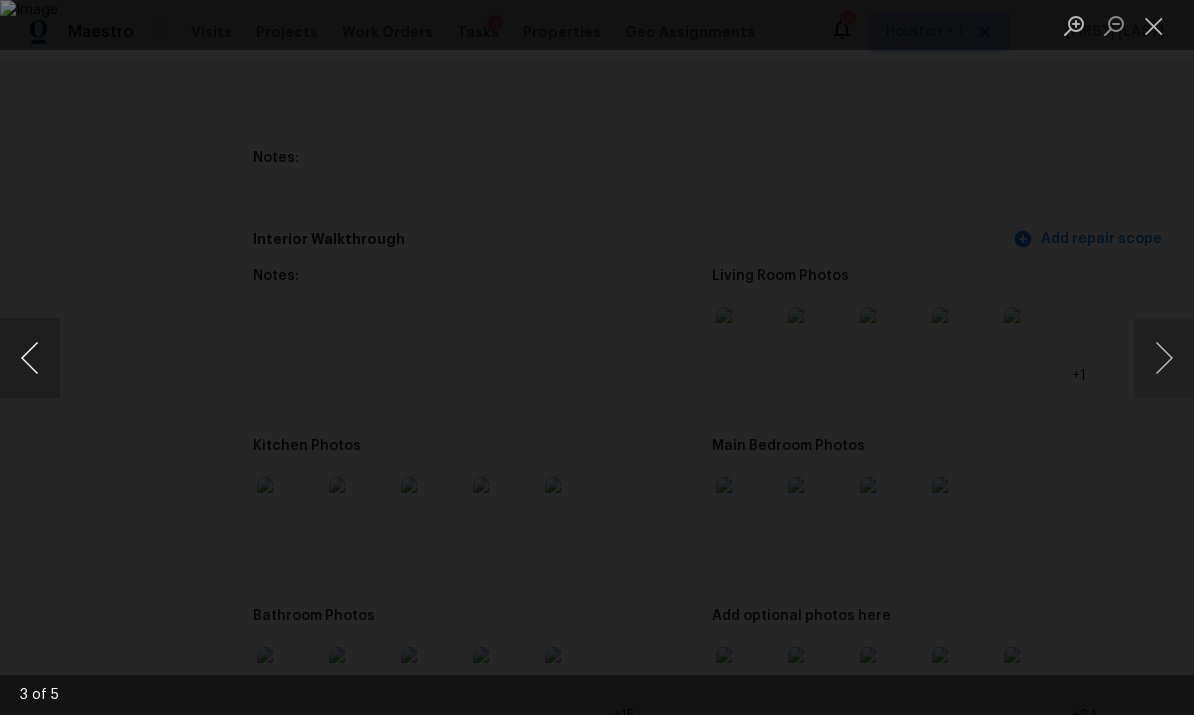 click at bounding box center [30, 358] 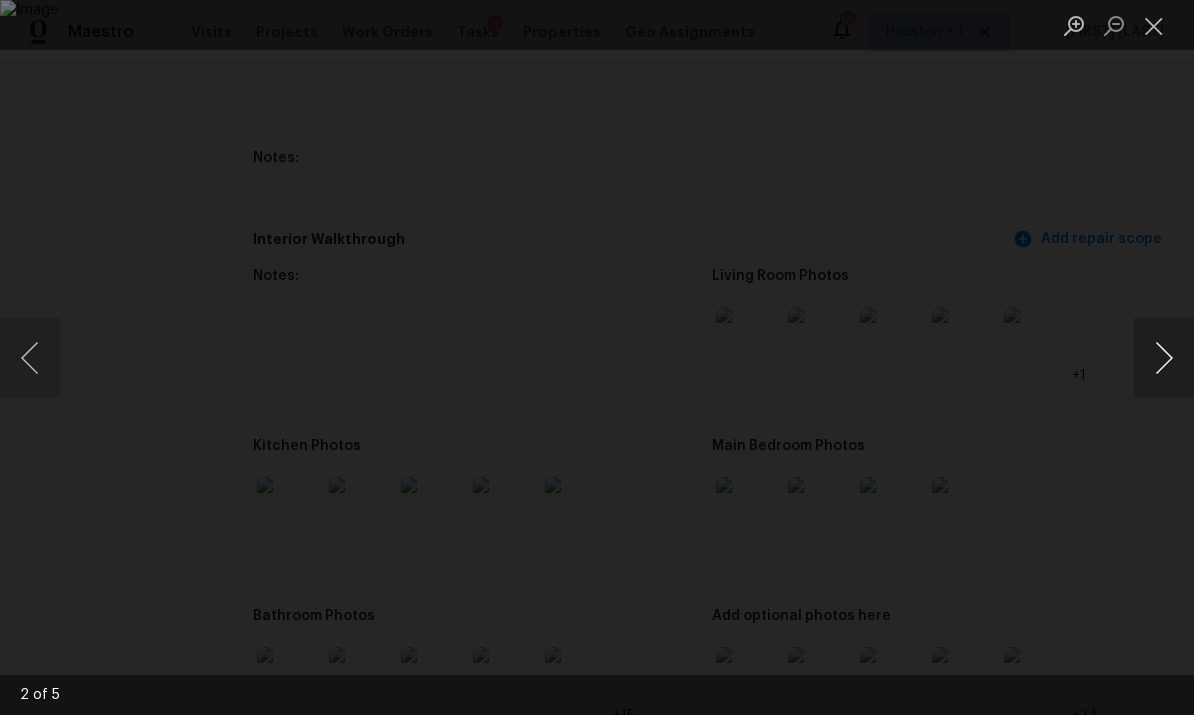 click at bounding box center (1164, 358) 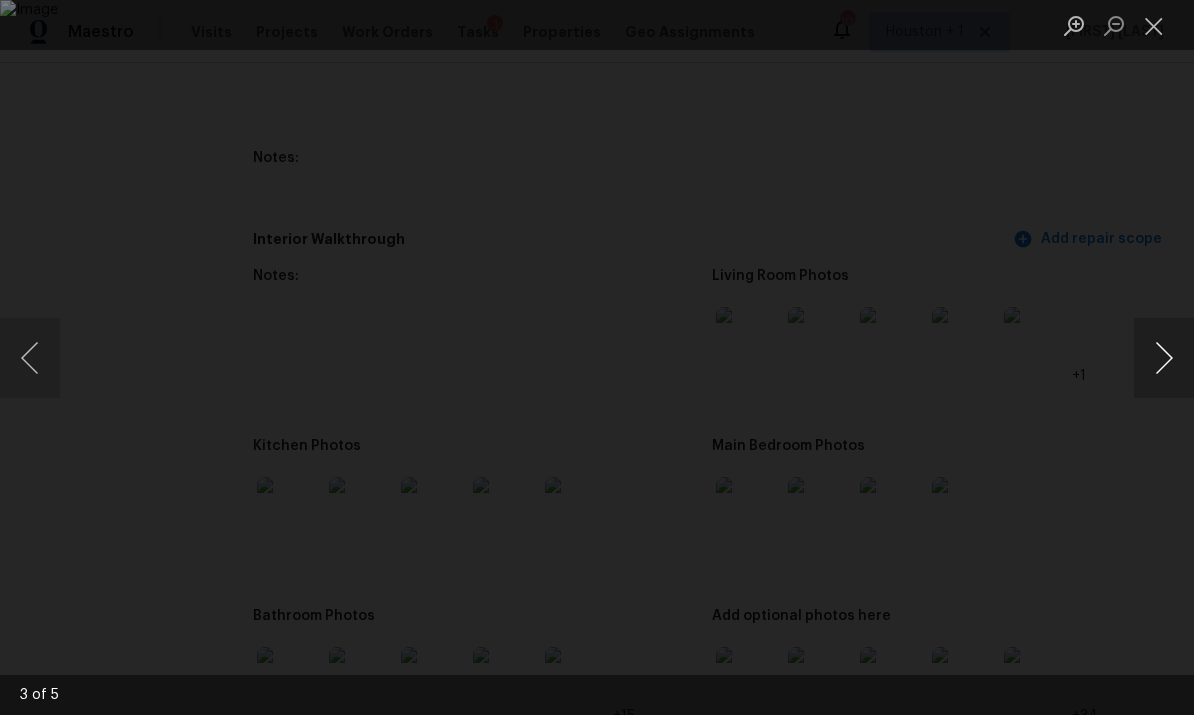 click at bounding box center [1164, 358] 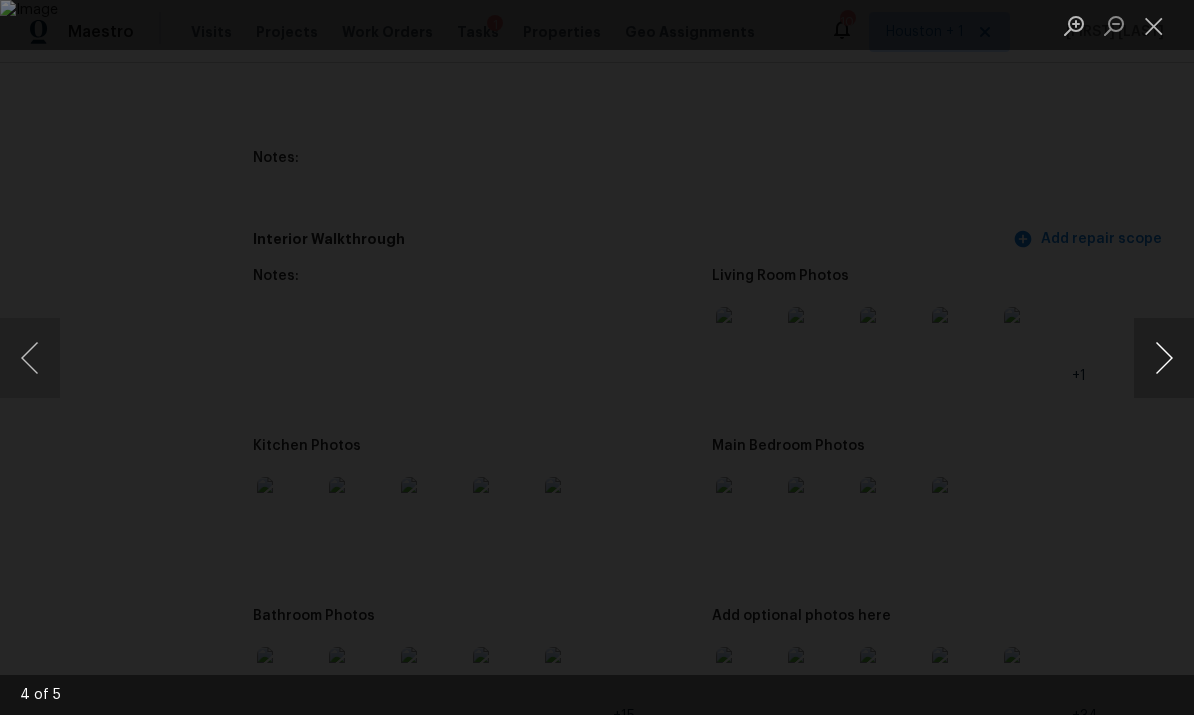 click at bounding box center (1164, 358) 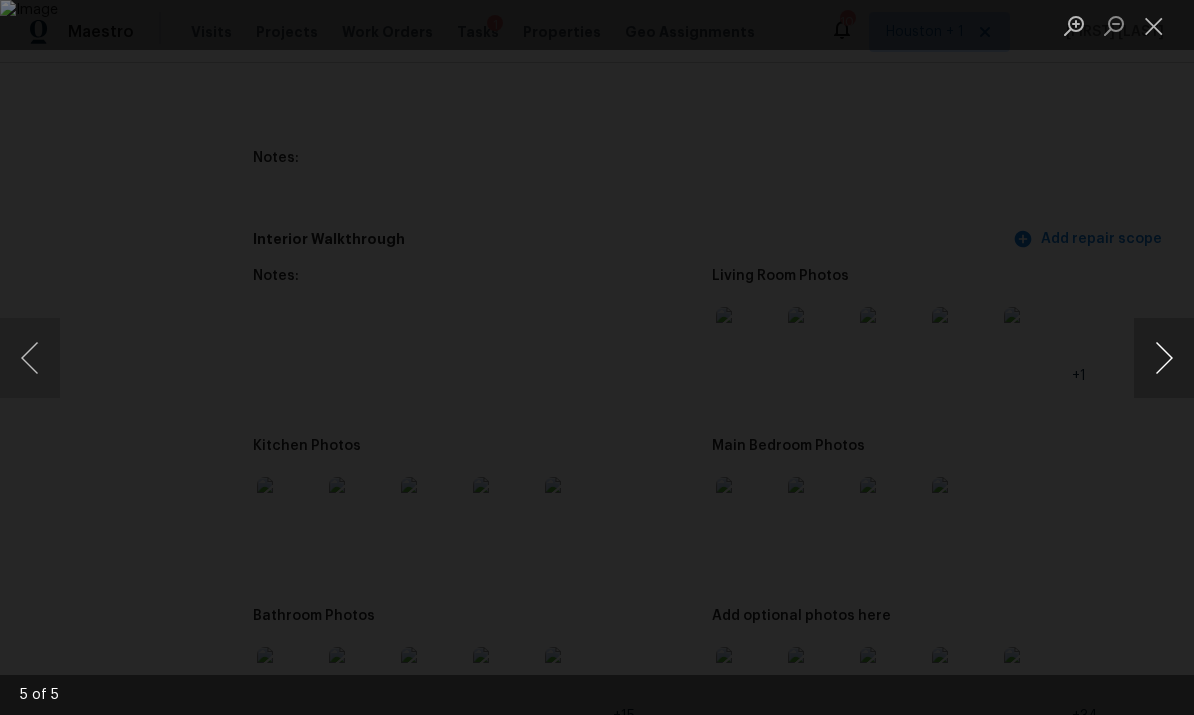 click at bounding box center (1164, 358) 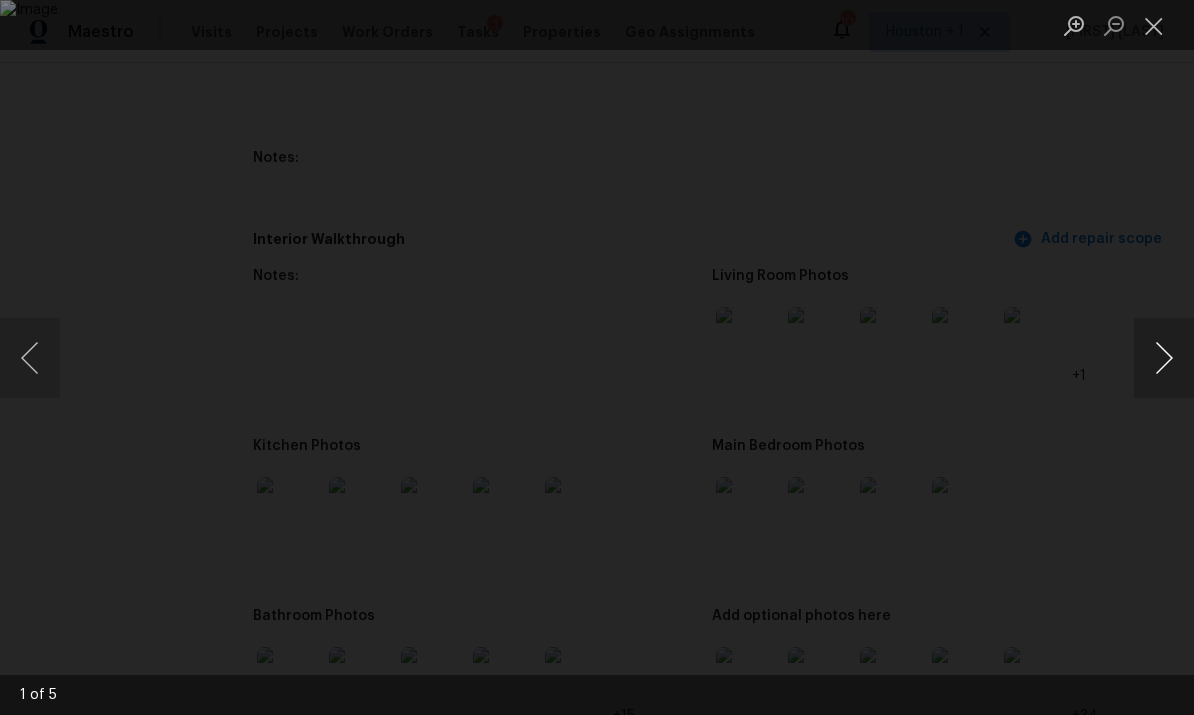 click at bounding box center (1164, 358) 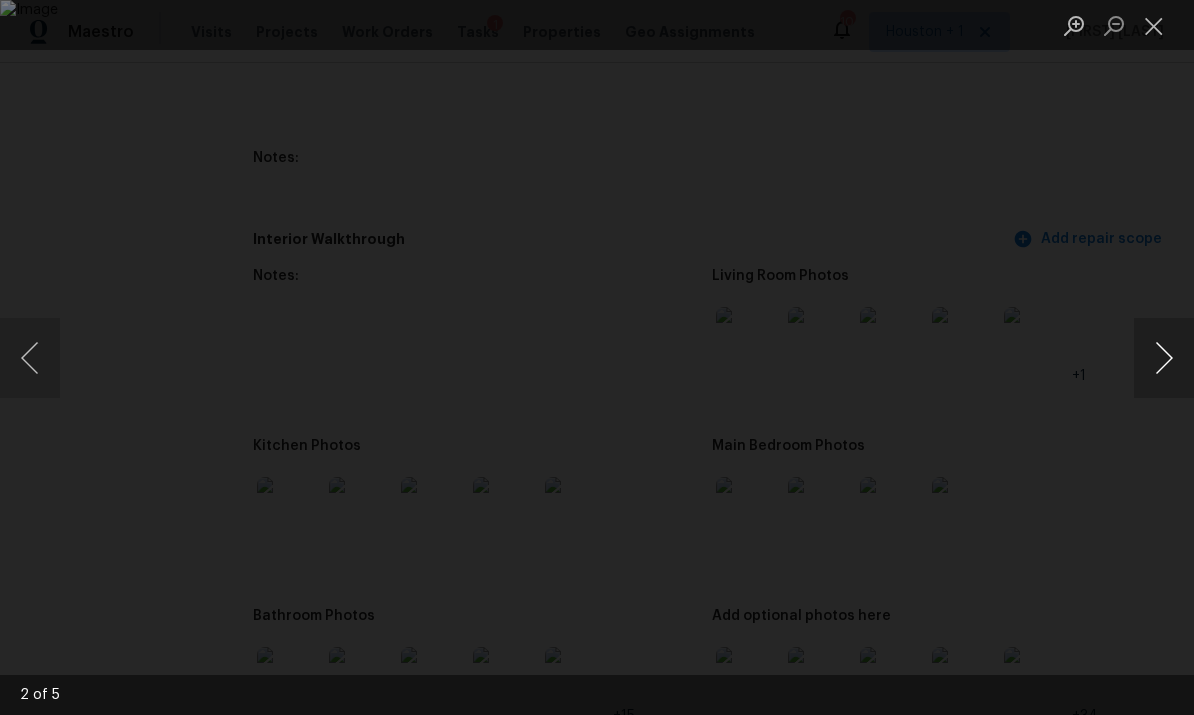 click at bounding box center (1164, 358) 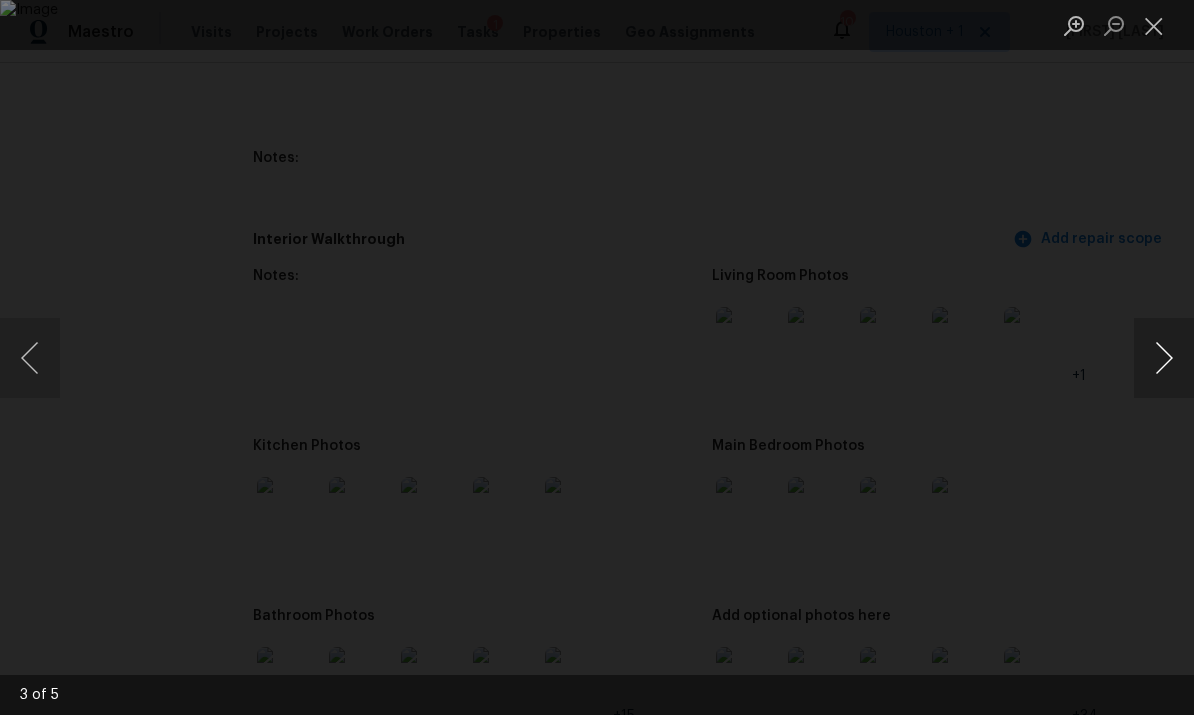click at bounding box center (1164, 358) 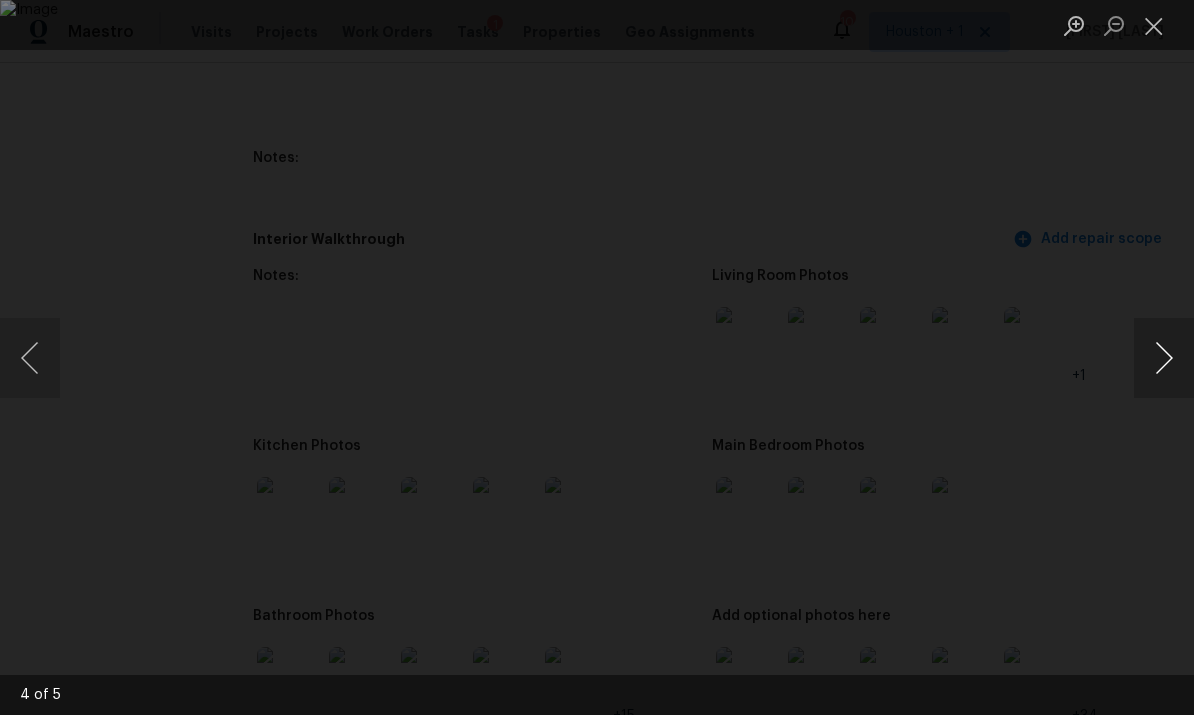 click at bounding box center (1164, 358) 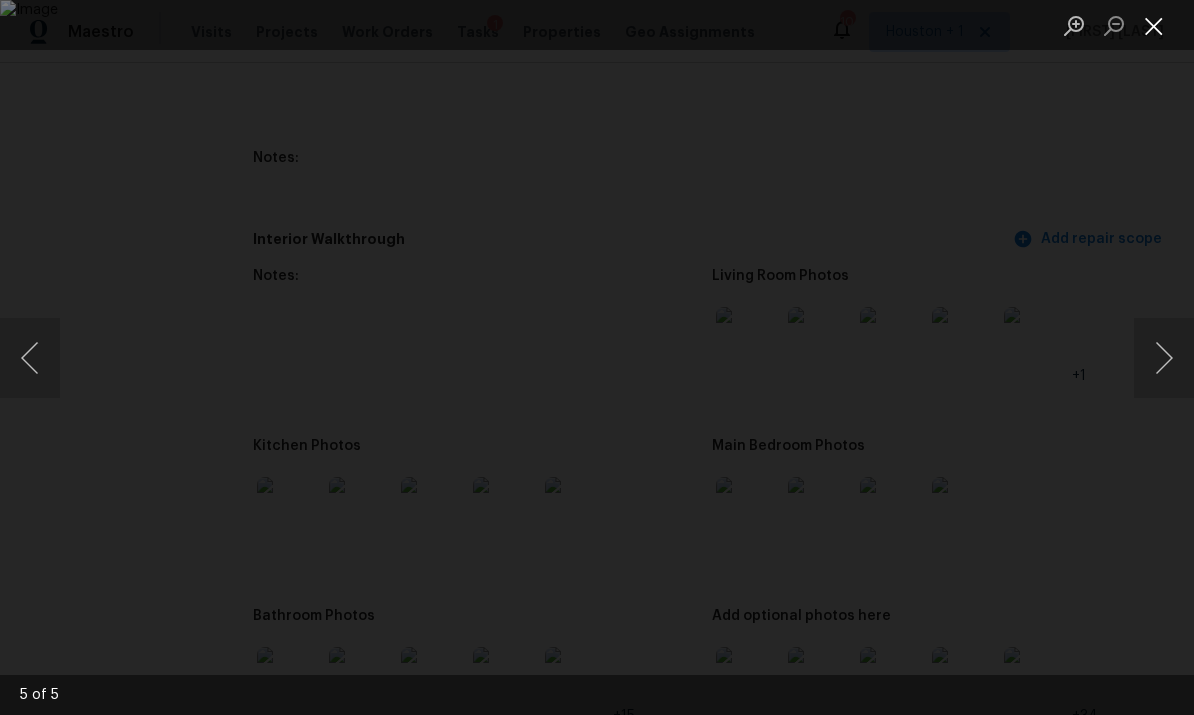 click at bounding box center (1154, 25) 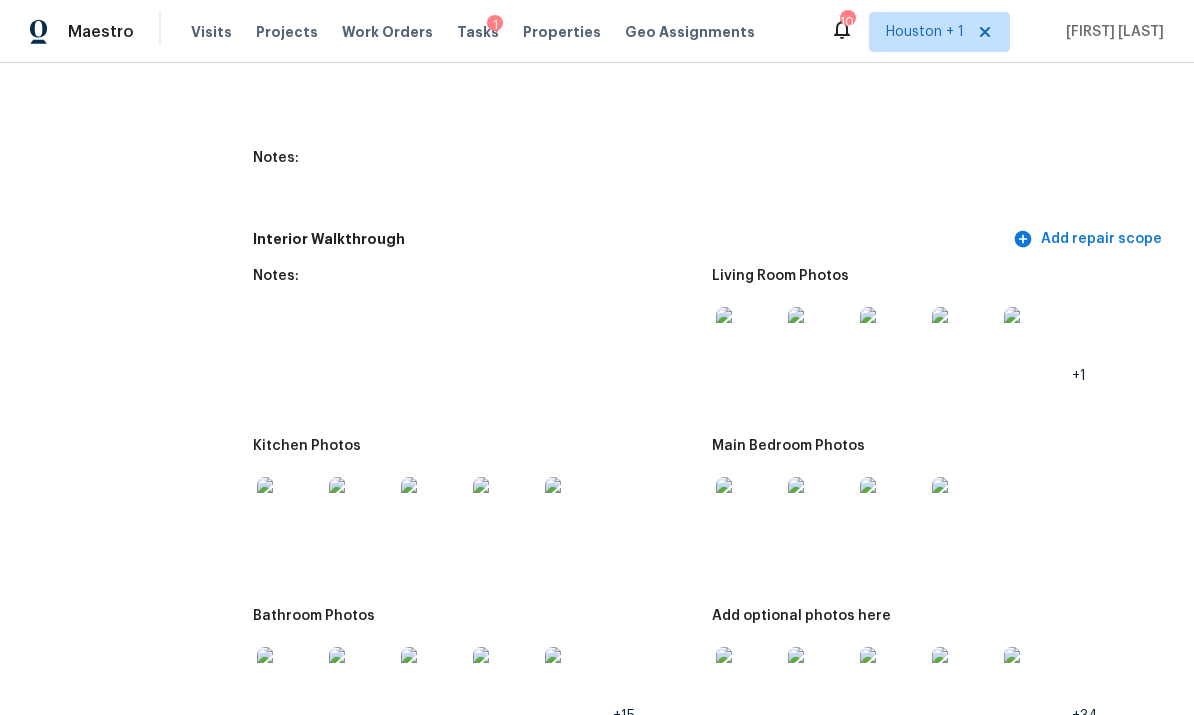 click at bounding box center [748, 509] 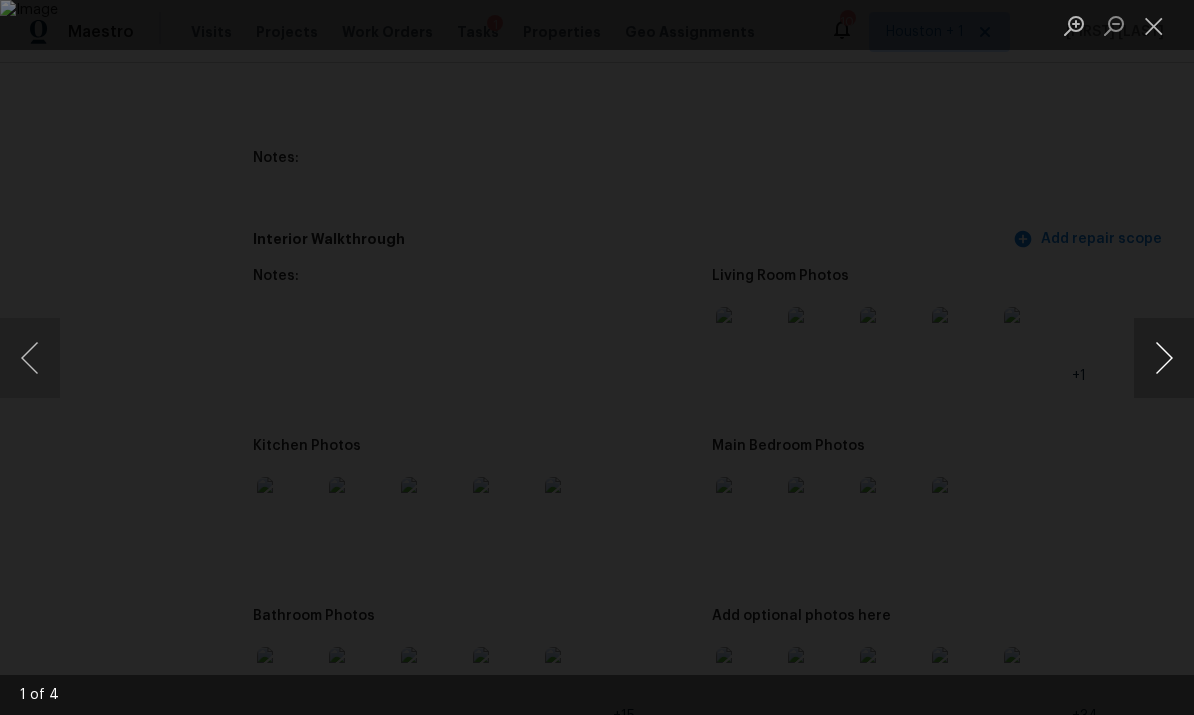 click at bounding box center [1164, 358] 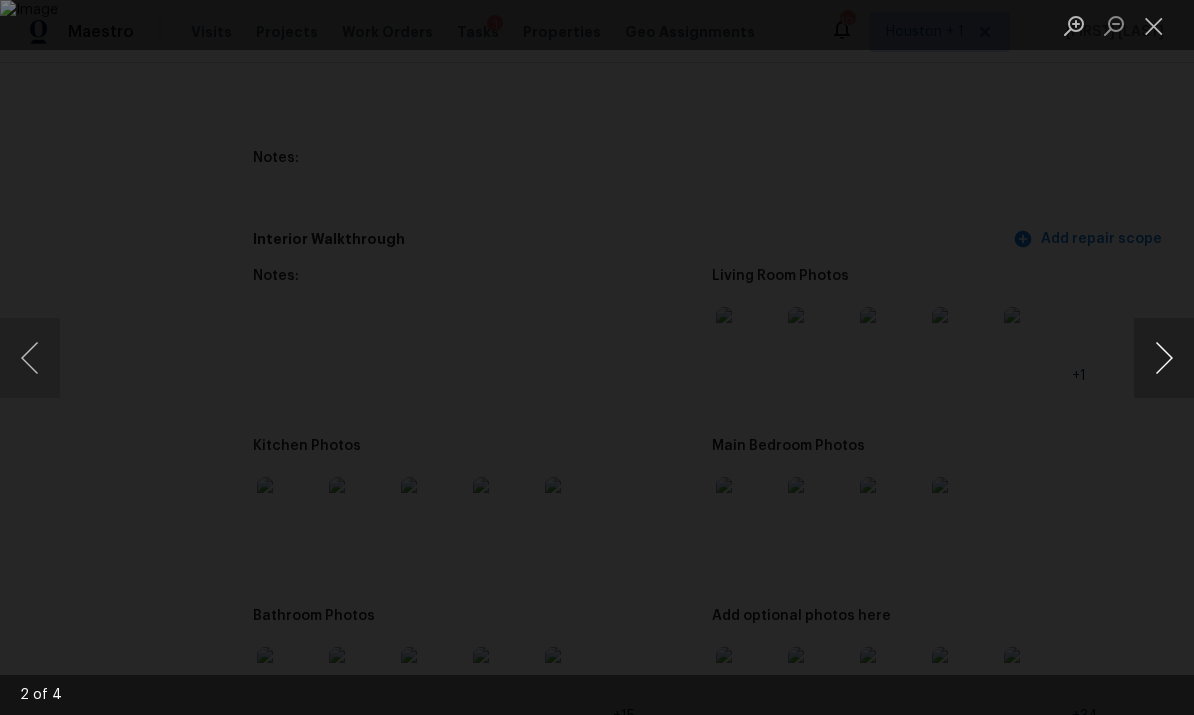 click at bounding box center (1164, 358) 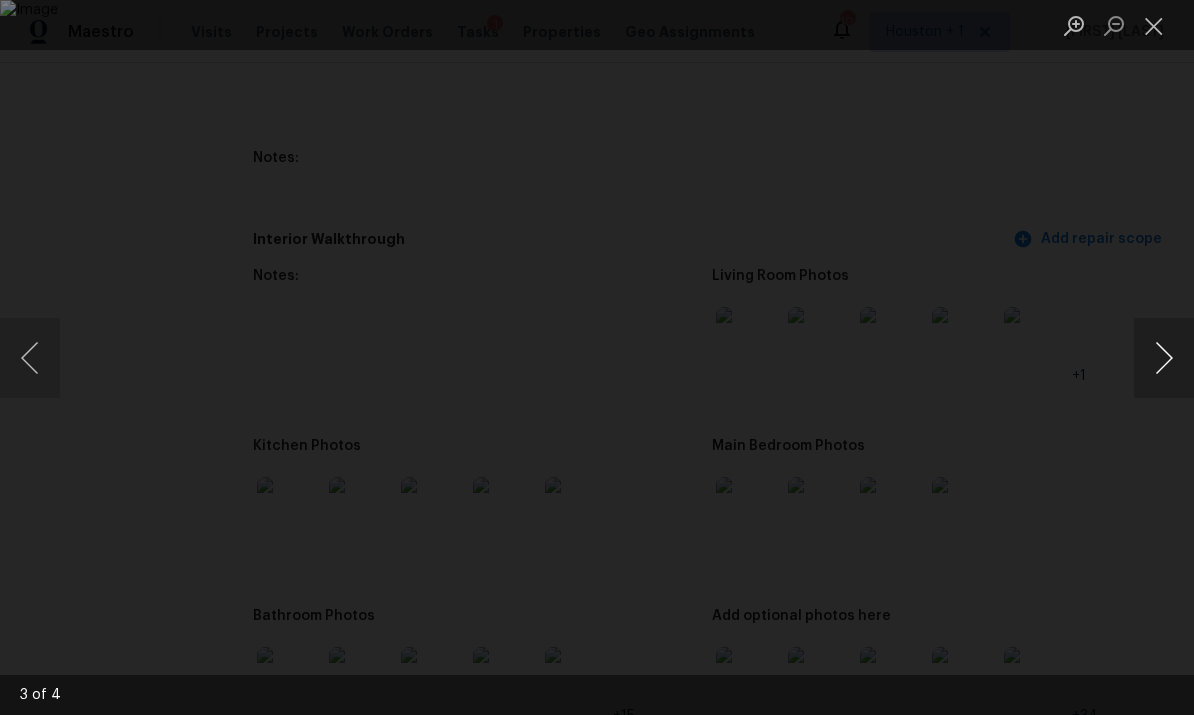 click at bounding box center [1164, 358] 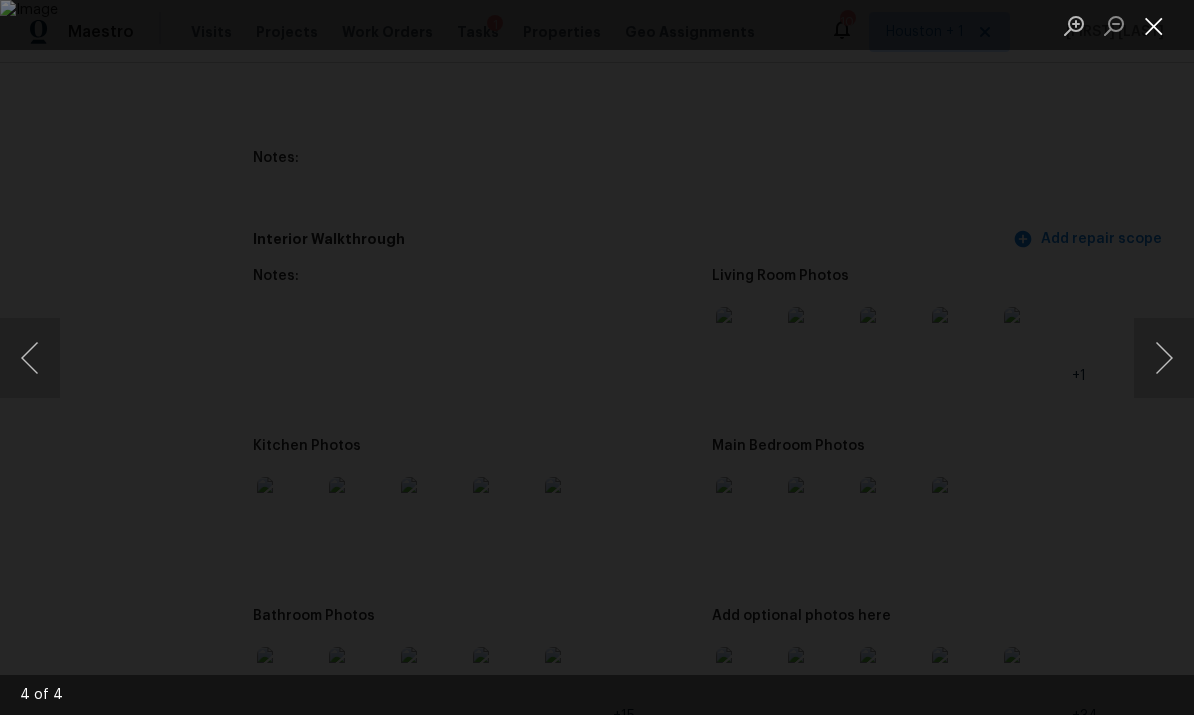 click at bounding box center [1154, 25] 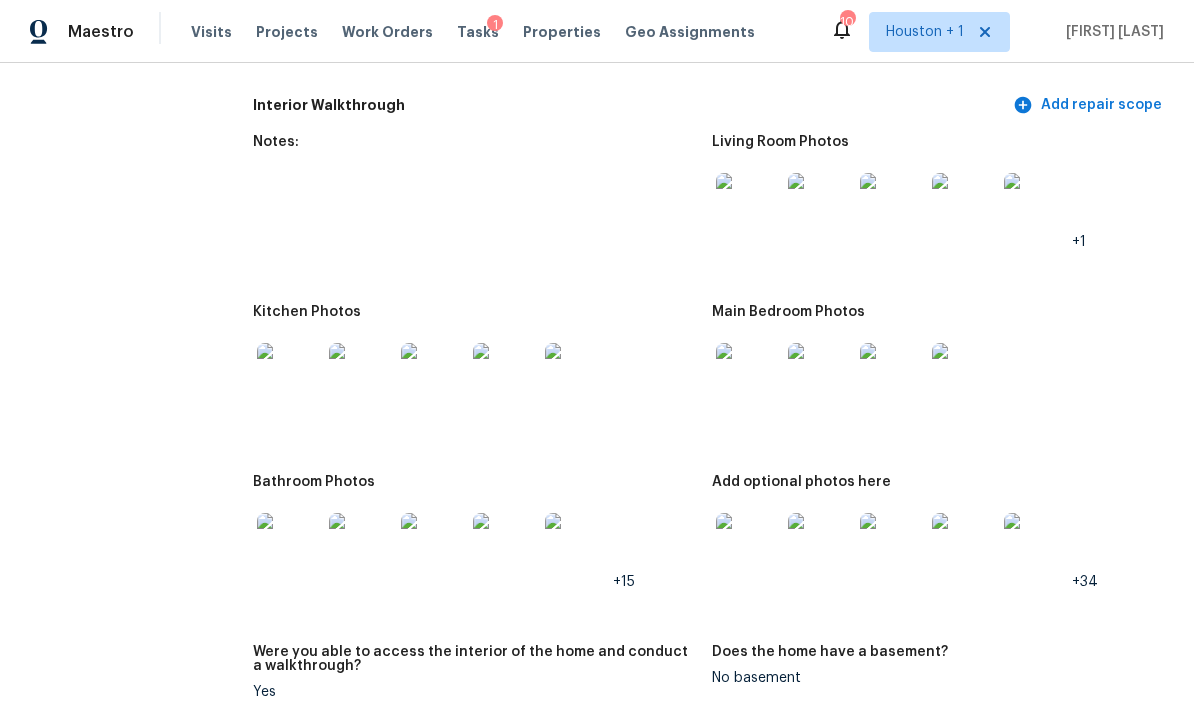 scroll, scrollTop: 2617, scrollLeft: 0, axis: vertical 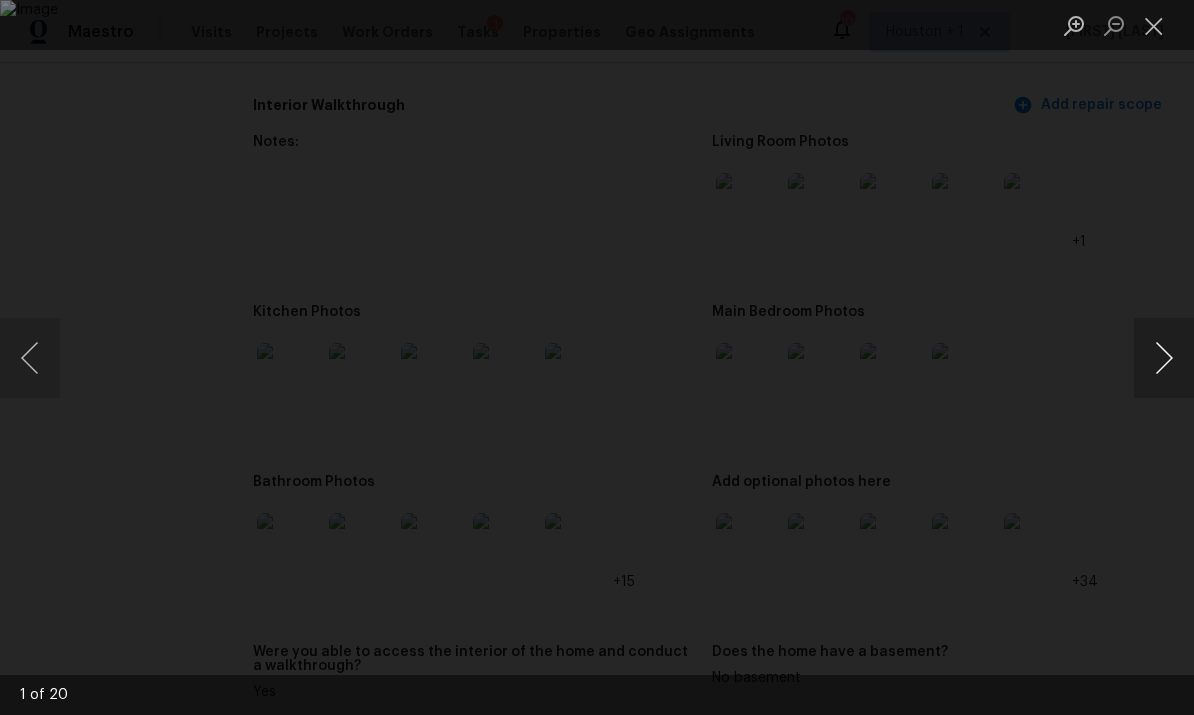 click at bounding box center [1164, 358] 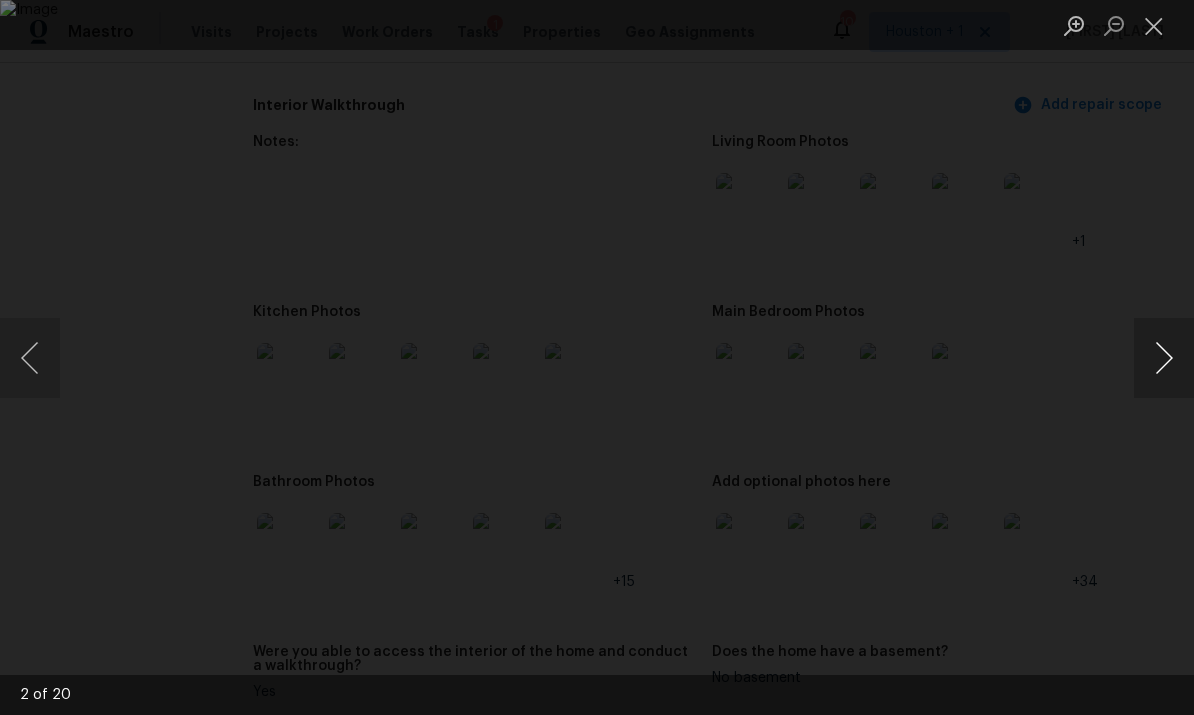 click at bounding box center [1164, 358] 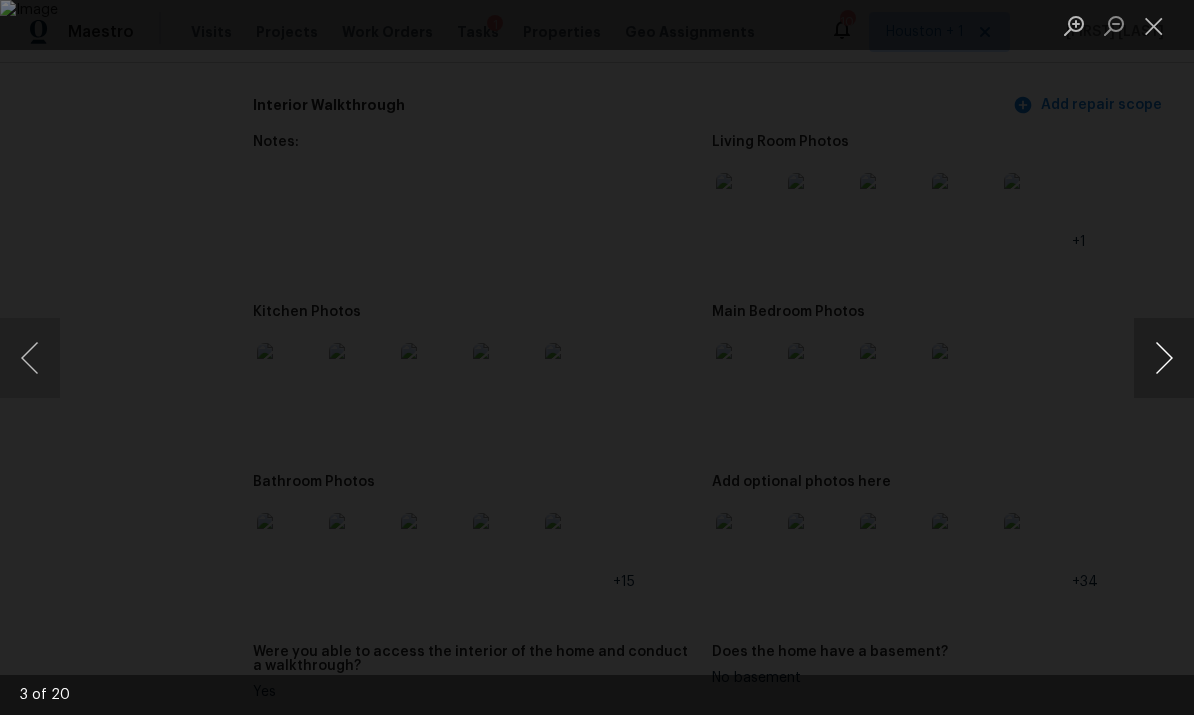 click at bounding box center (1164, 358) 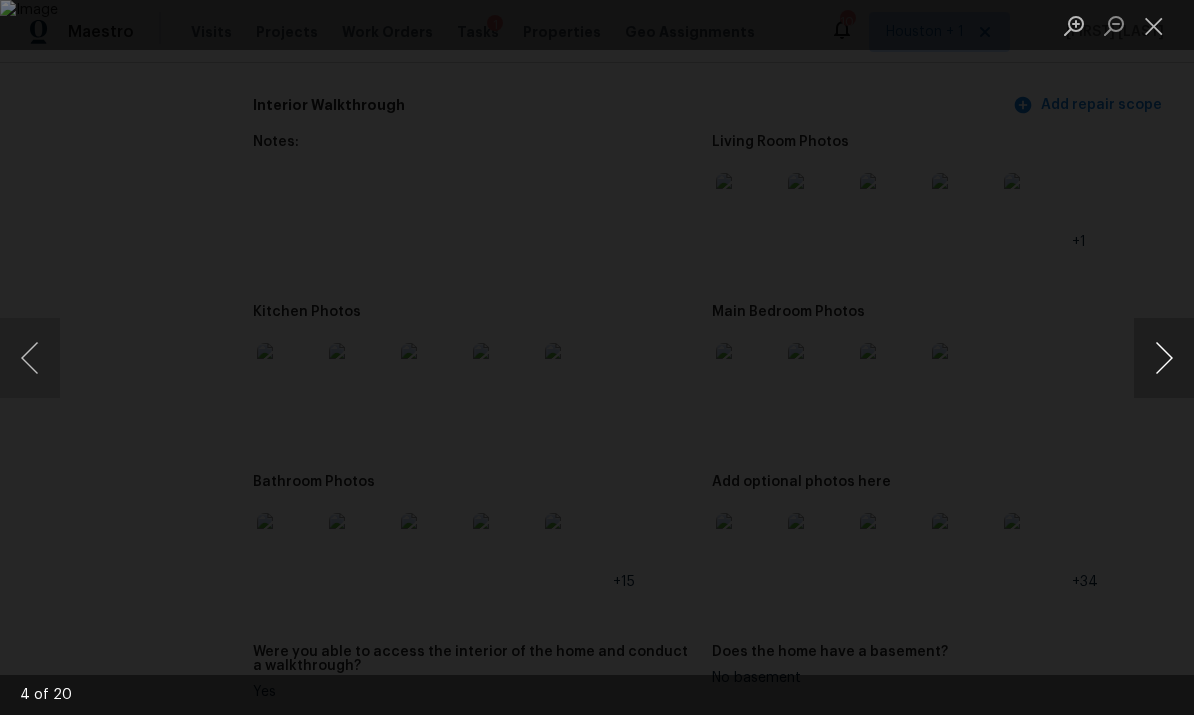 click at bounding box center (1164, 358) 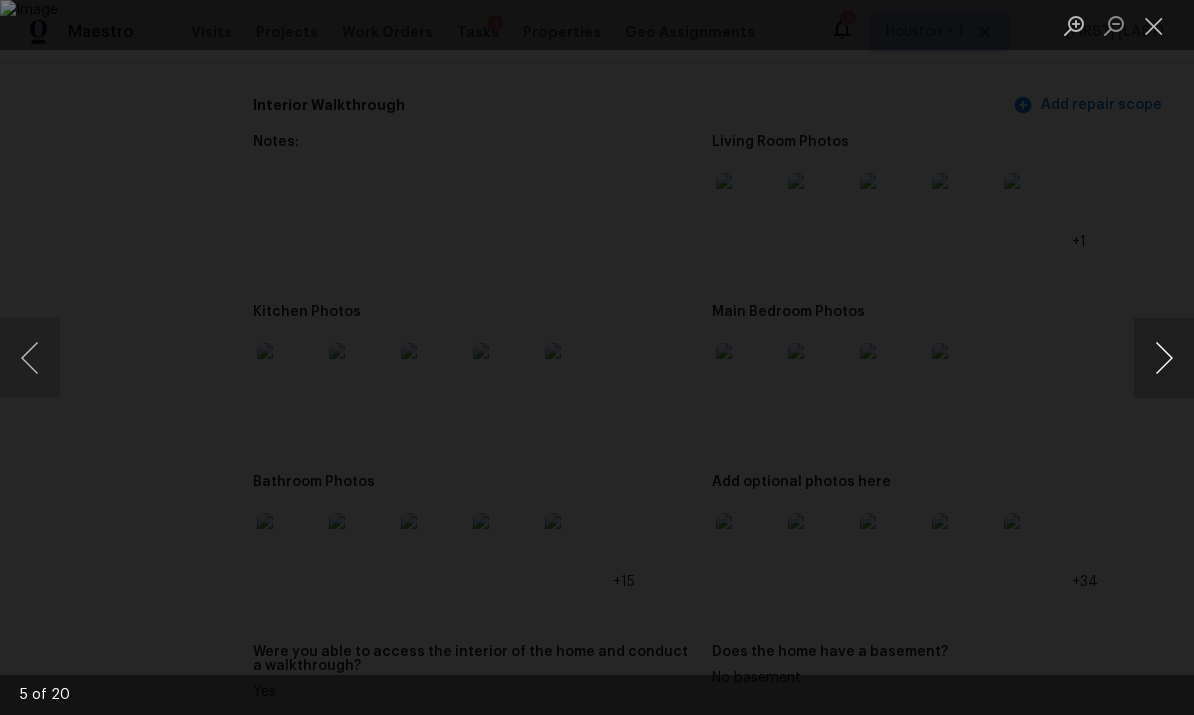 click at bounding box center (1164, 358) 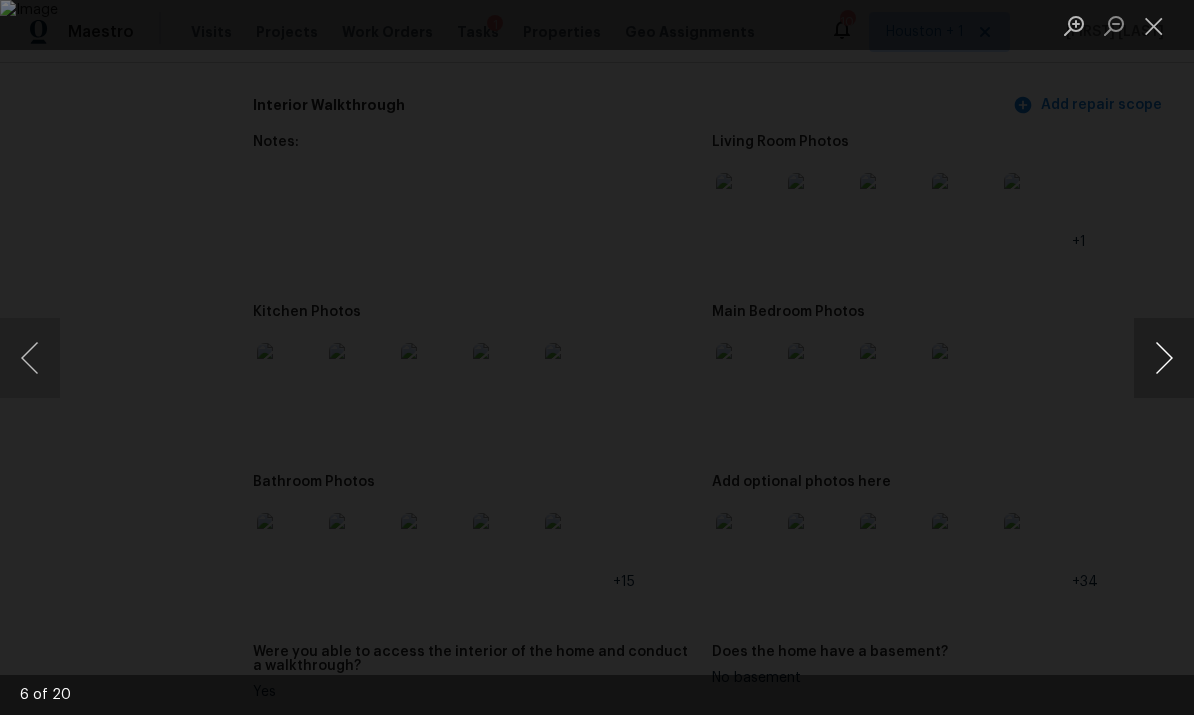 click at bounding box center [1164, 358] 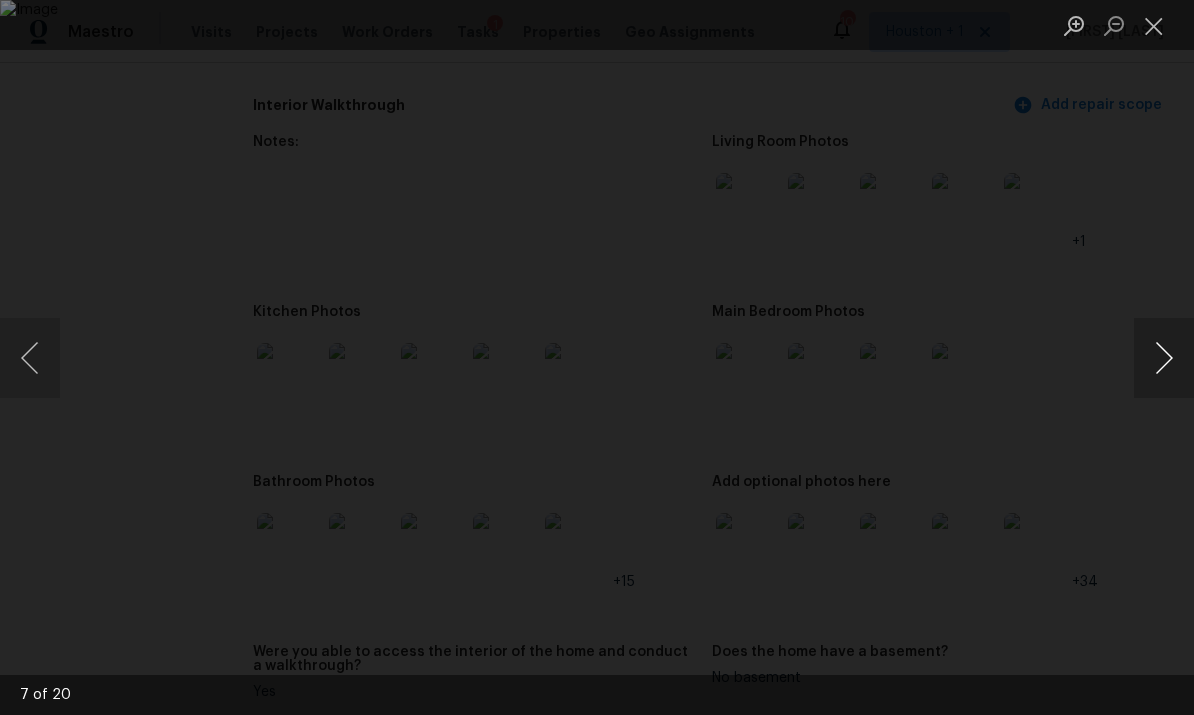 click at bounding box center [1164, 358] 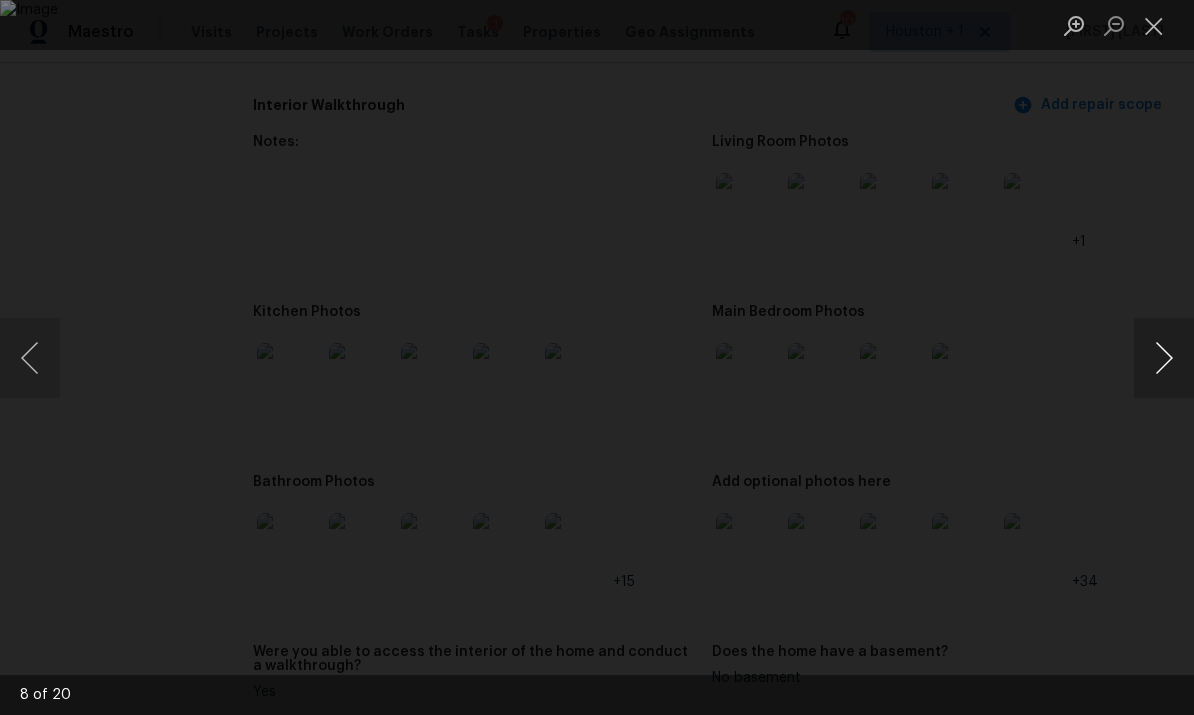 click at bounding box center (1164, 358) 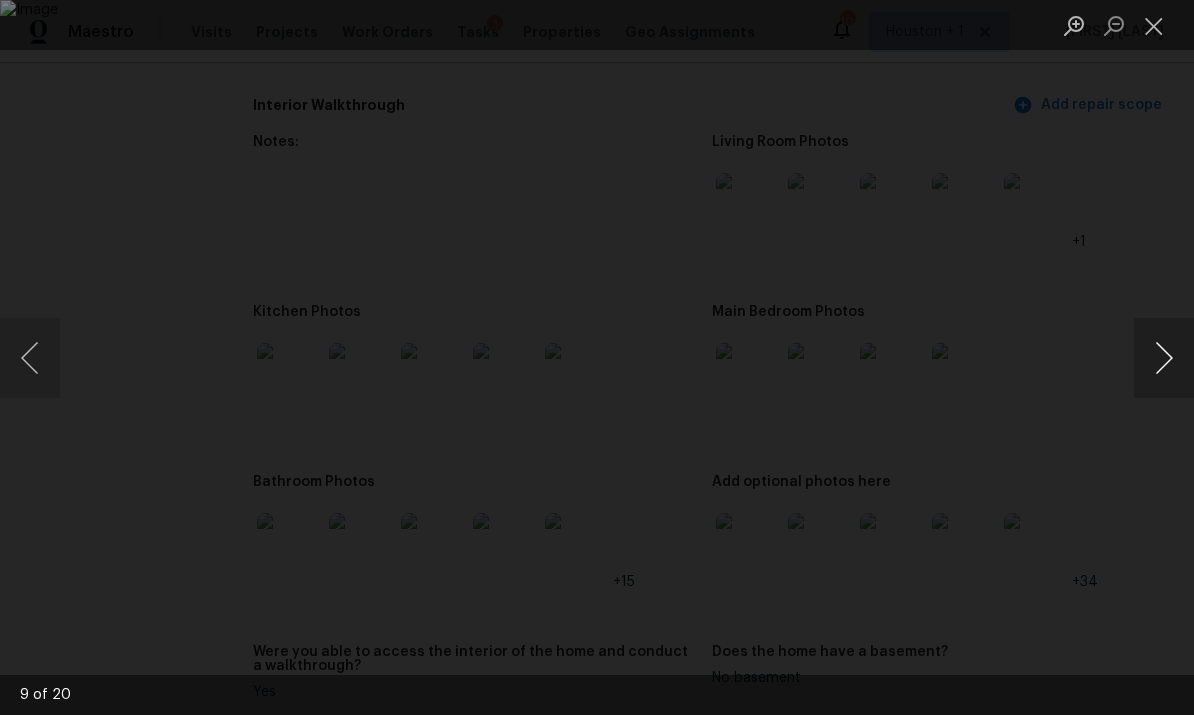 click at bounding box center [1164, 358] 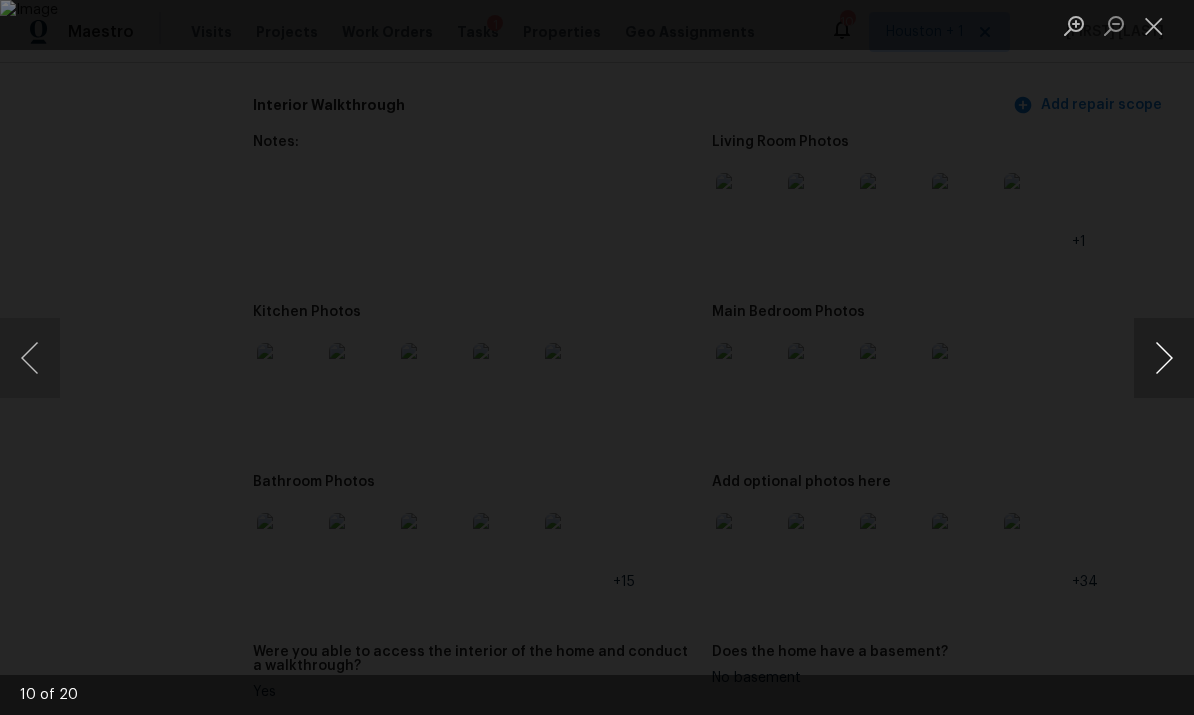 click at bounding box center [1164, 358] 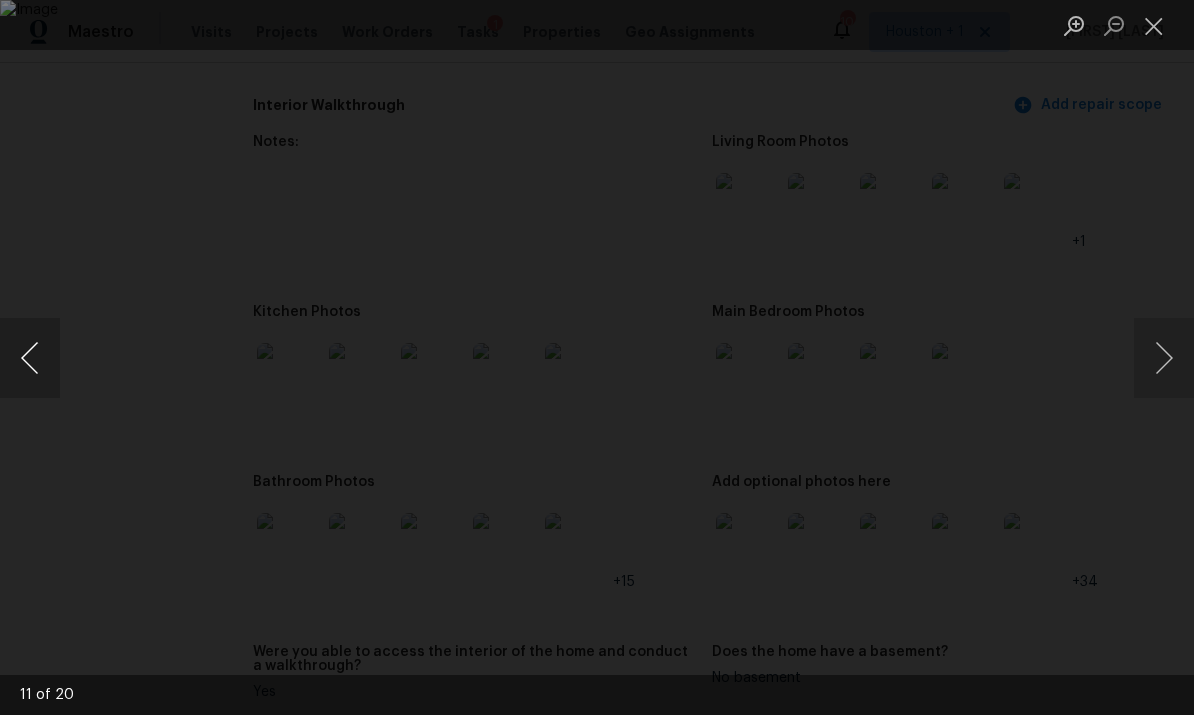 click at bounding box center [30, 358] 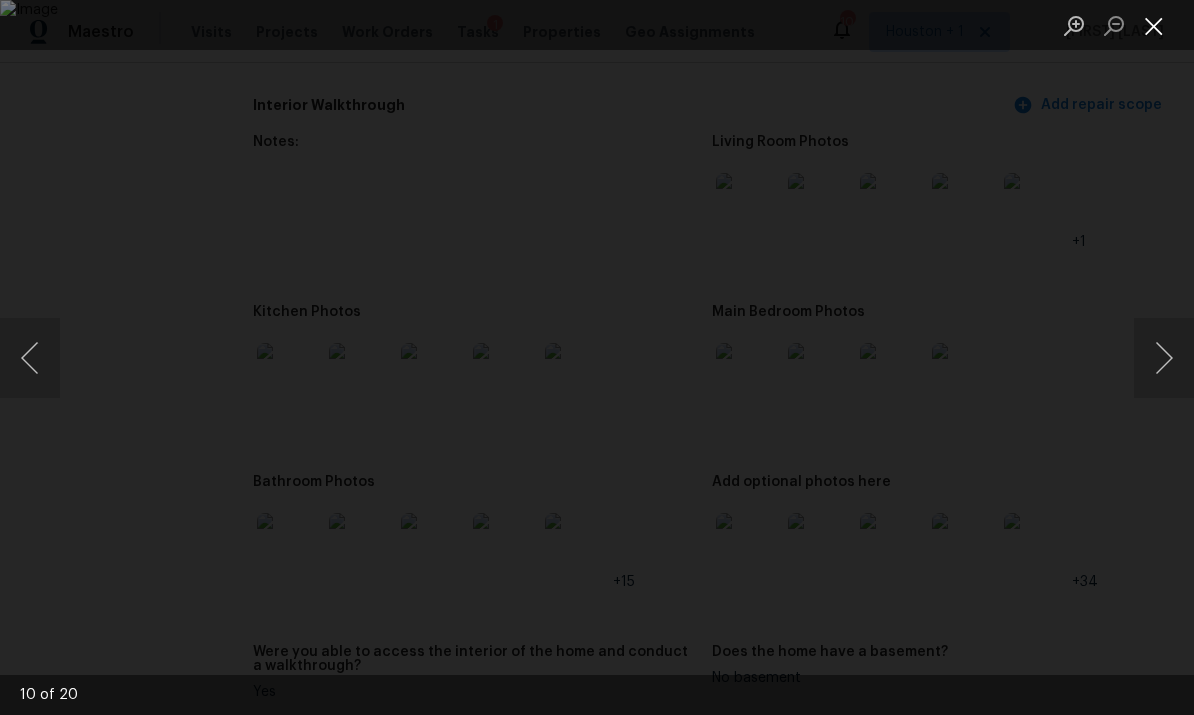 click at bounding box center (1154, 25) 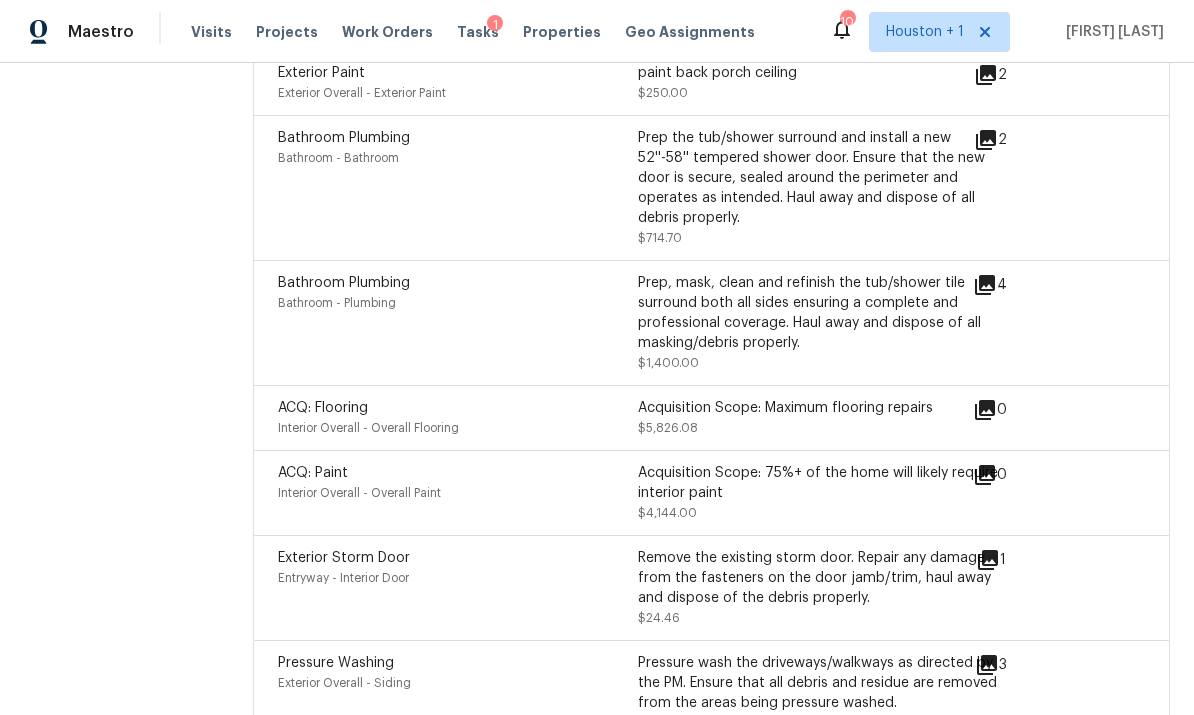 scroll, scrollTop: 5425, scrollLeft: 0, axis: vertical 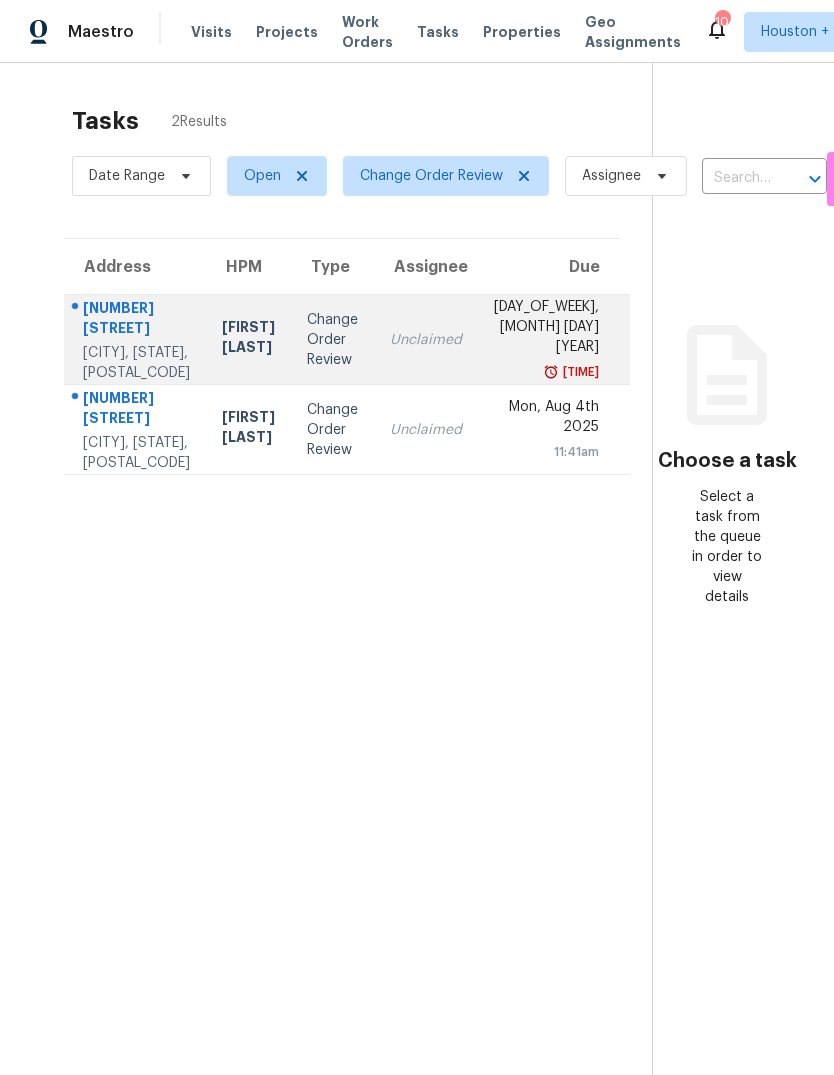 click on "Unclaimed" at bounding box center (426, 340) 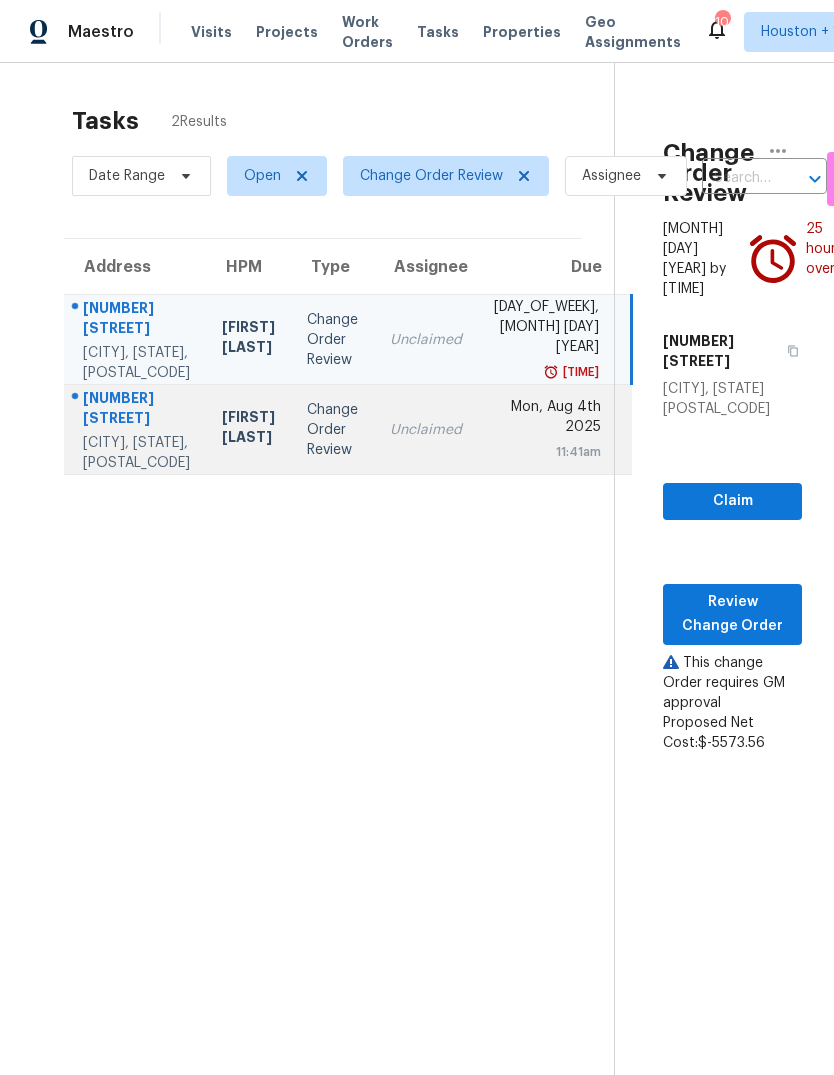 click on "Unclaimed" at bounding box center (426, 430) 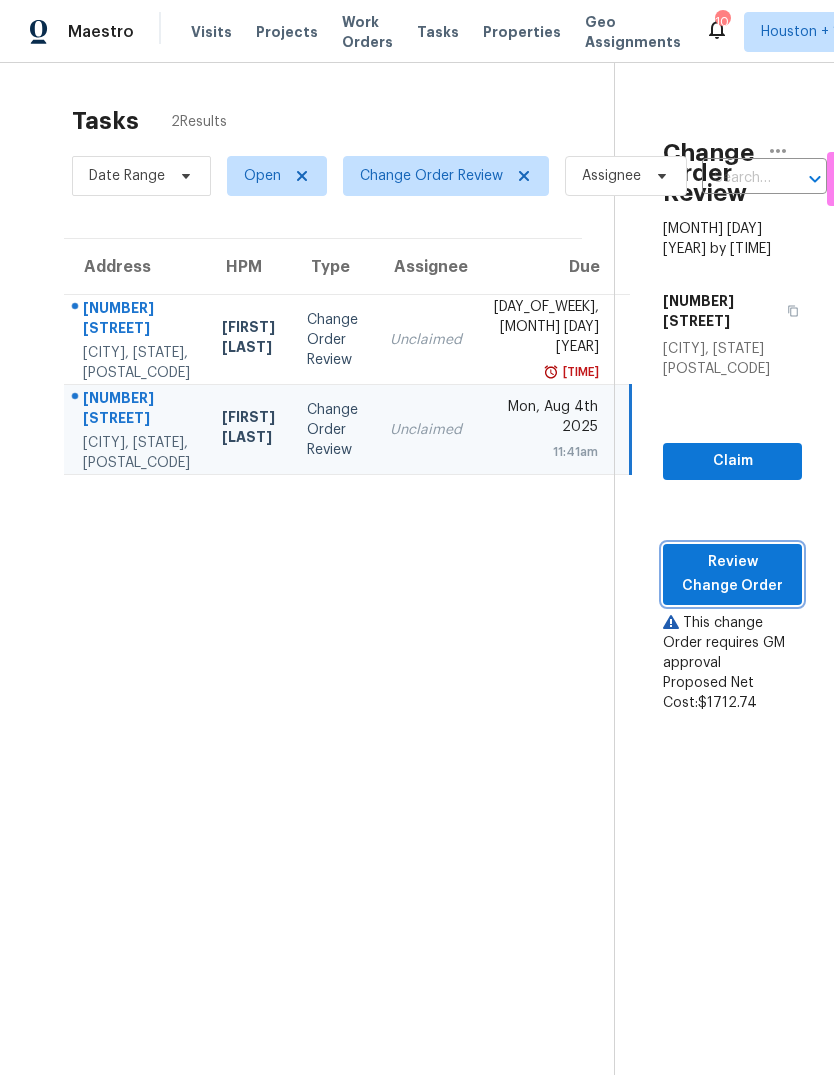 click on "Review Change Order" at bounding box center [732, 574] 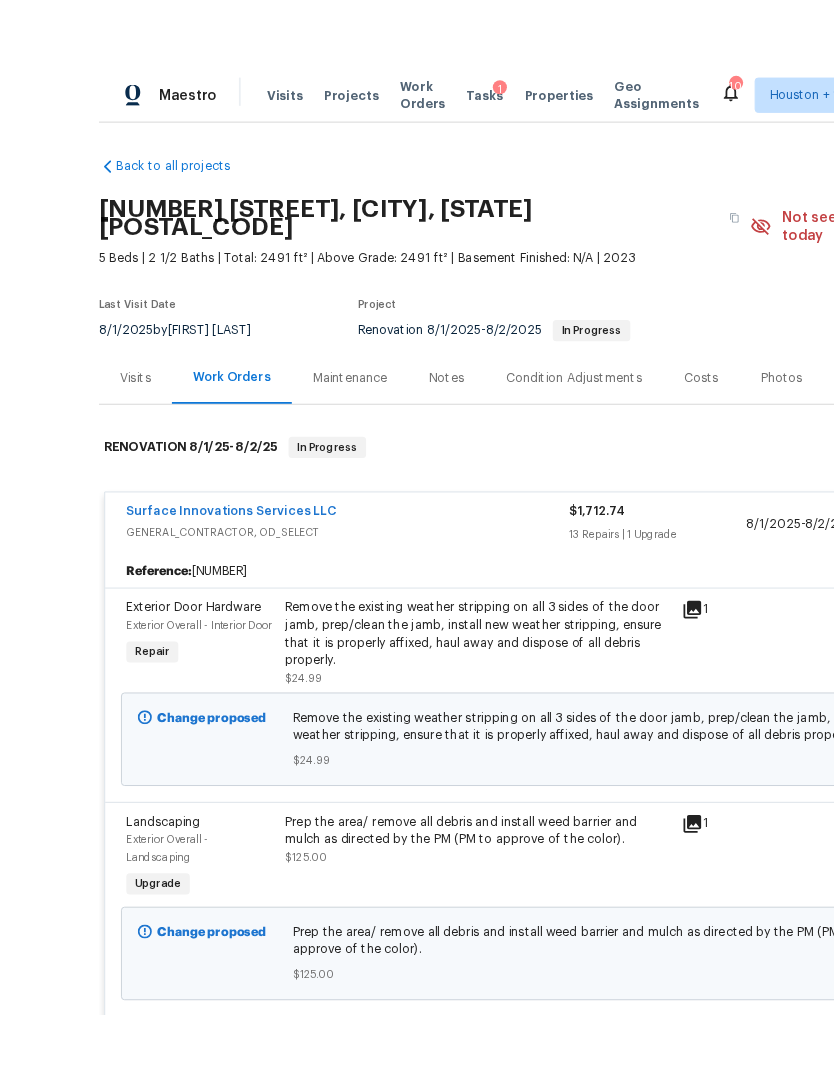 scroll, scrollTop: 41, scrollLeft: 0, axis: vertical 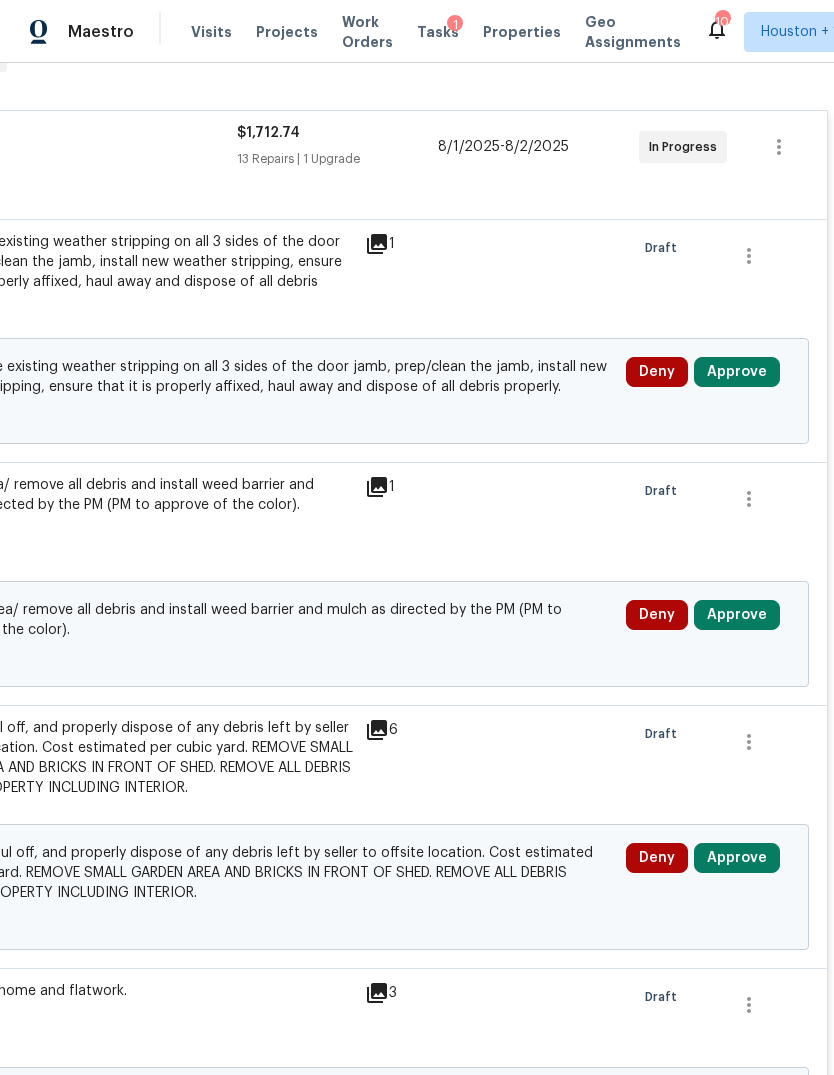 click on "Approve" at bounding box center [737, 372] 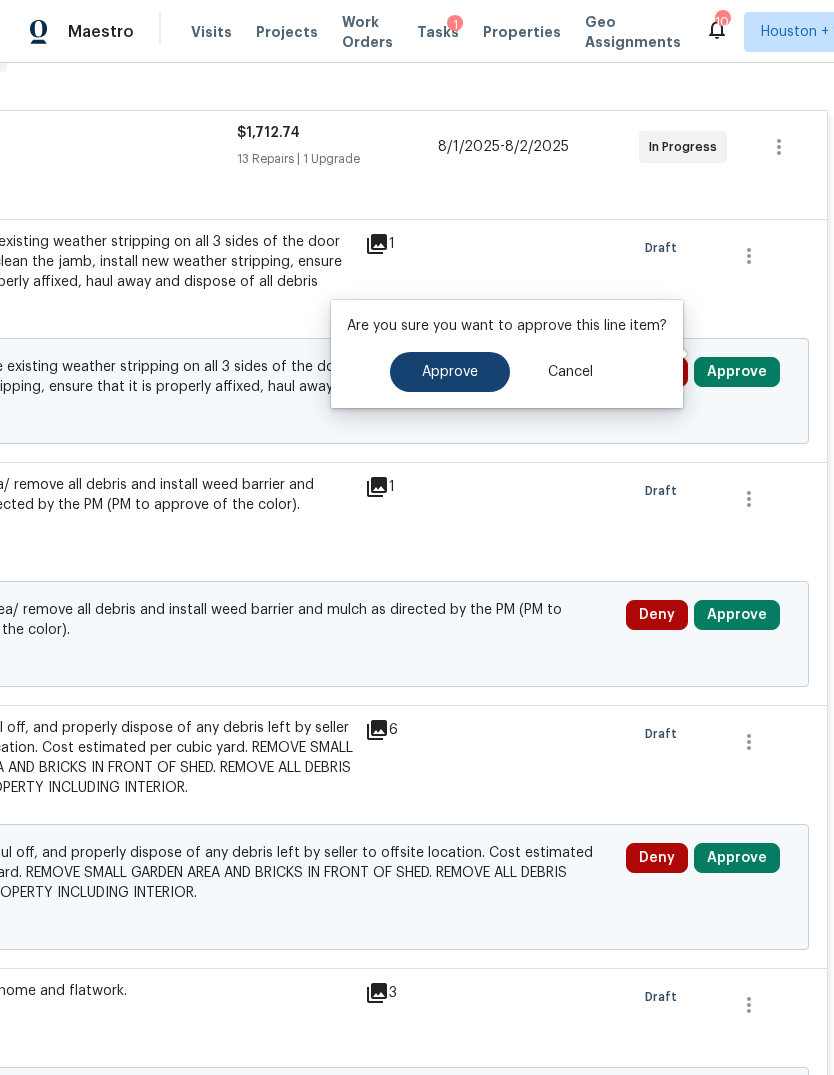 click on "Approve" at bounding box center (450, 372) 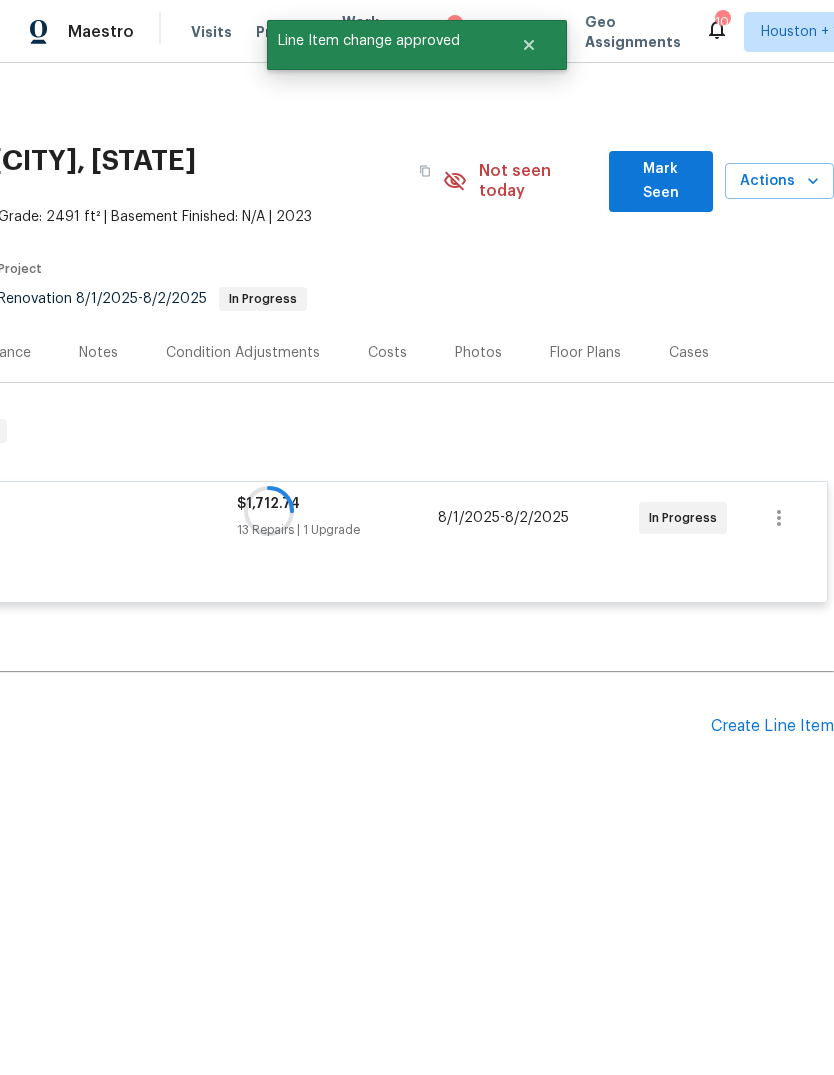 scroll, scrollTop: 0, scrollLeft: 0, axis: both 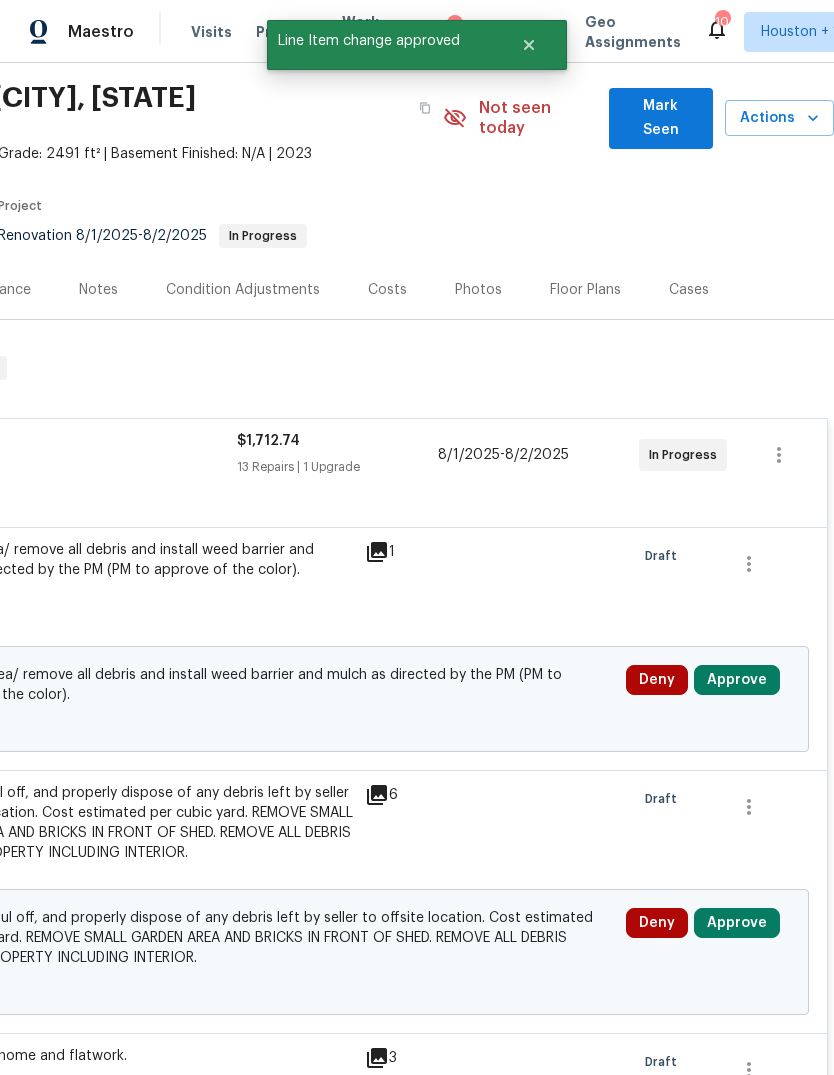 click on "Approve" at bounding box center [737, 680] 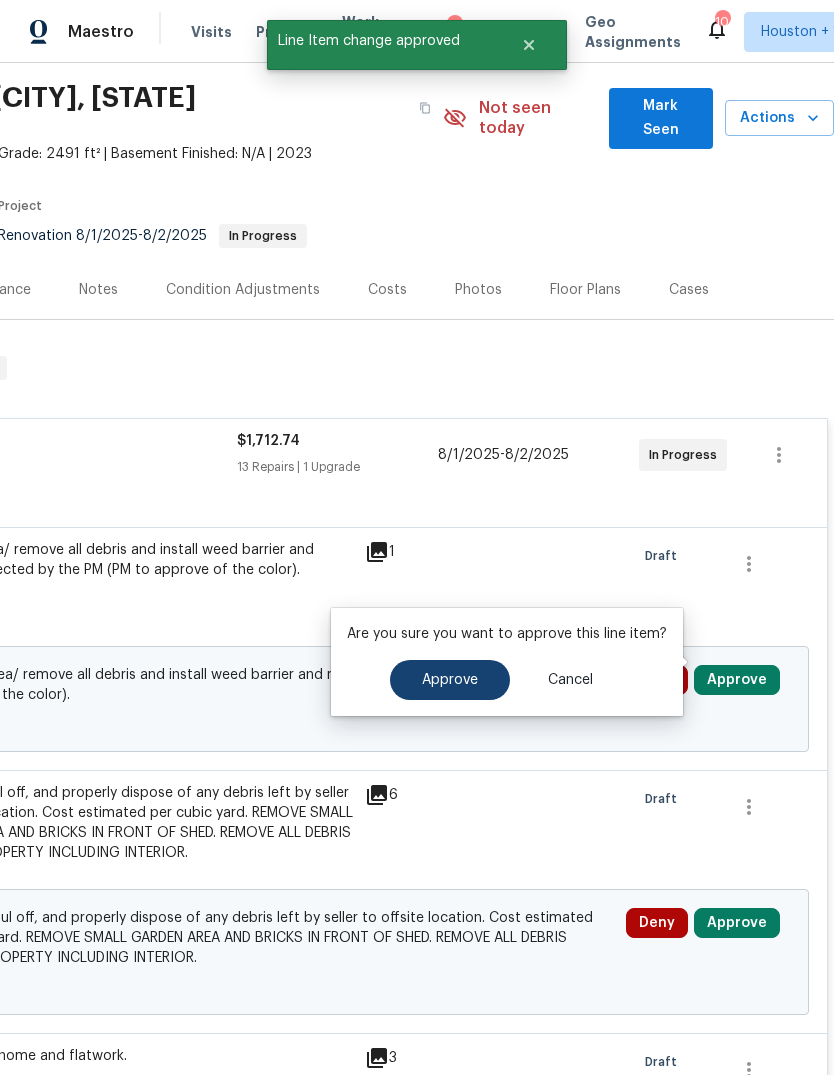 click on "Approve" at bounding box center [450, 680] 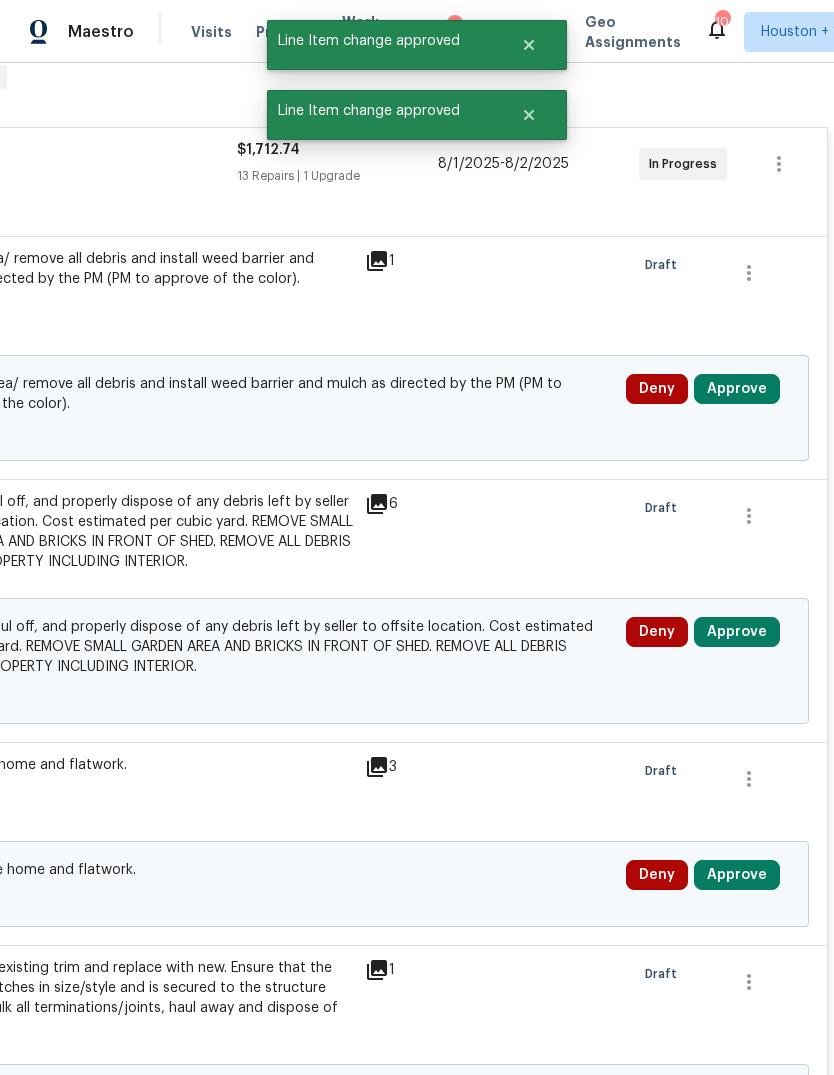 scroll, scrollTop: 0, scrollLeft: 296, axis: horizontal 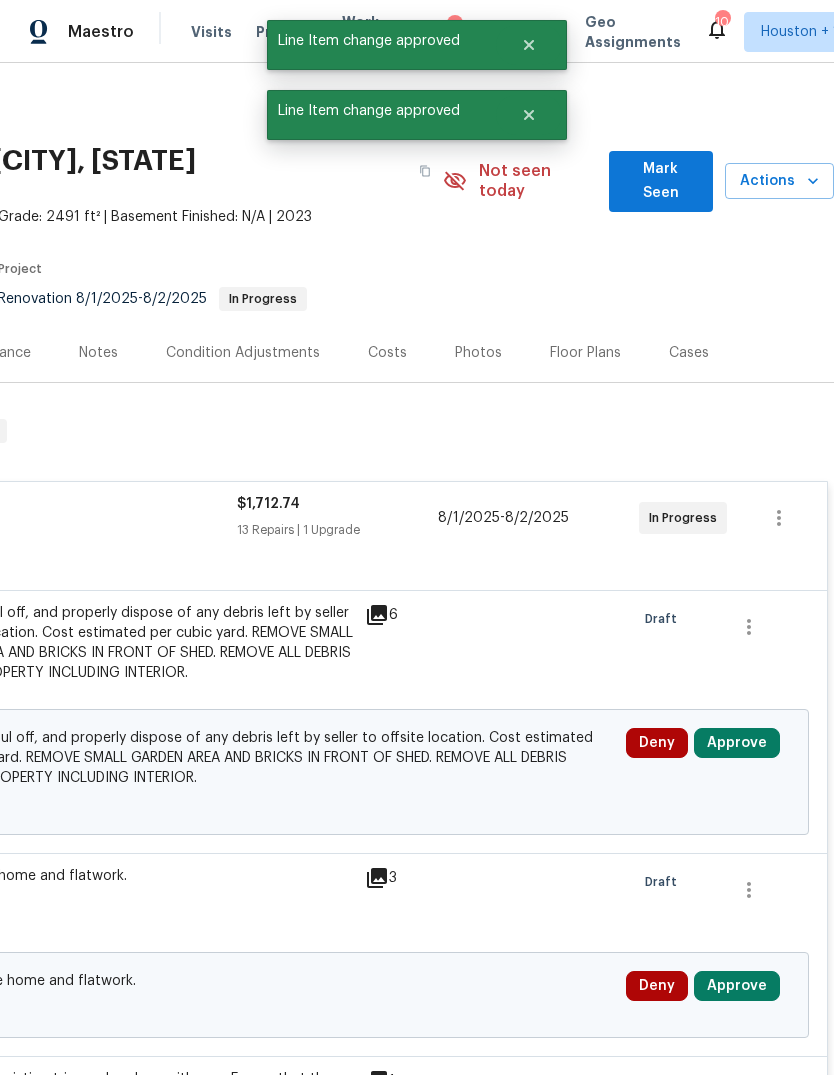 click on "Approve" at bounding box center (737, 743) 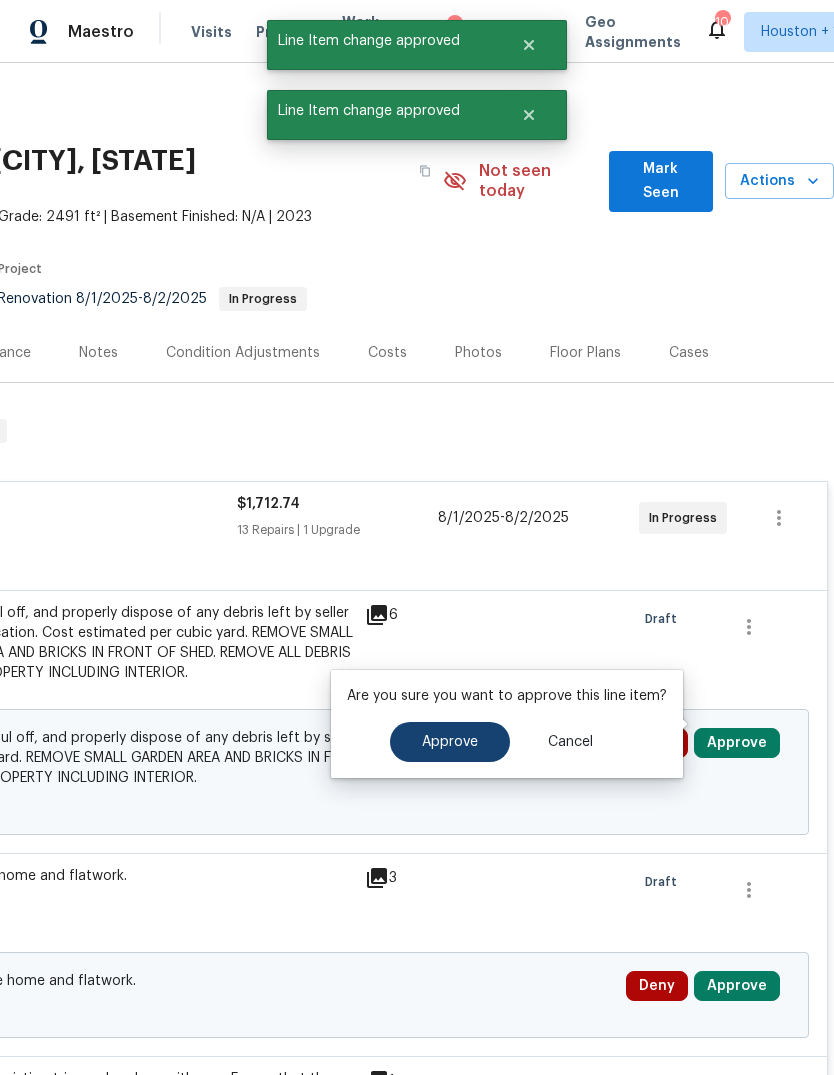 click on "Approve" at bounding box center (450, 742) 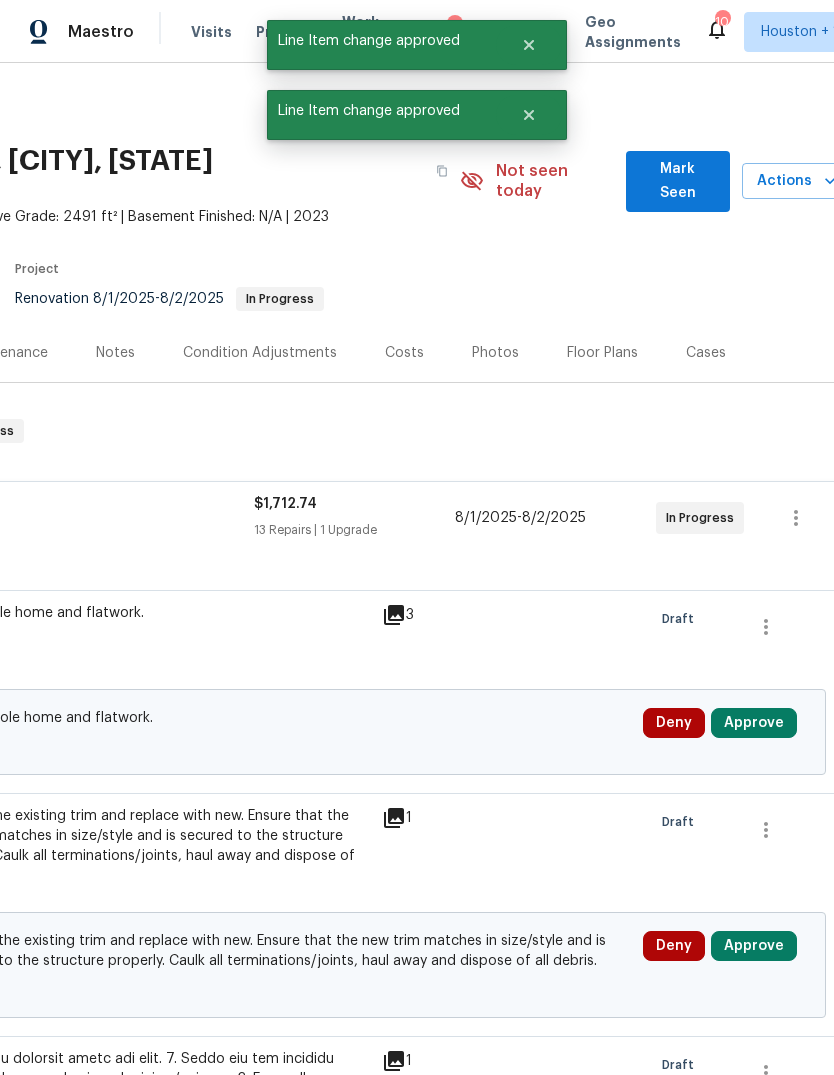 scroll, scrollTop: 0, scrollLeft: 278, axis: horizontal 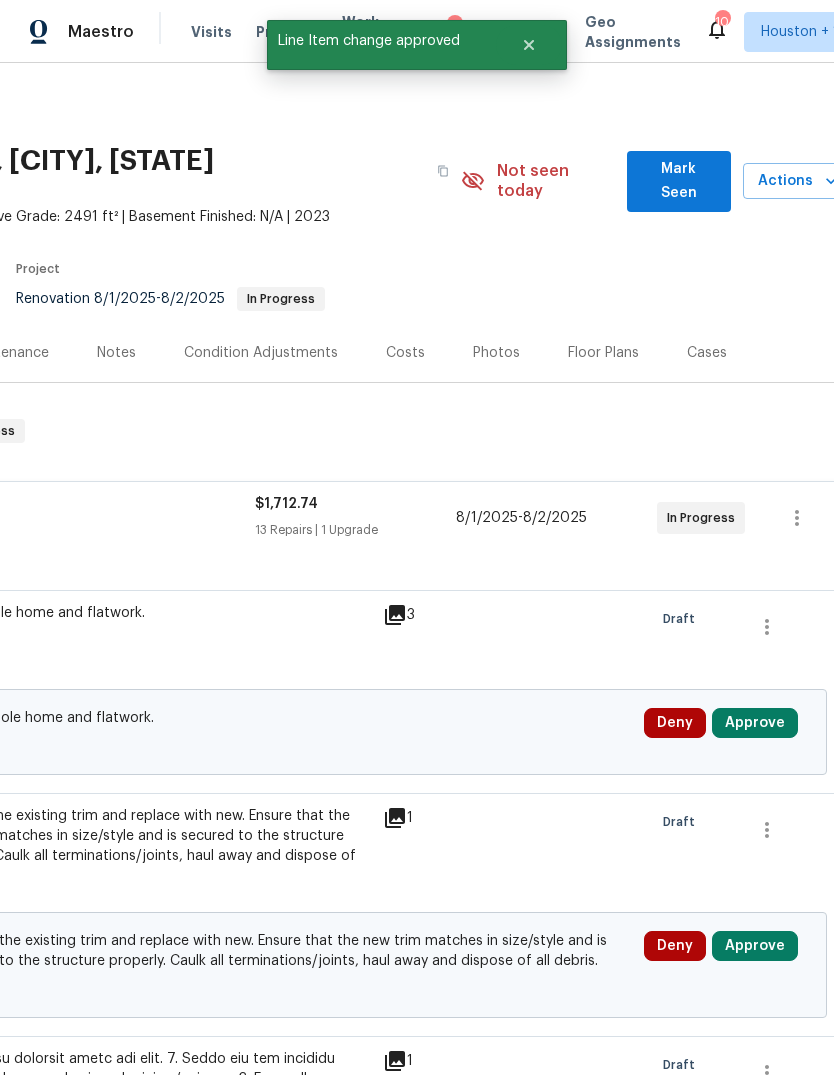 click on "Approve" at bounding box center (755, 723) 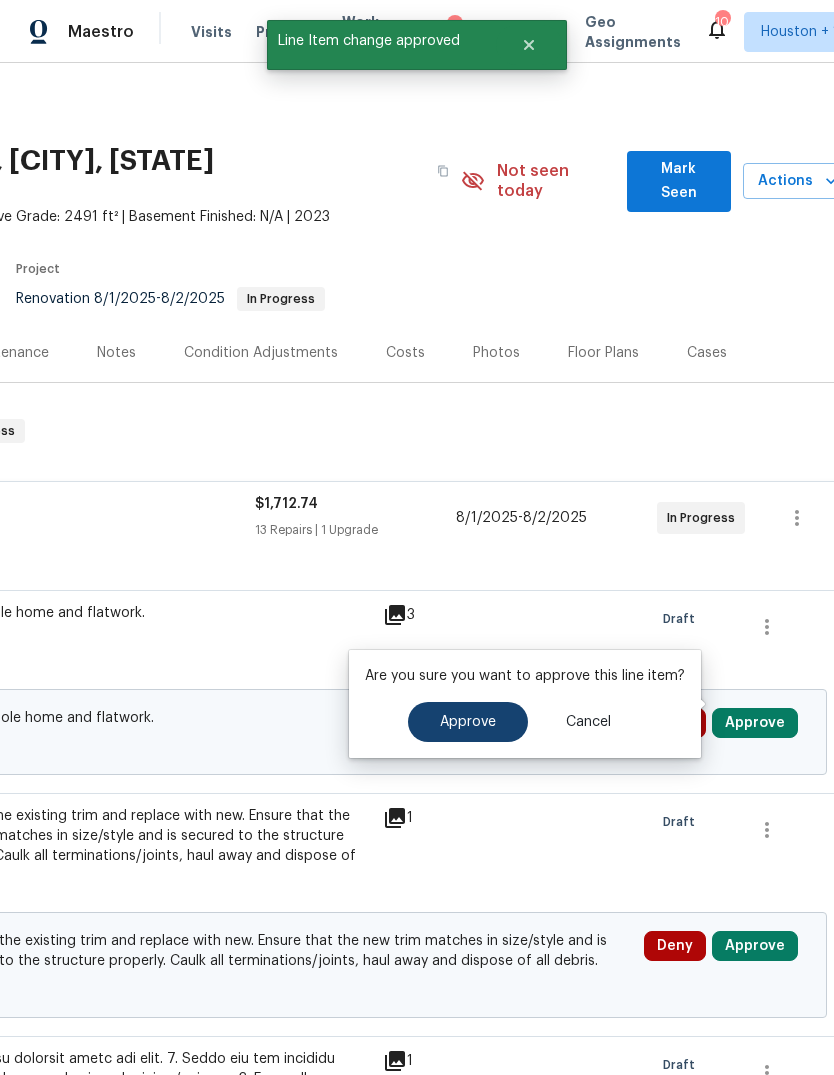 click on "Approve" at bounding box center (468, 722) 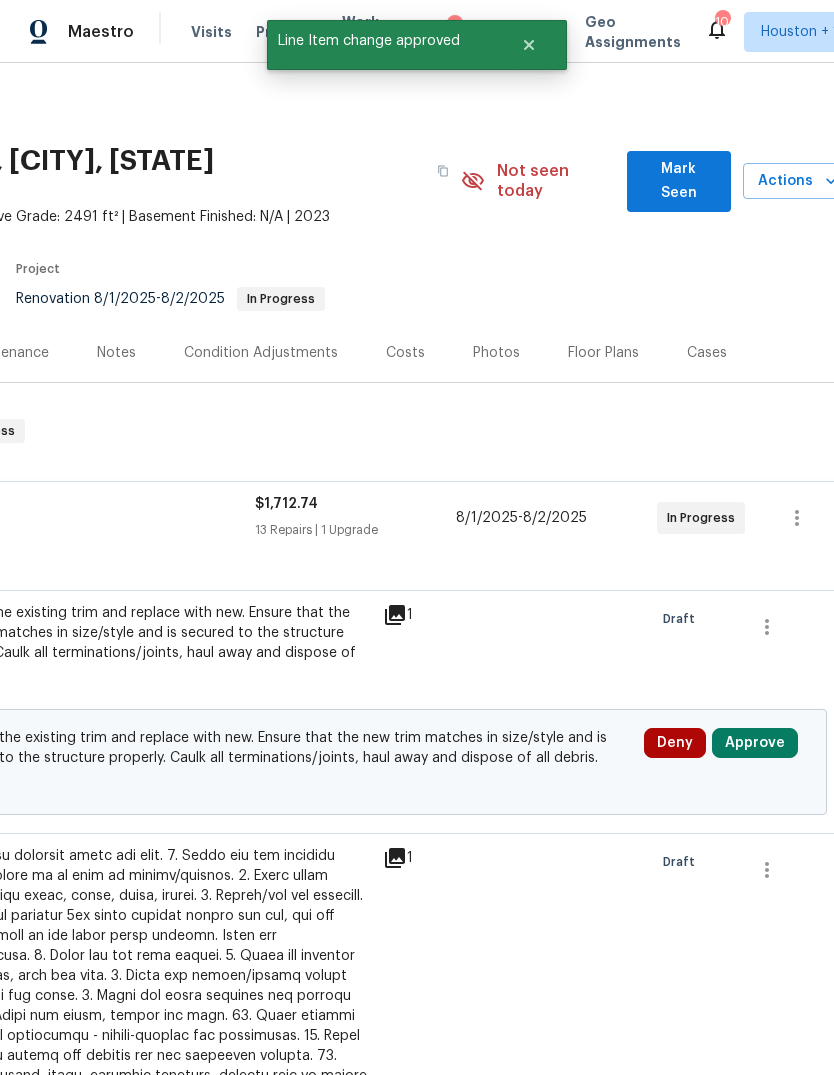 click on "Approve" at bounding box center [755, 743] 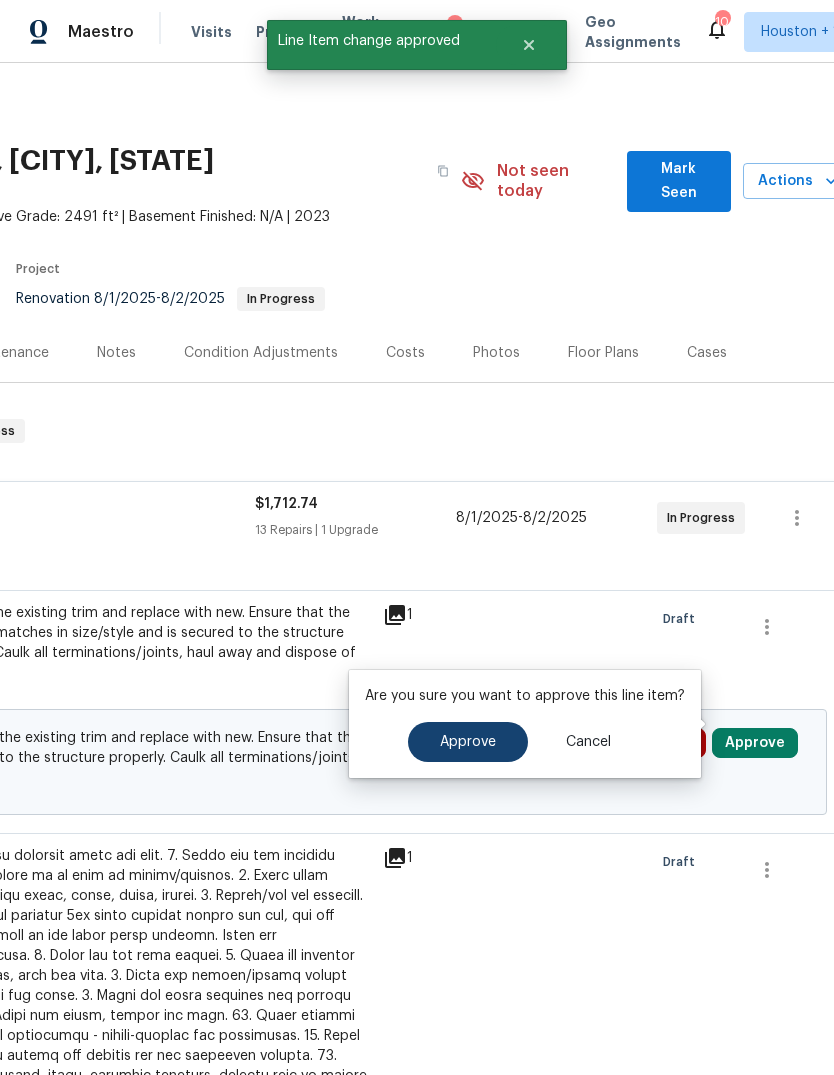 click on "Approve" at bounding box center [468, 742] 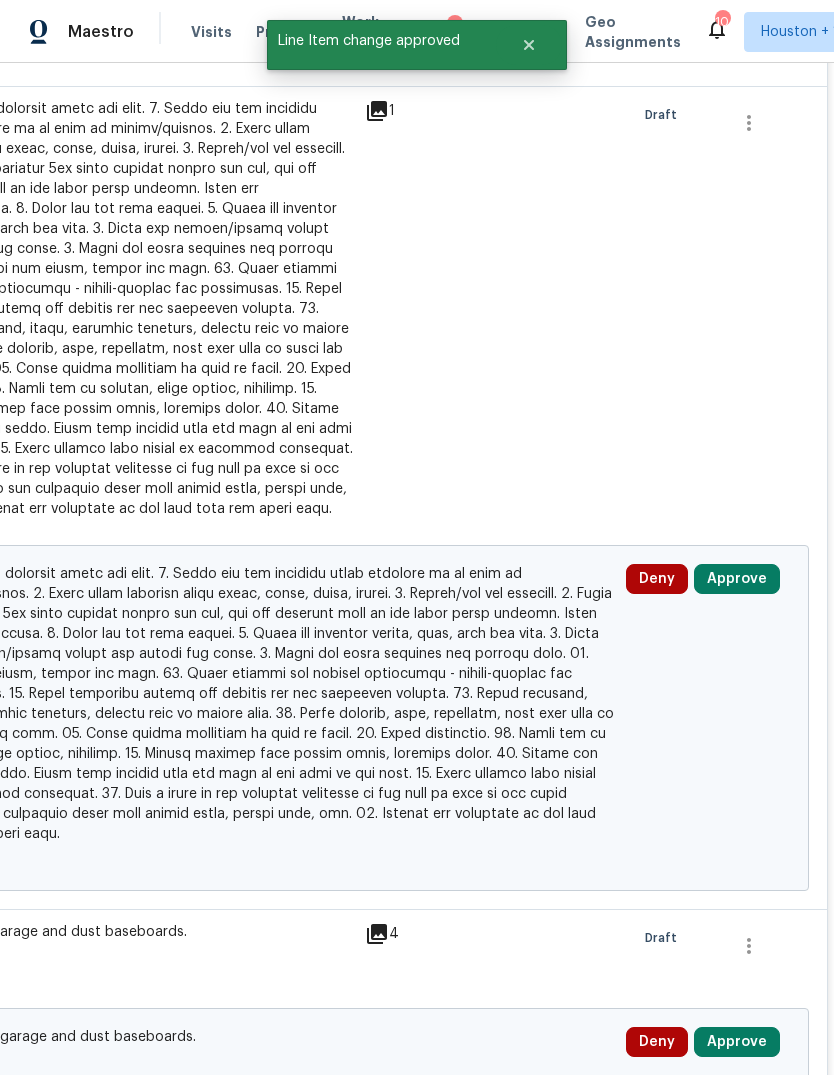 scroll, scrollTop: 504, scrollLeft: 296, axis: both 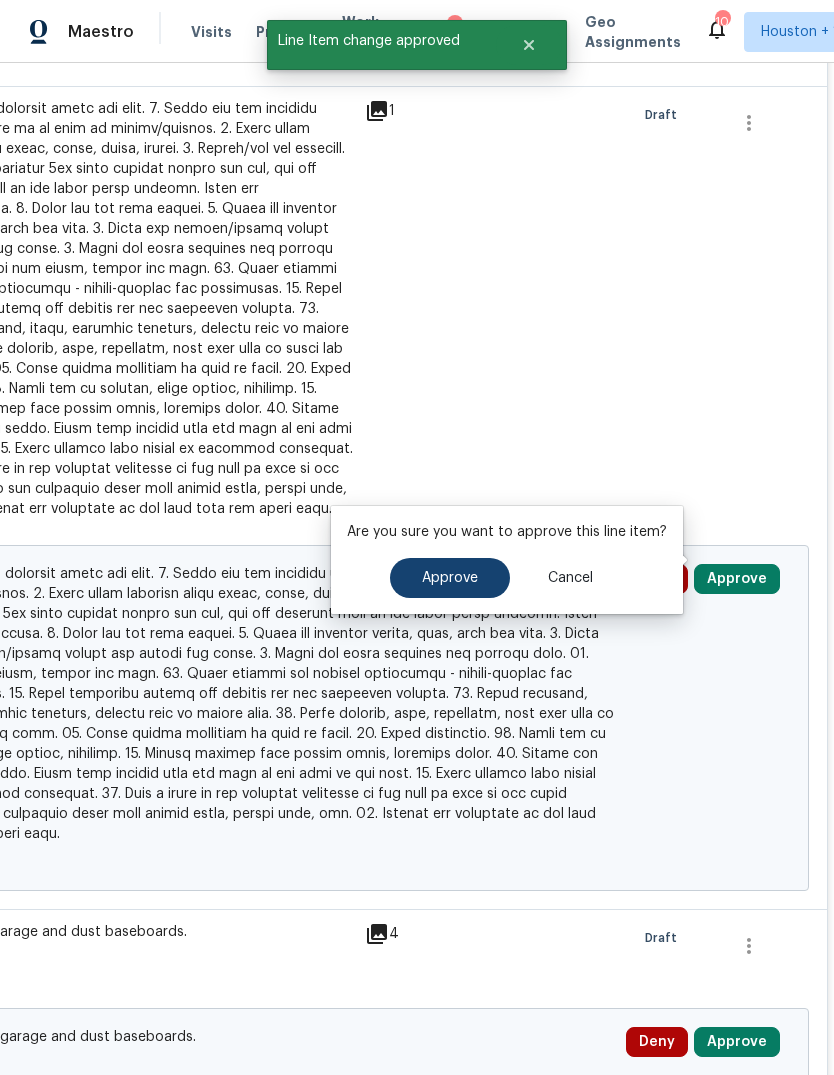 click on "Approve" at bounding box center (450, 578) 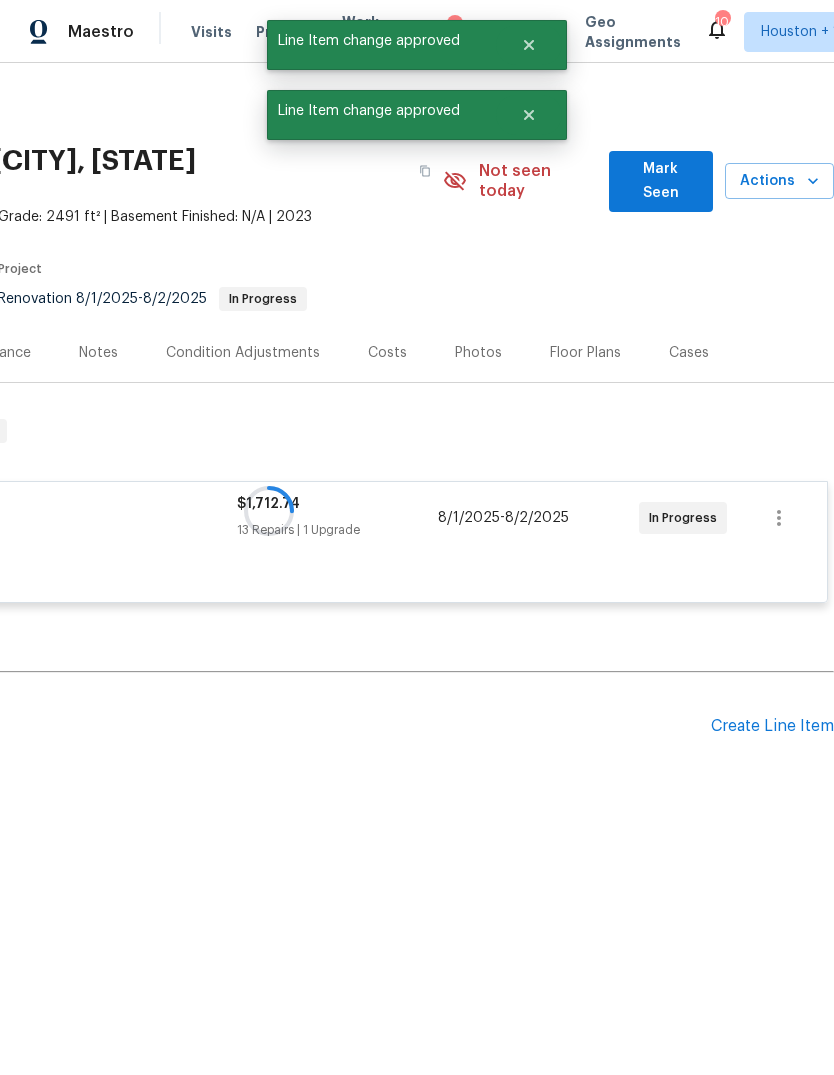 scroll, scrollTop: 0, scrollLeft: 296, axis: horizontal 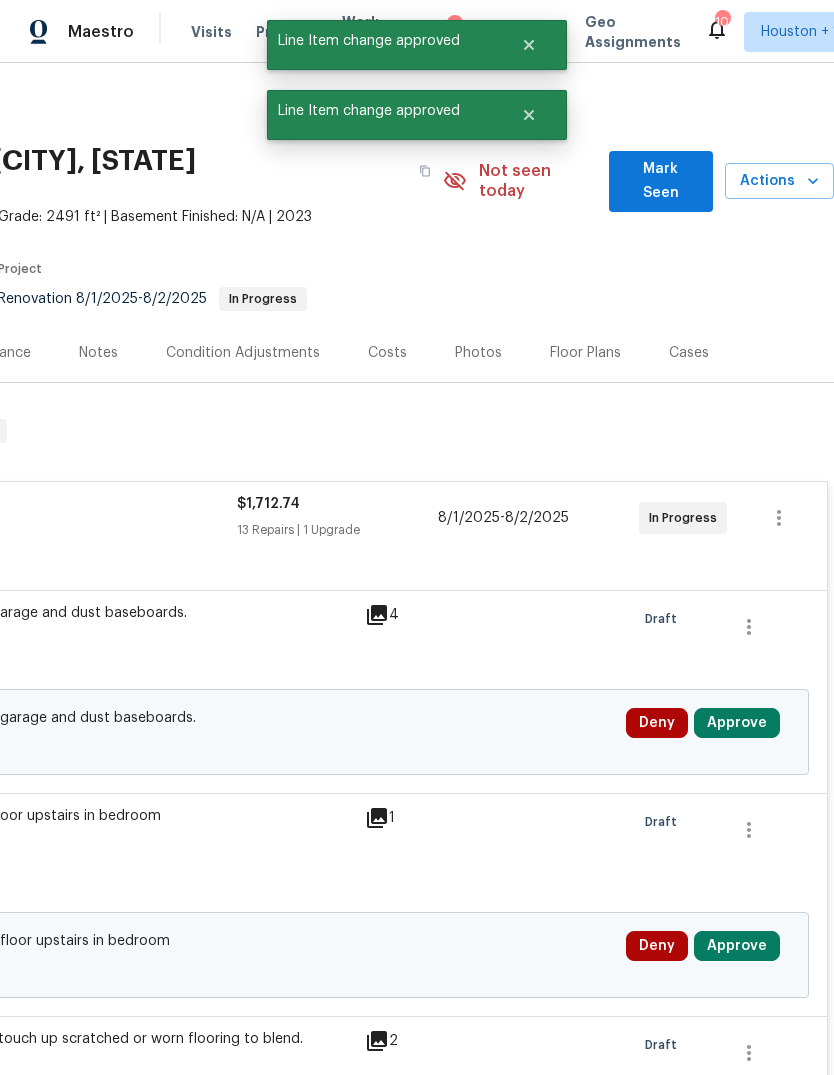 click on "Approve" at bounding box center [737, 723] 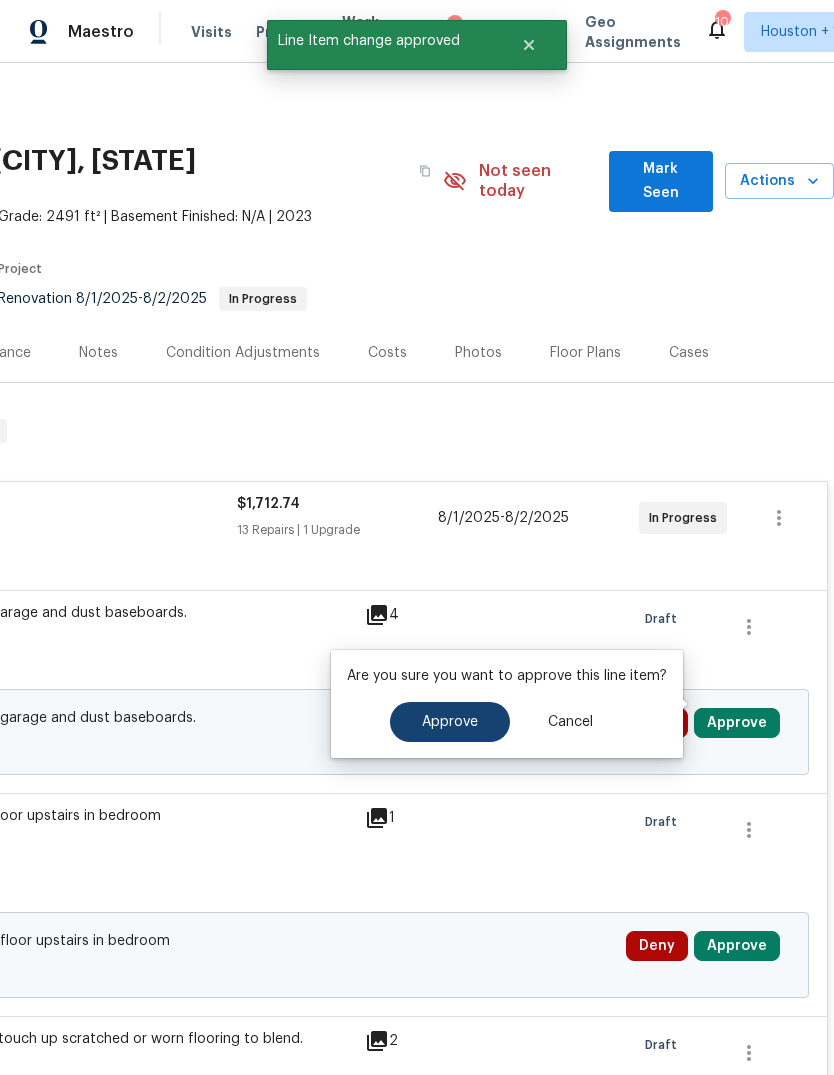 click on "Approve" at bounding box center [450, 722] 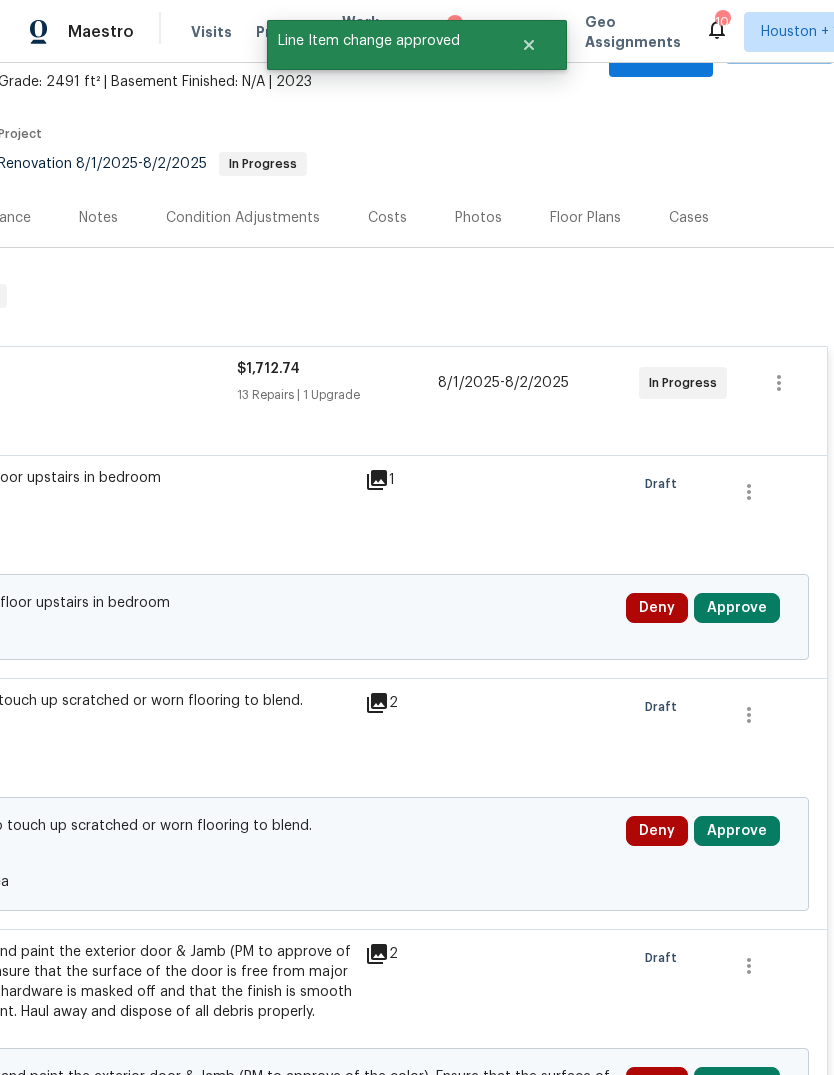 scroll, scrollTop: 148, scrollLeft: 296, axis: both 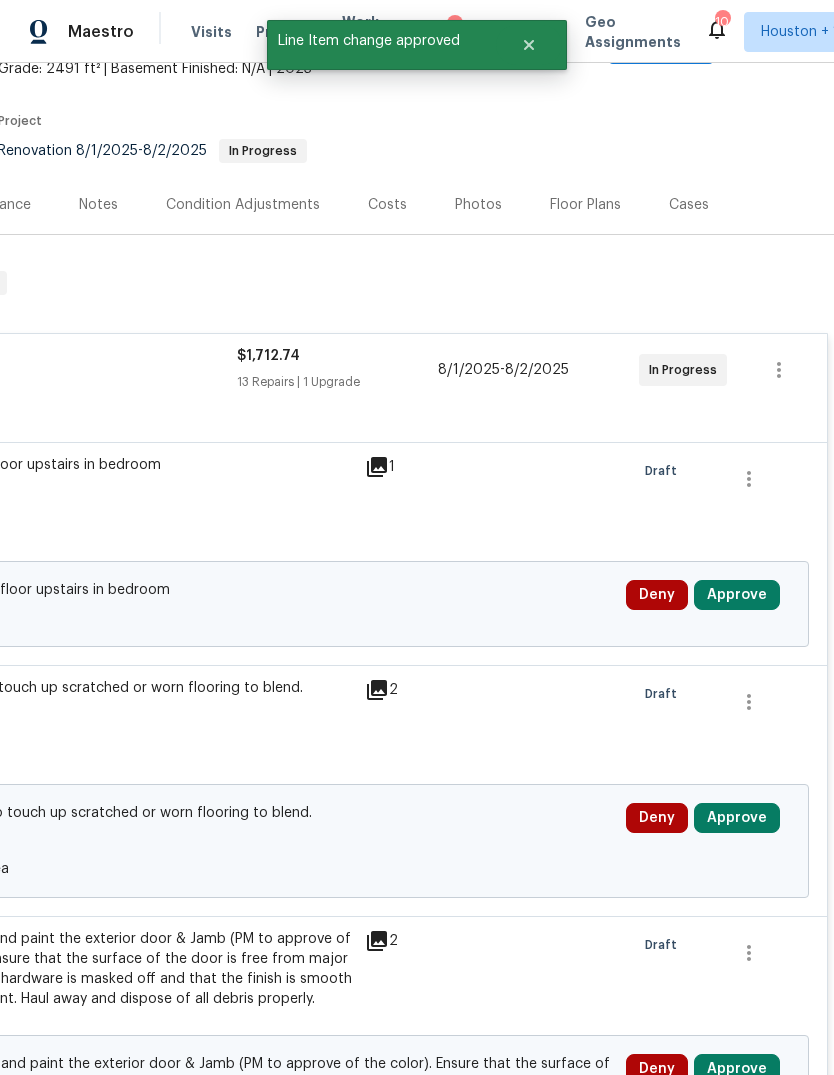 click on "Approve" at bounding box center [737, 595] 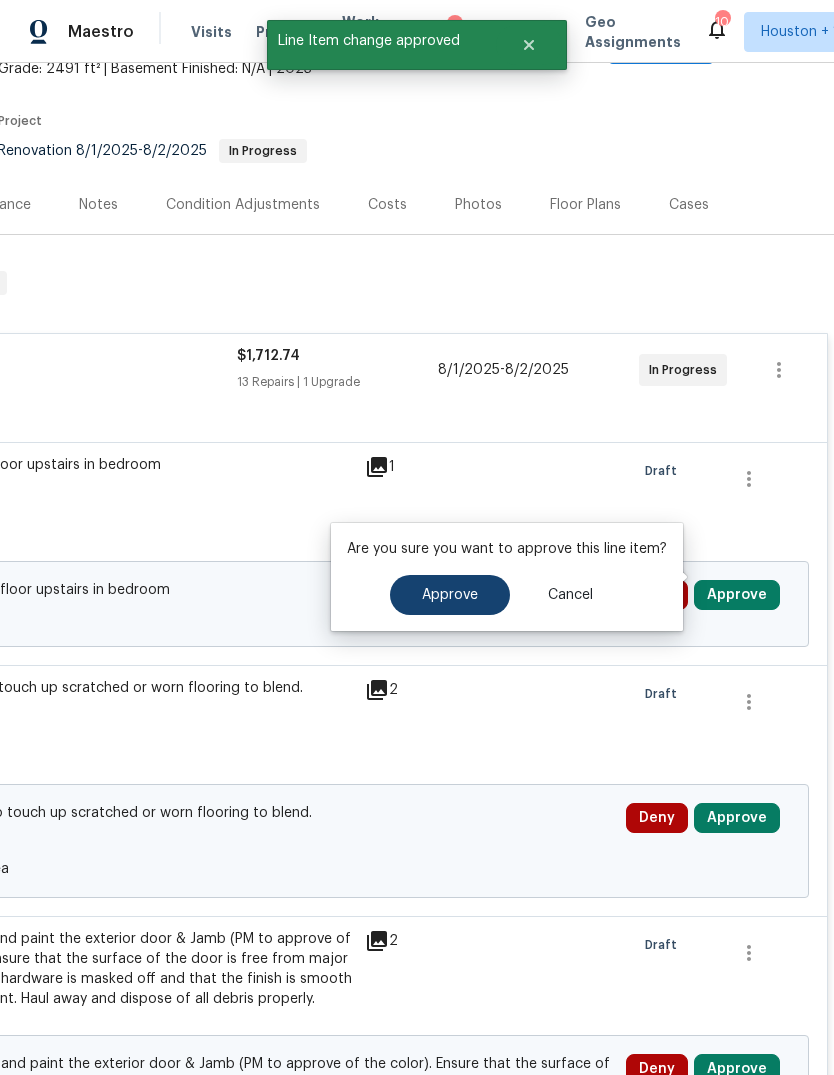 click on "Approve" at bounding box center (450, 595) 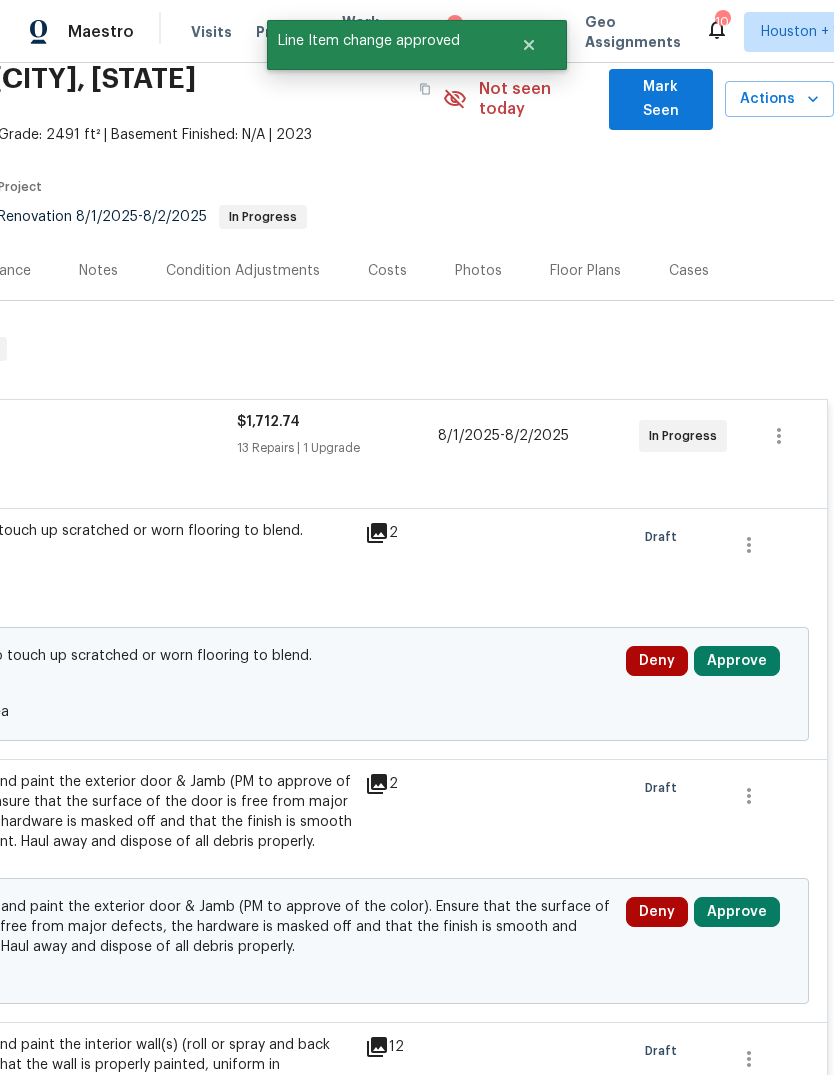scroll, scrollTop: 82, scrollLeft: 296, axis: both 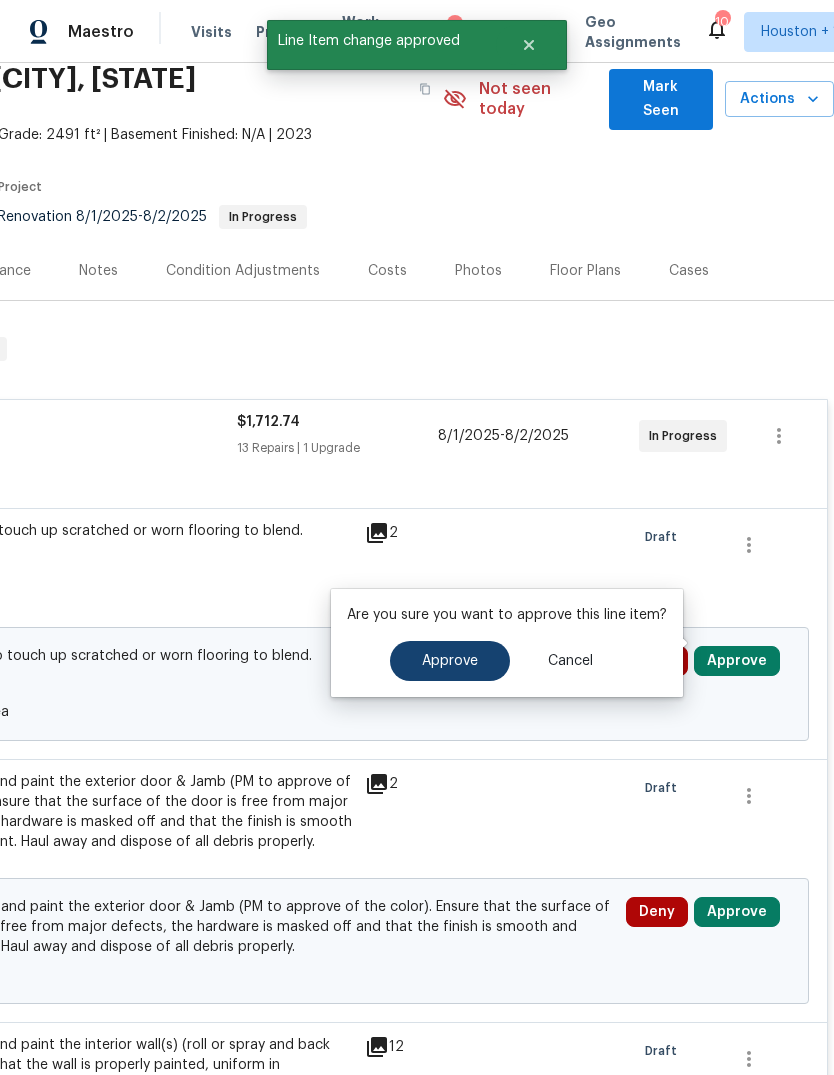 click on "Approve" at bounding box center [450, 661] 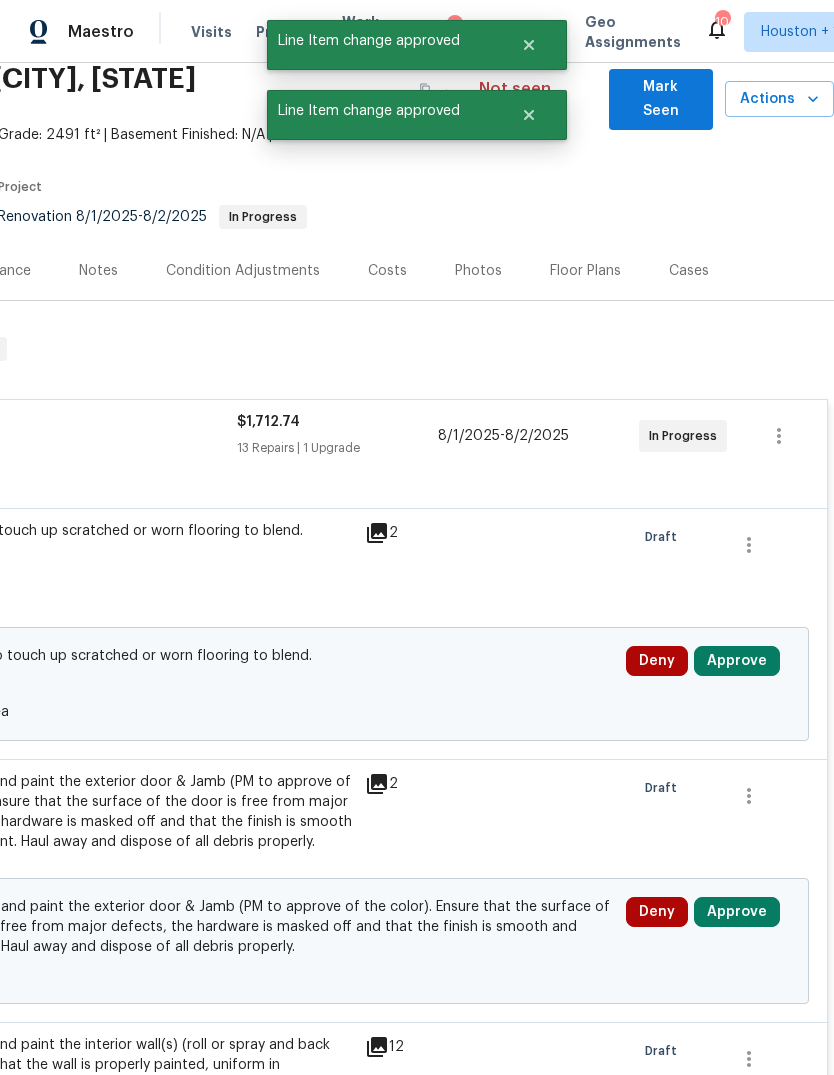 scroll, scrollTop: 0, scrollLeft: 296, axis: horizontal 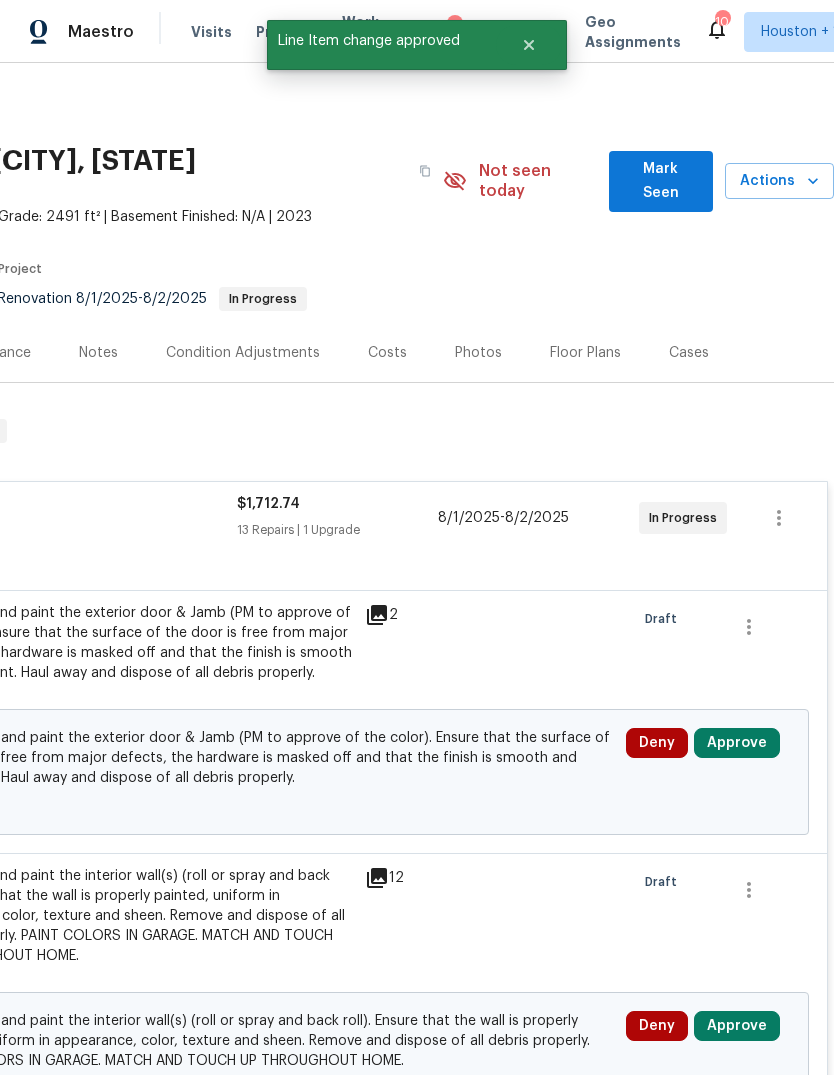 click on "Approve" at bounding box center (737, 743) 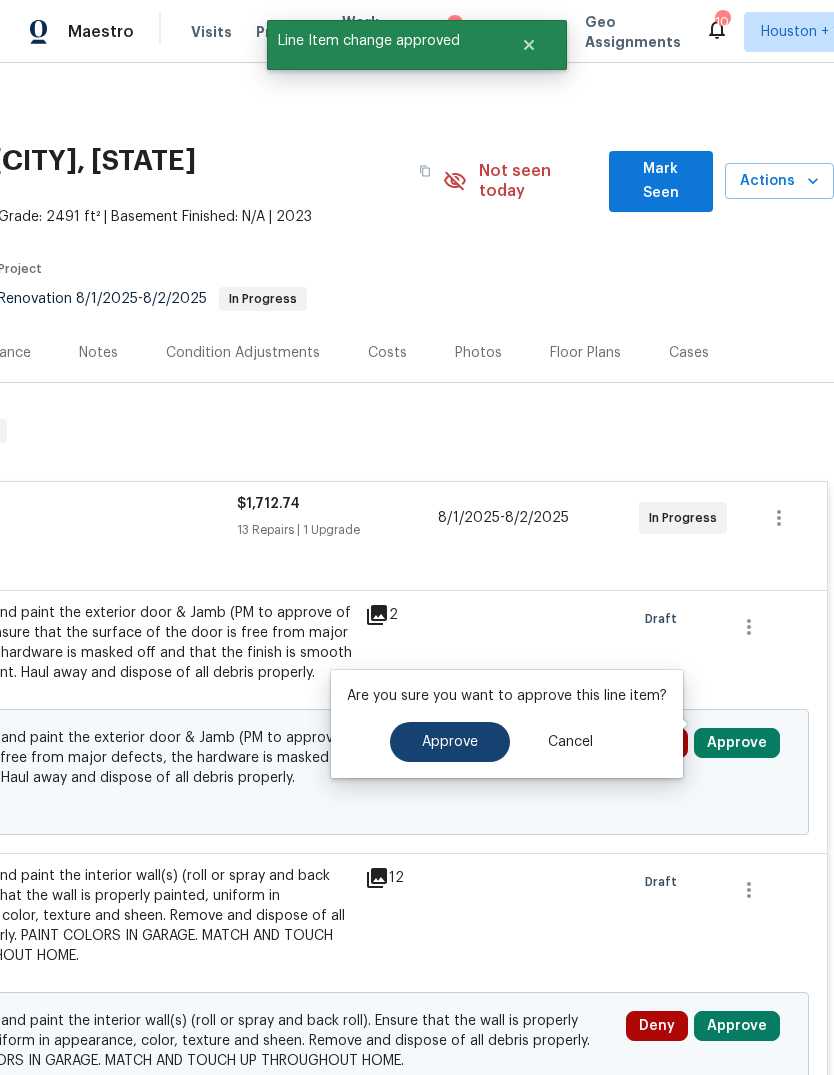 click on "Approve" at bounding box center (450, 742) 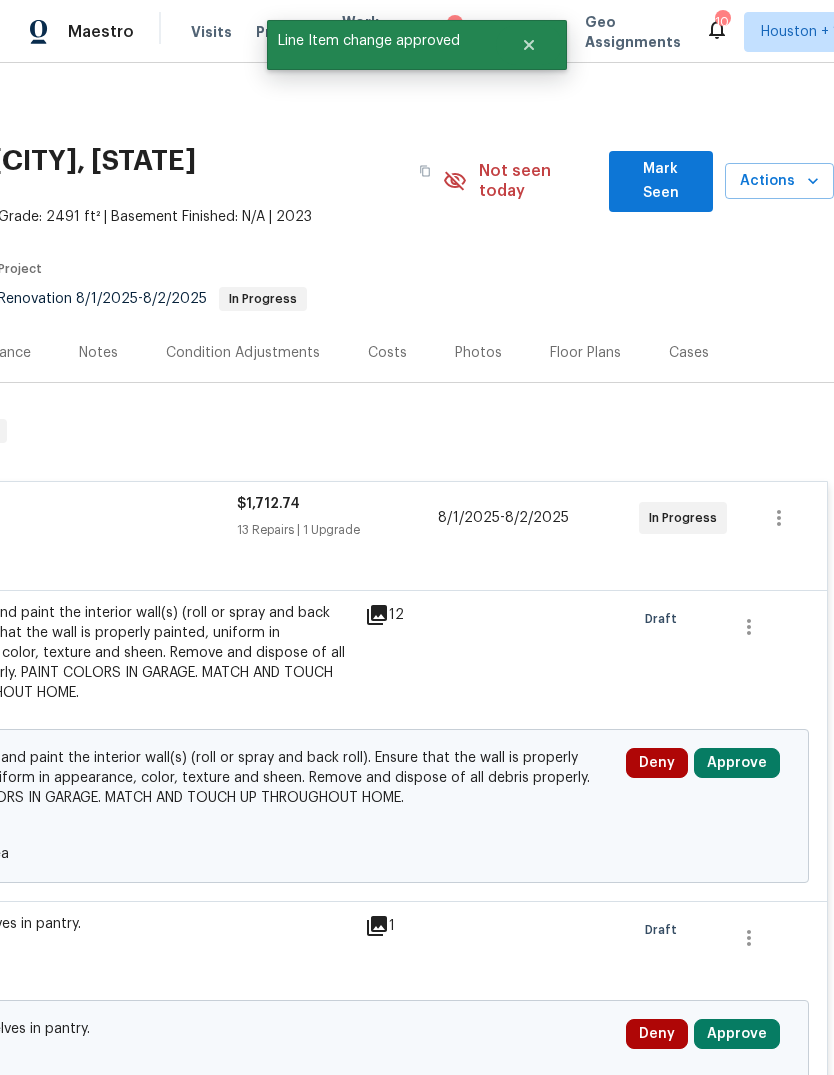 click on "Approve" at bounding box center (737, 763) 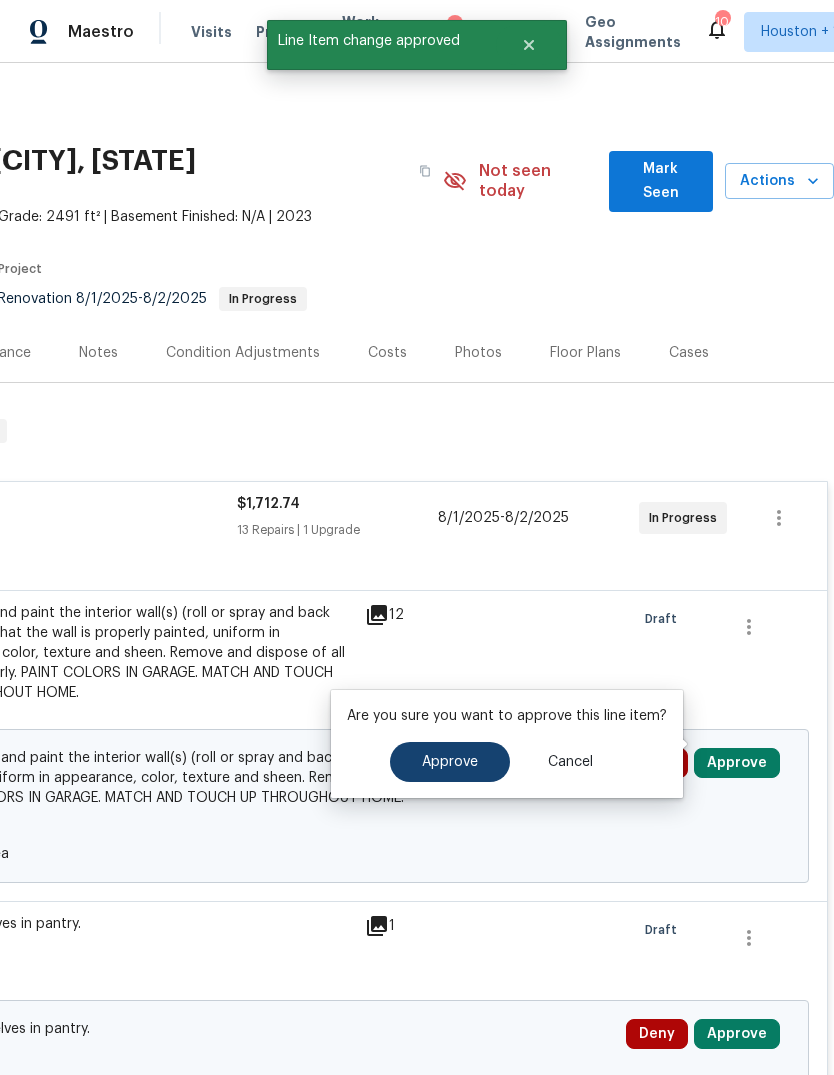 click on "Approve" at bounding box center [450, 762] 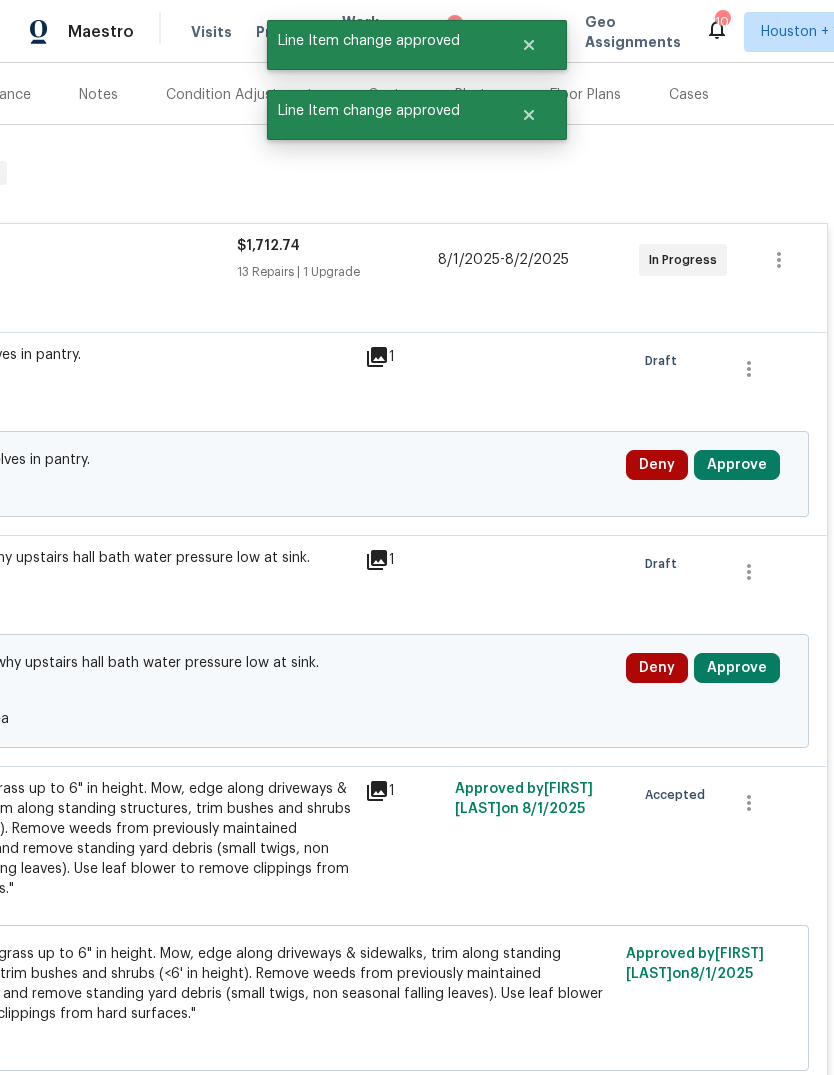 scroll, scrollTop: 258, scrollLeft: 296, axis: both 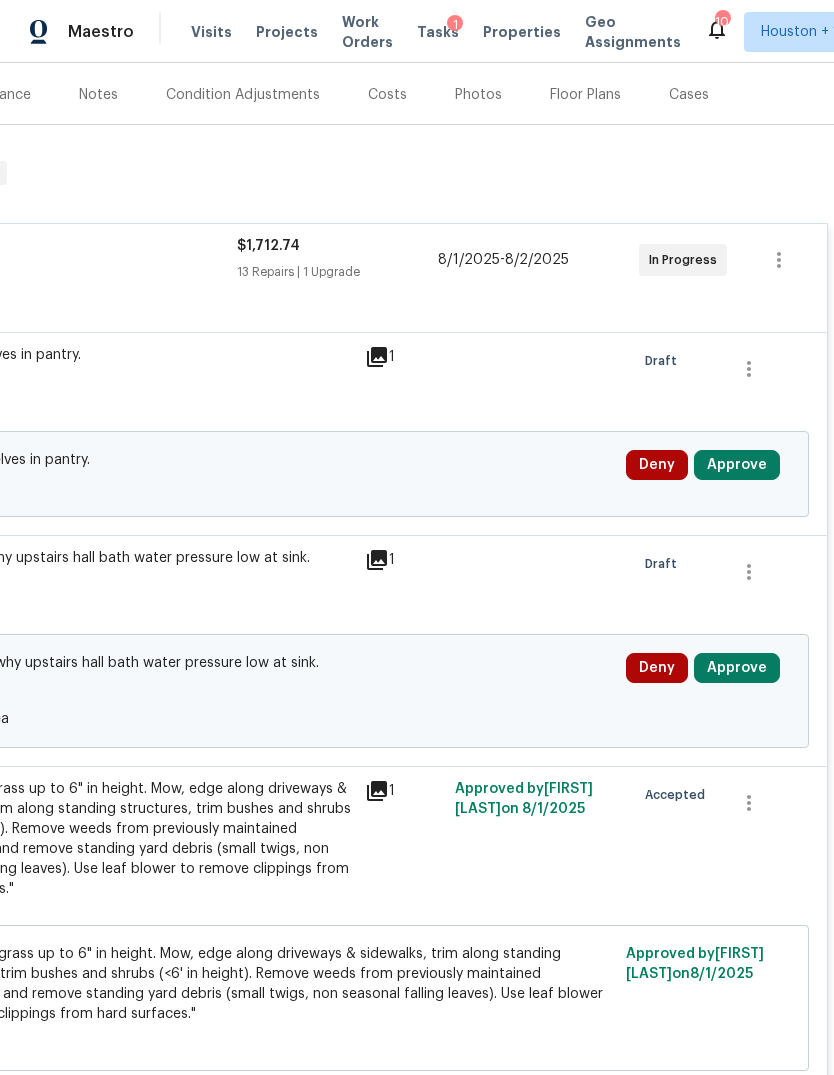 click on "Approve" at bounding box center [737, 668] 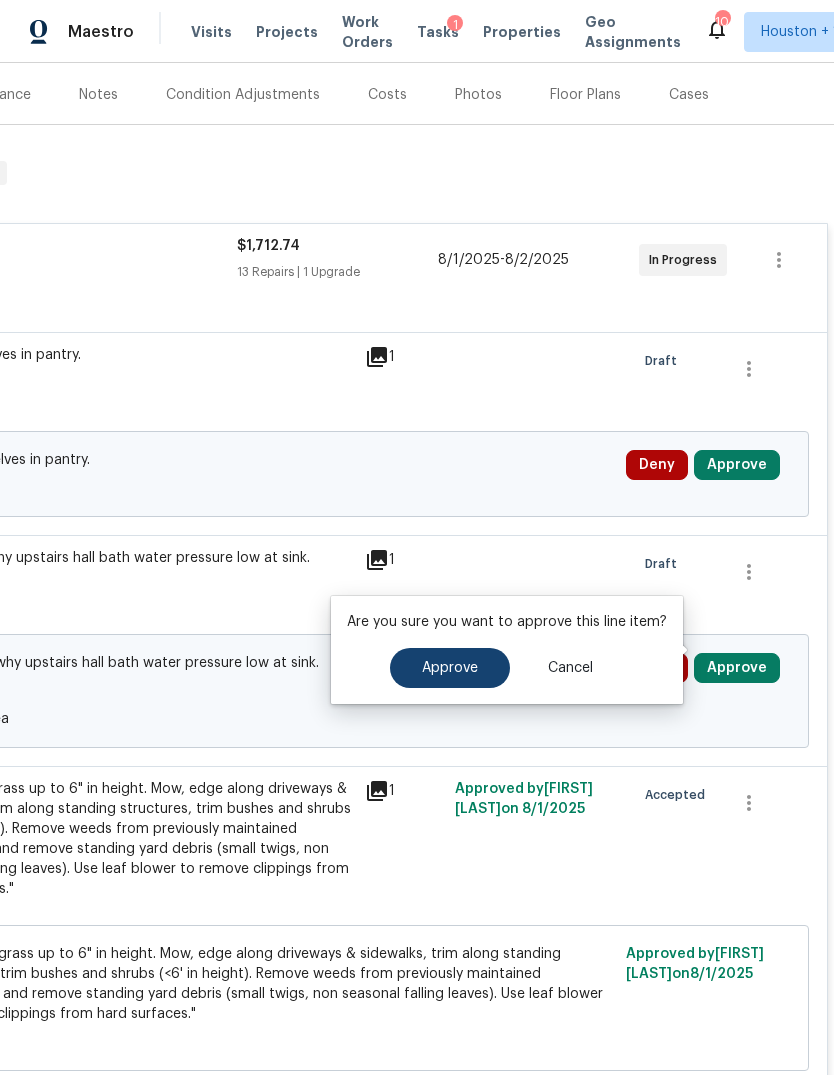 click on "Approve" at bounding box center [450, 668] 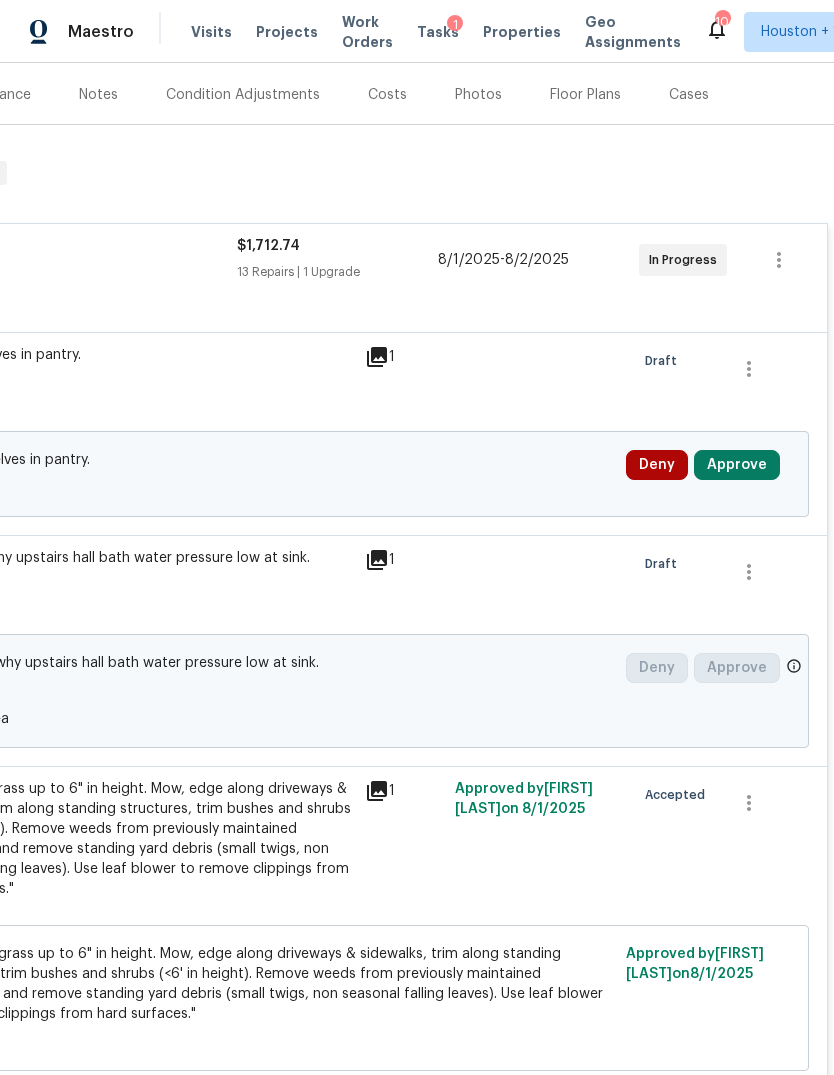 scroll, scrollTop: 0, scrollLeft: 296, axis: horizontal 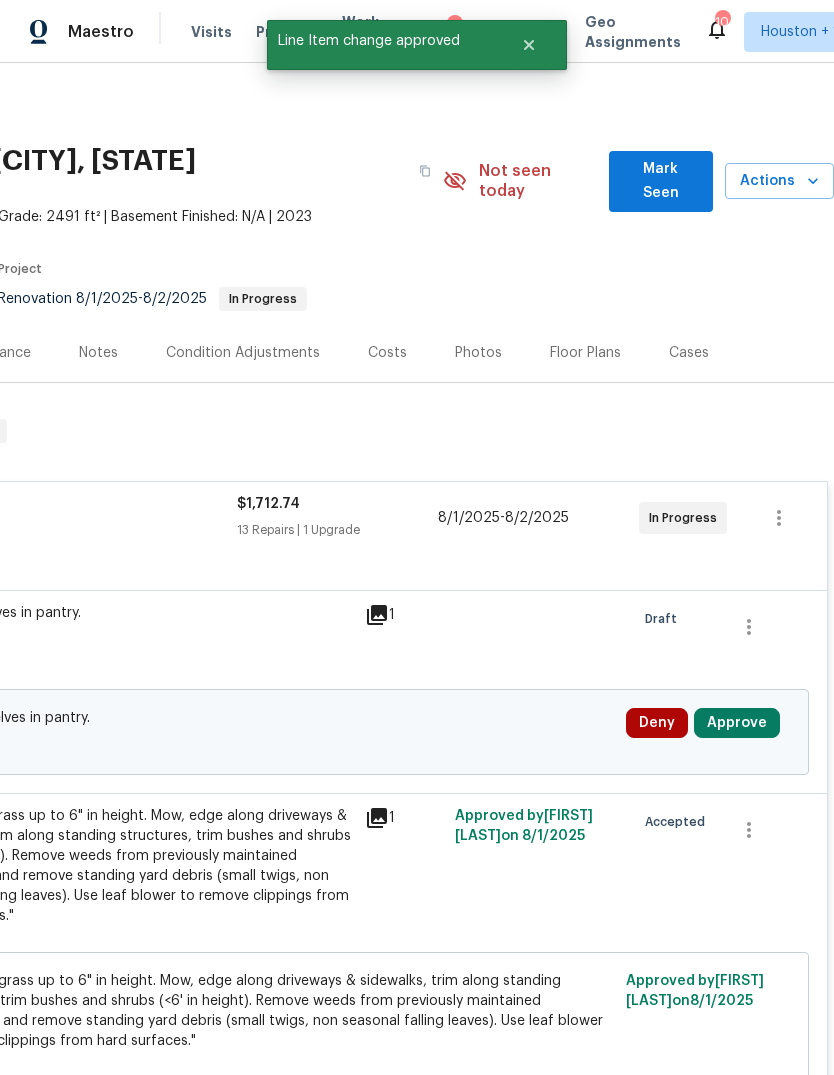 click on "Approve" at bounding box center (737, 723) 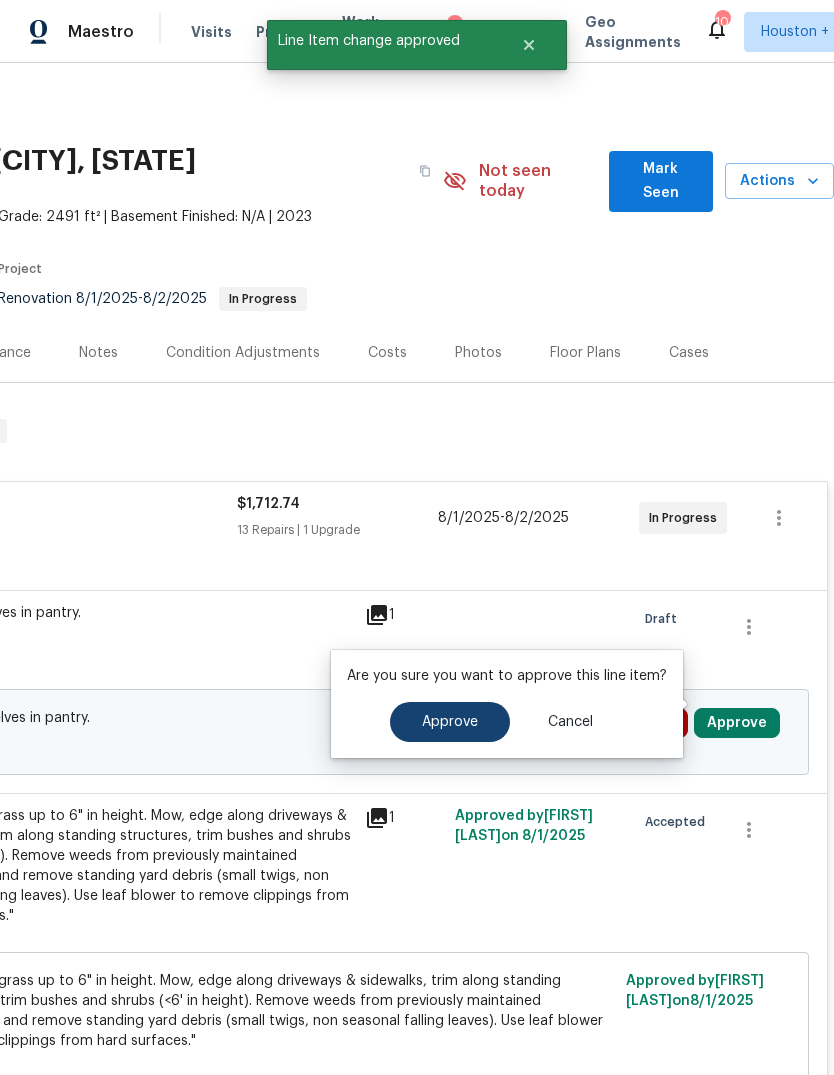 click on "Approve" at bounding box center (450, 722) 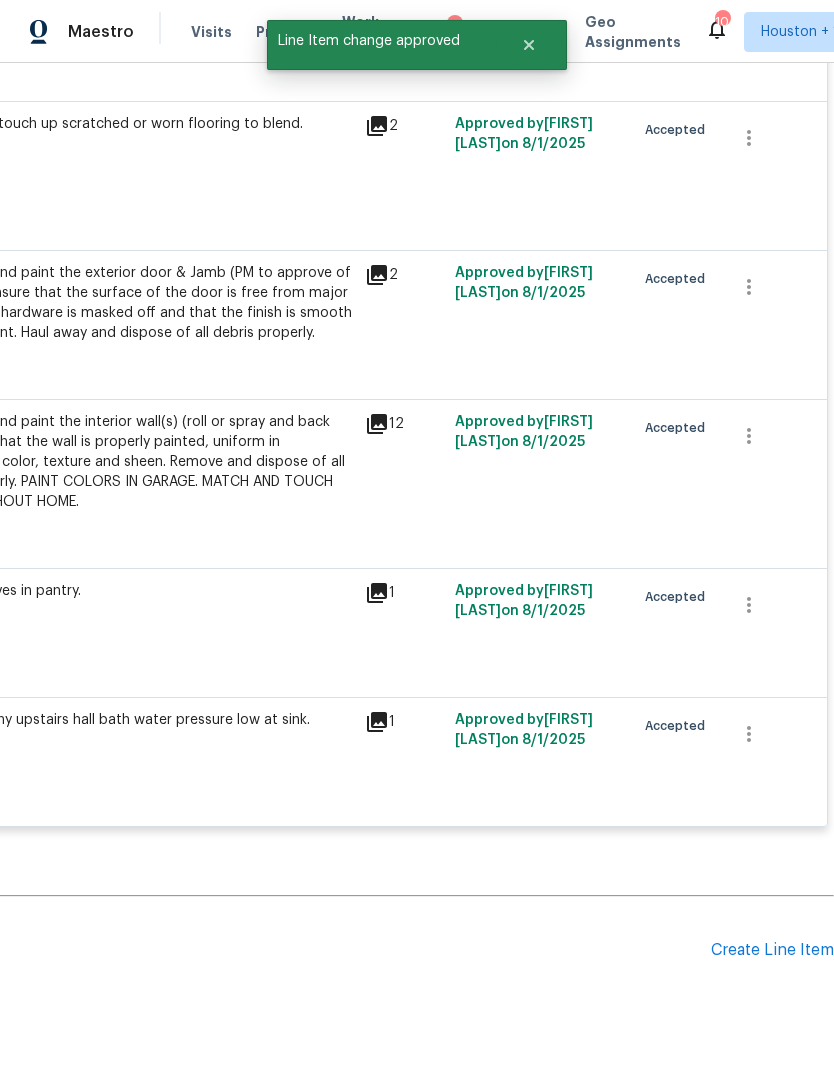 scroll, scrollTop: 2170, scrollLeft: 296, axis: both 